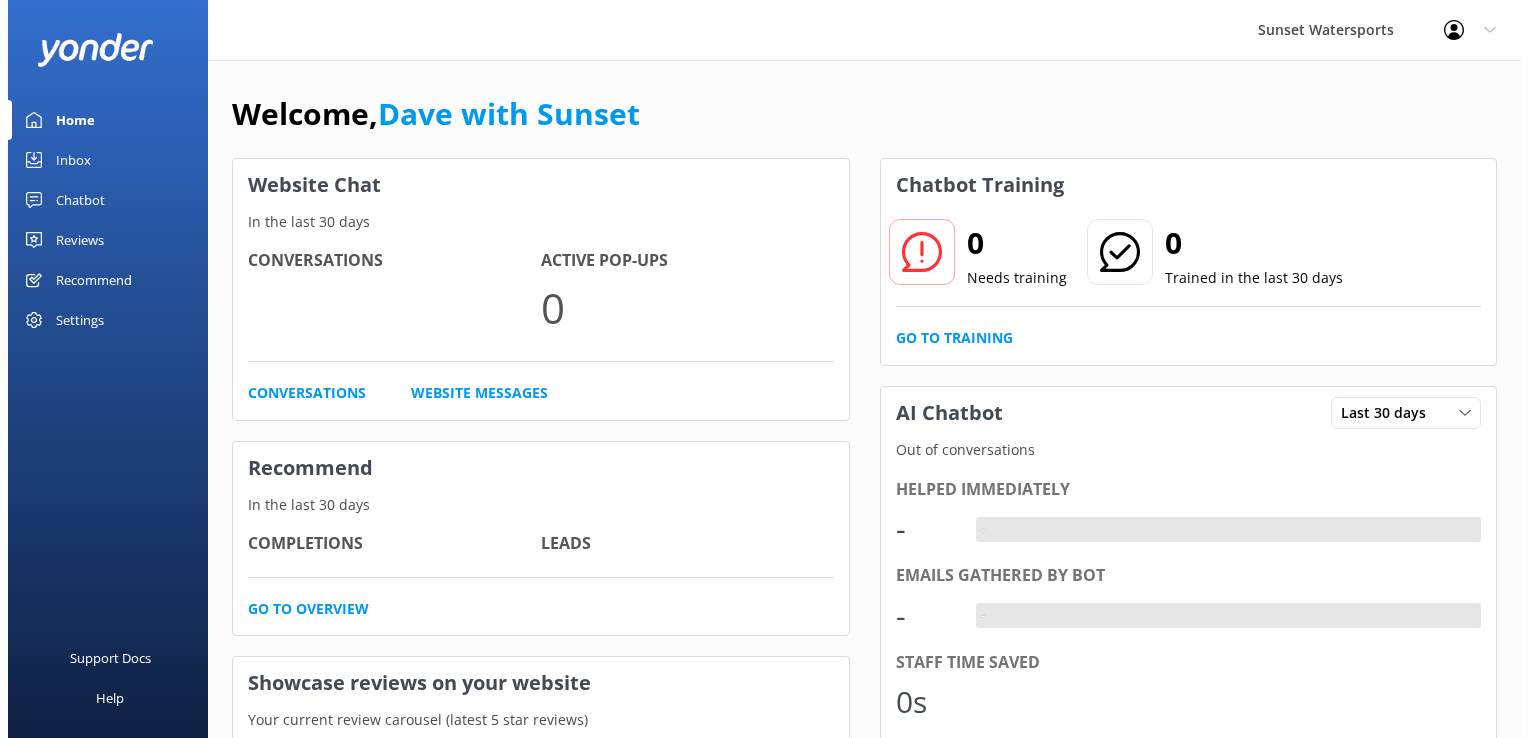 scroll, scrollTop: 0, scrollLeft: 0, axis: both 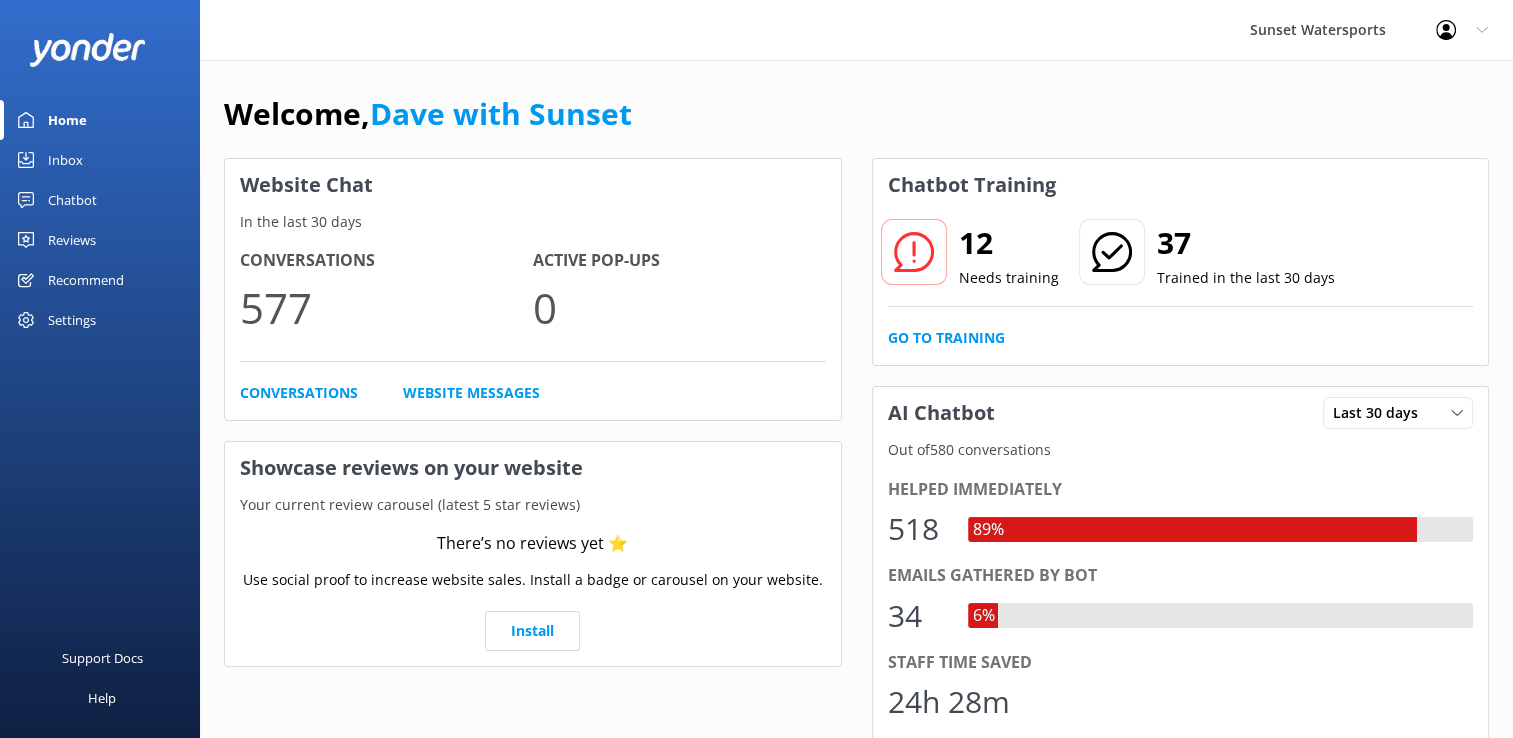 click on "Inbox" at bounding box center (65, 160) 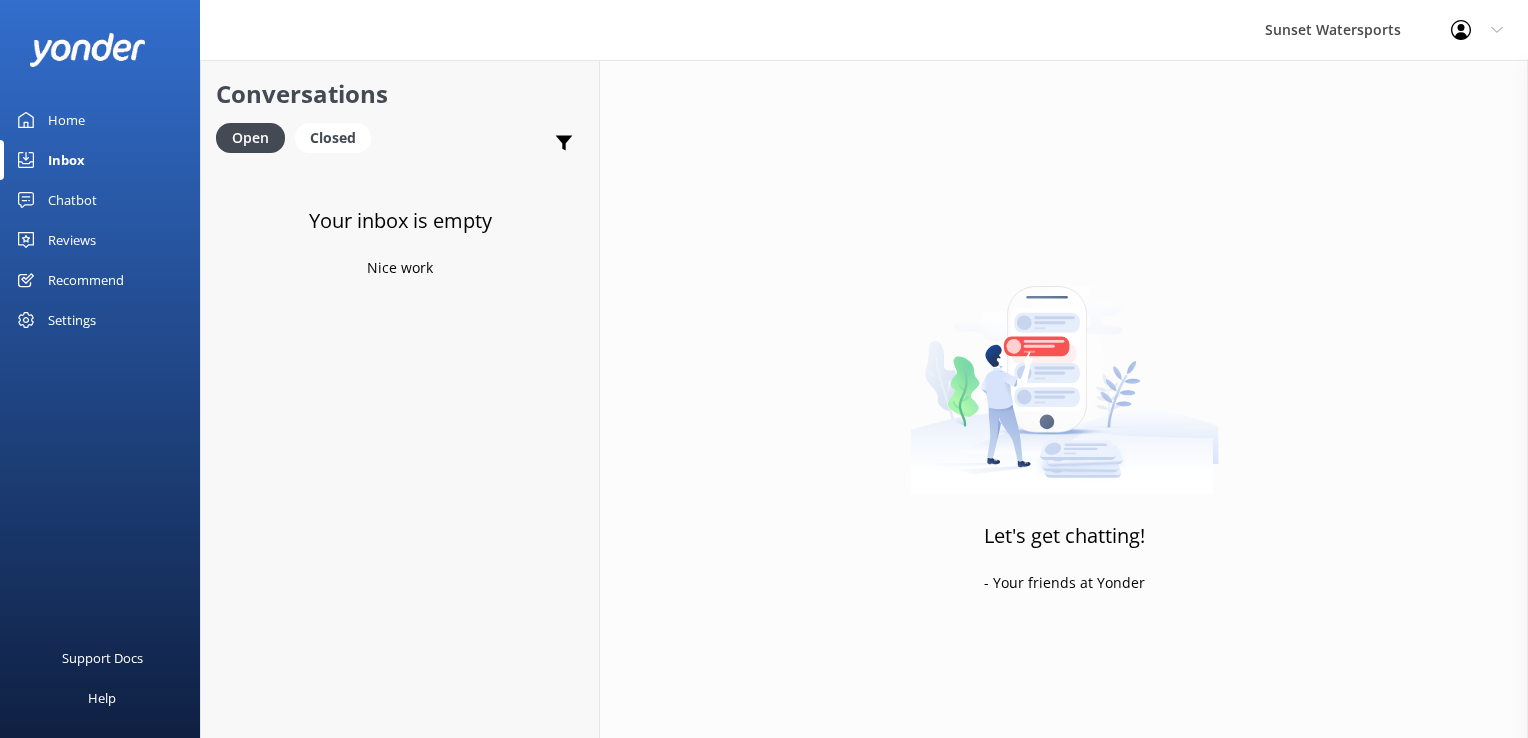 click on "Conversations Open Closed Important Assigned to me Unassigned" at bounding box center [400, 112] 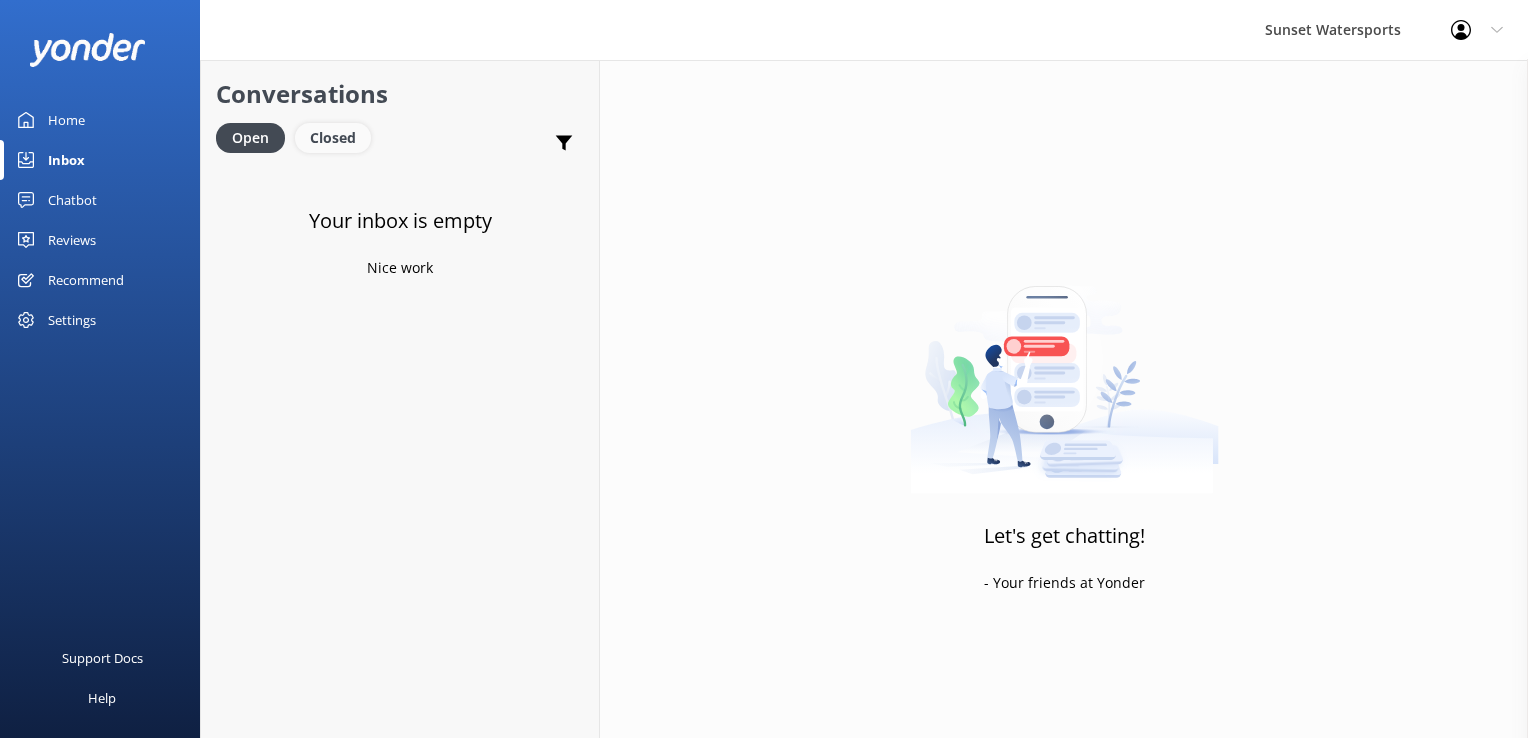click on "Closed" at bounding box center [333, 138] 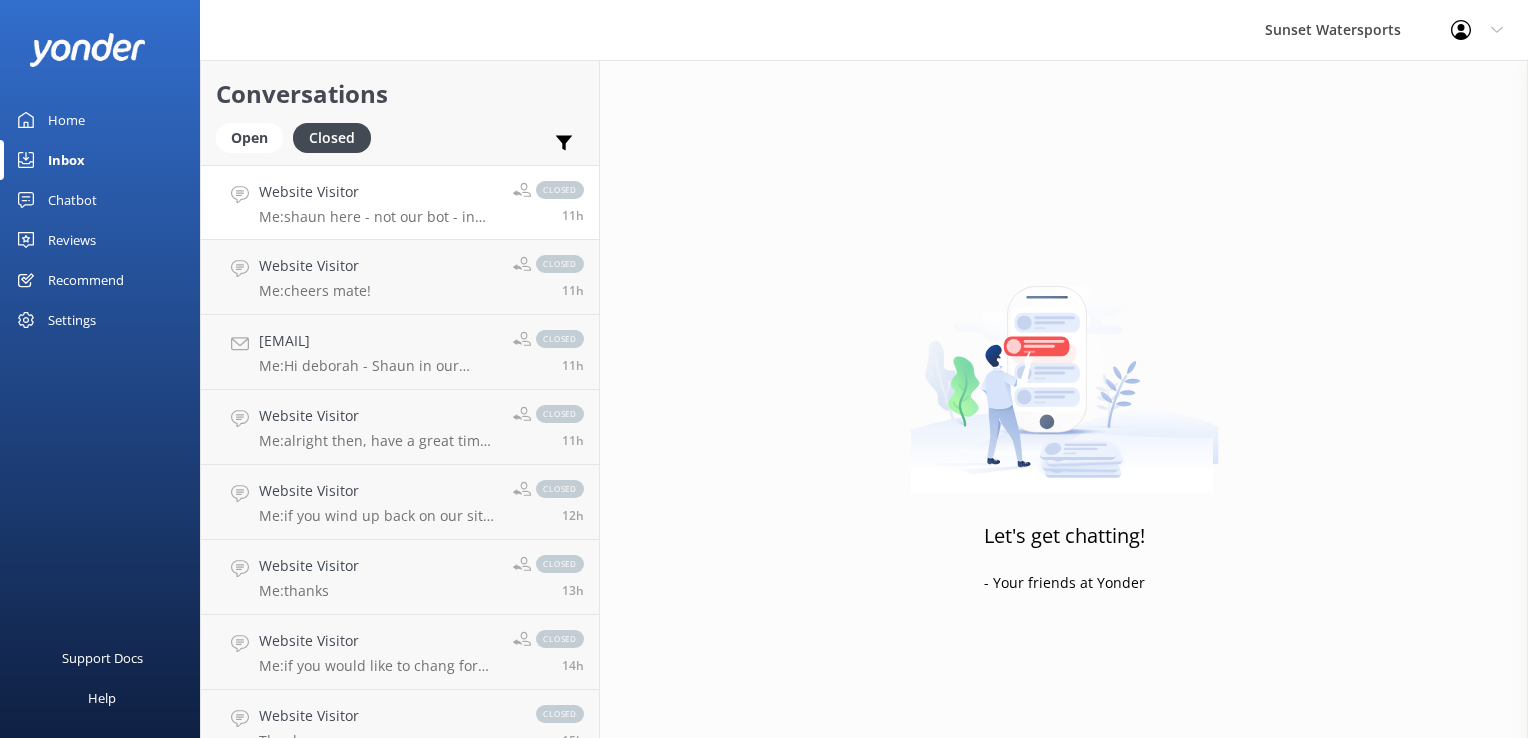 click on "Me: [NAME] here - not our bot - in the office...I will be here until 11pm - allow me to help with the golf cart reservation ..." at bounding box center [378, 217] 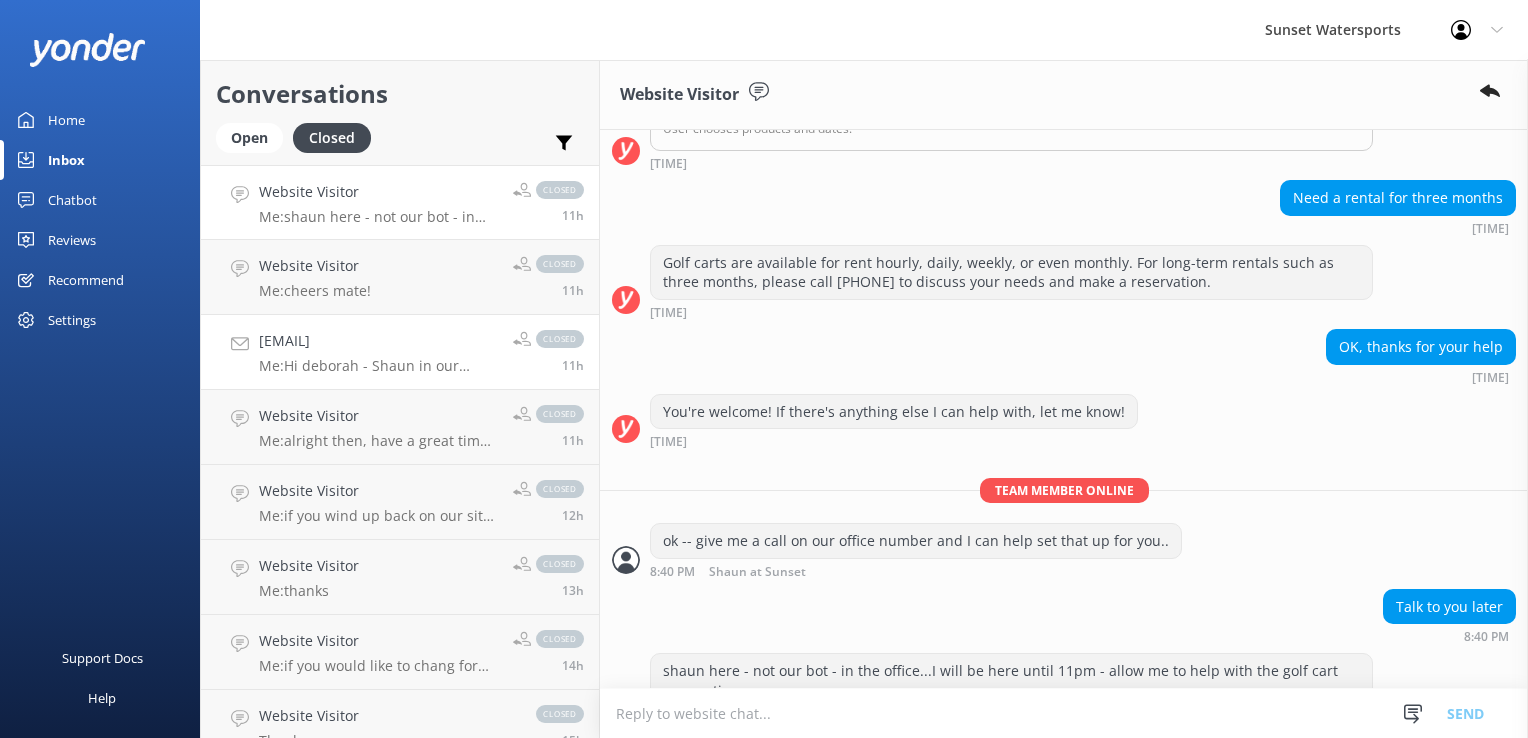 scroll, scrollTop: 995, scrollLeft: 0, axis: vertical 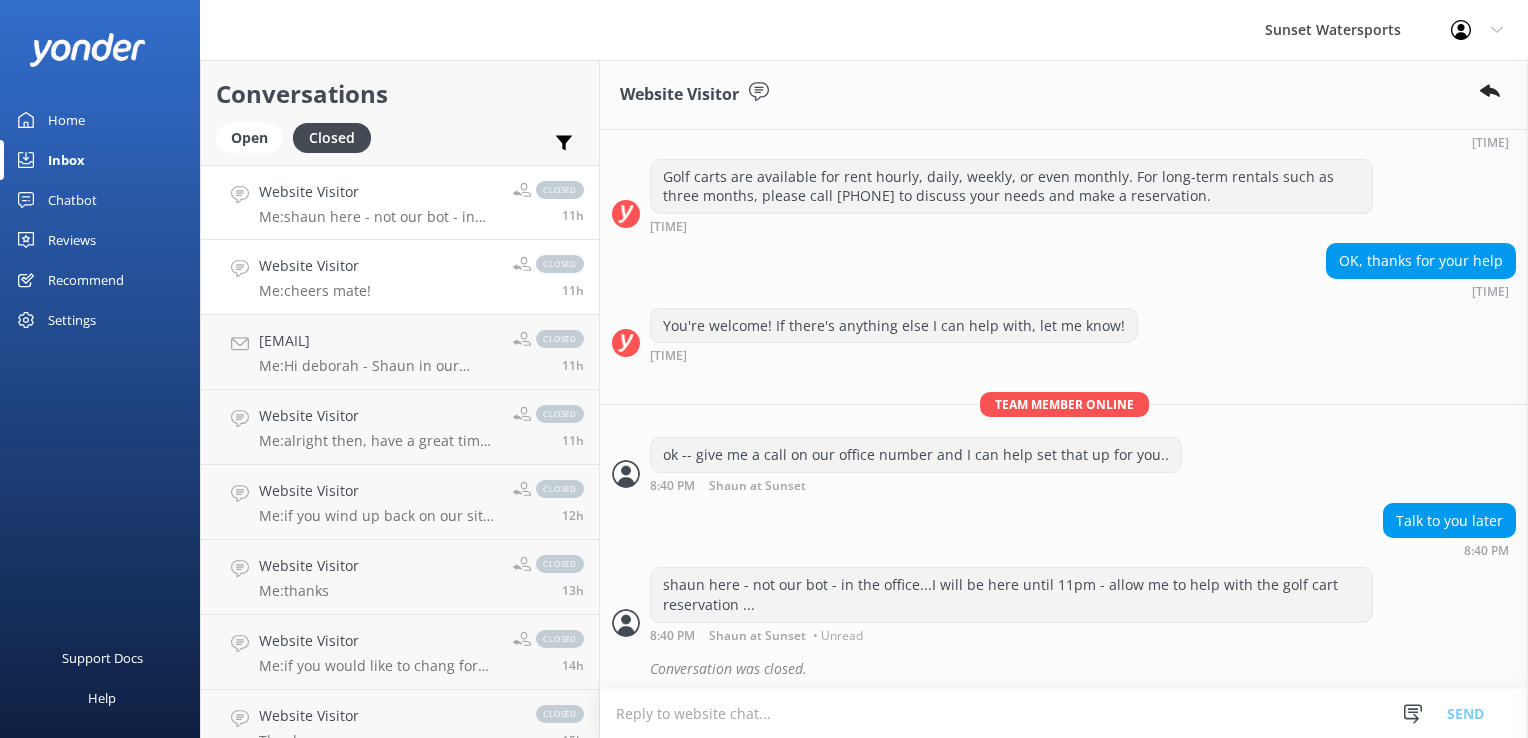 click on "Website Visitor" at bounding box center [315, 266] 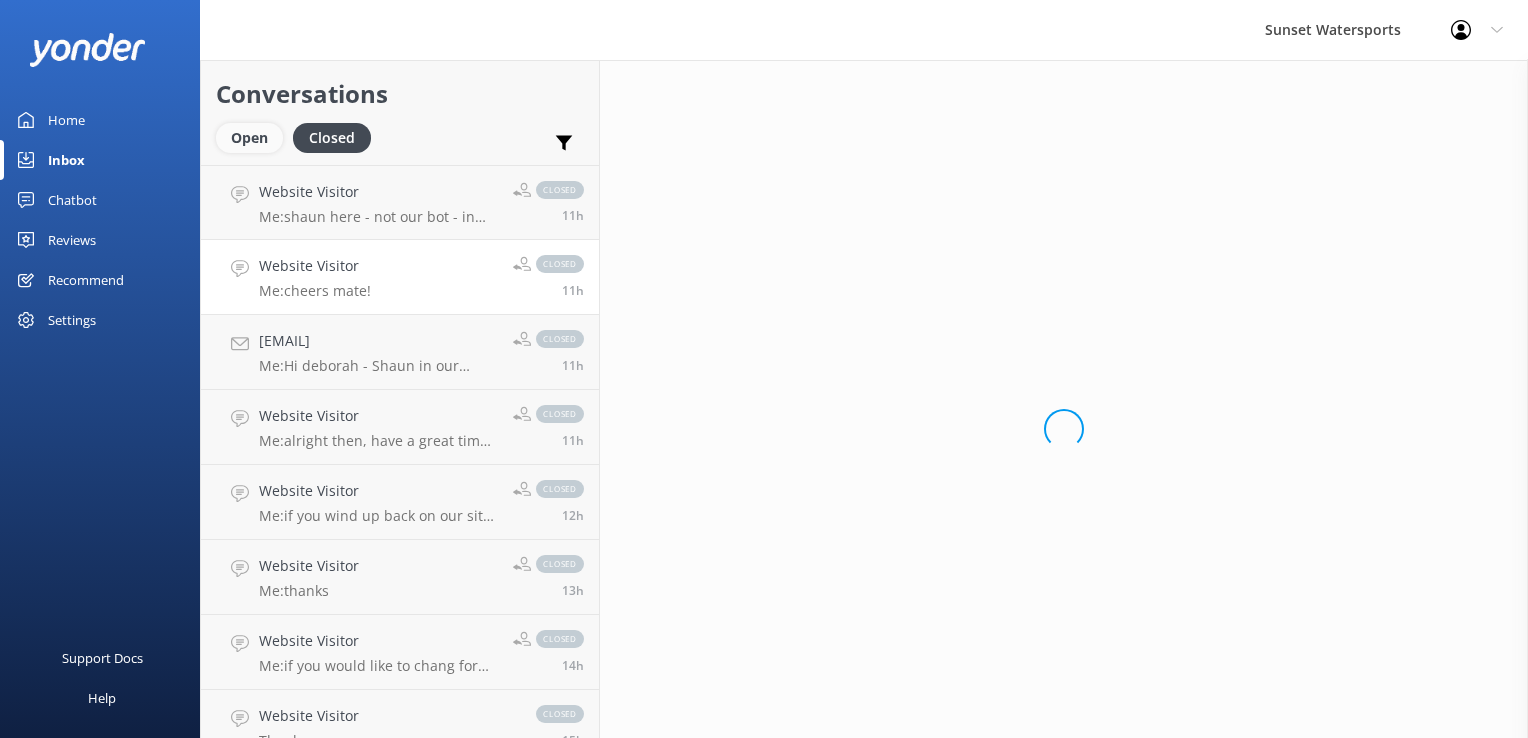 click on "Open" at bounding box center (249, 138) 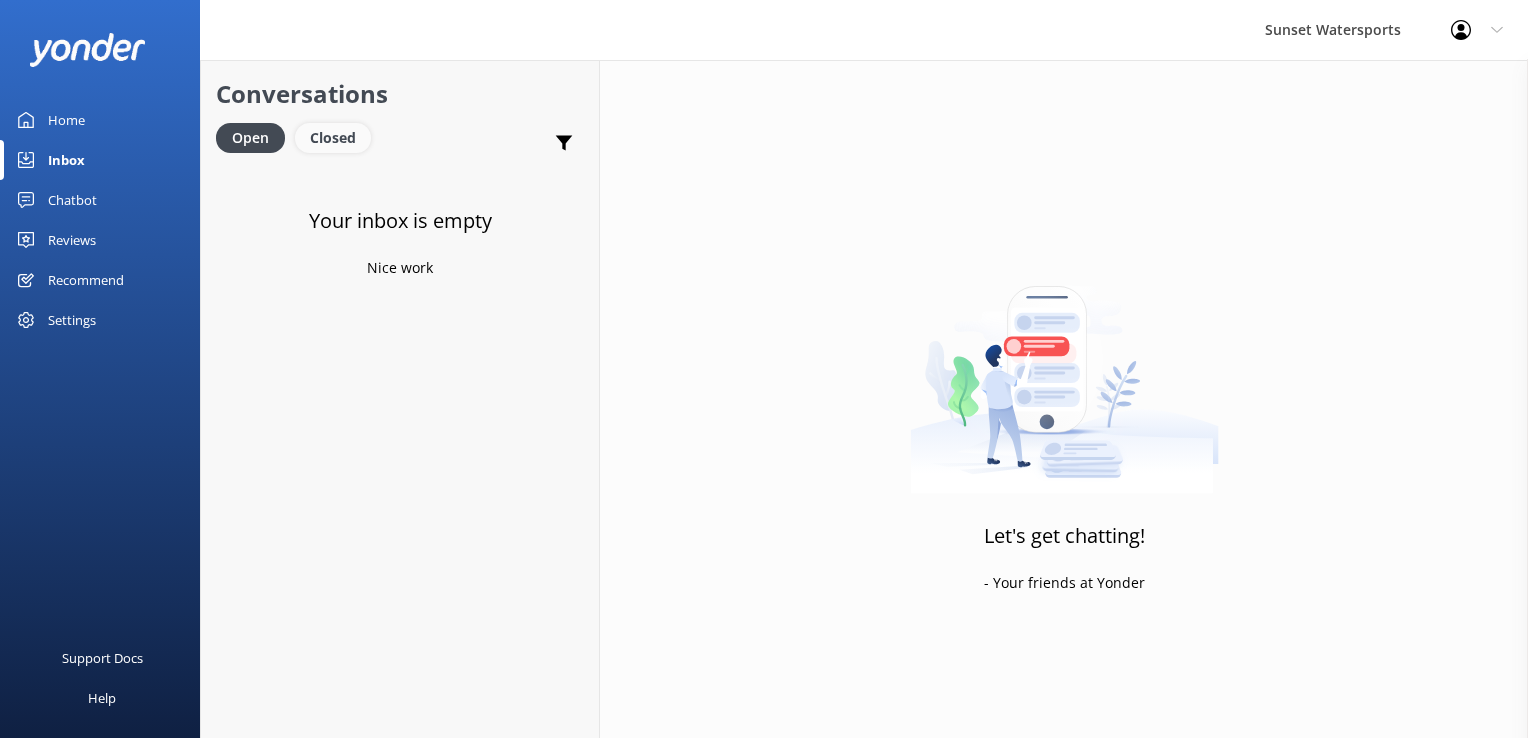click on "Closed" at bounding box center [333, 138] 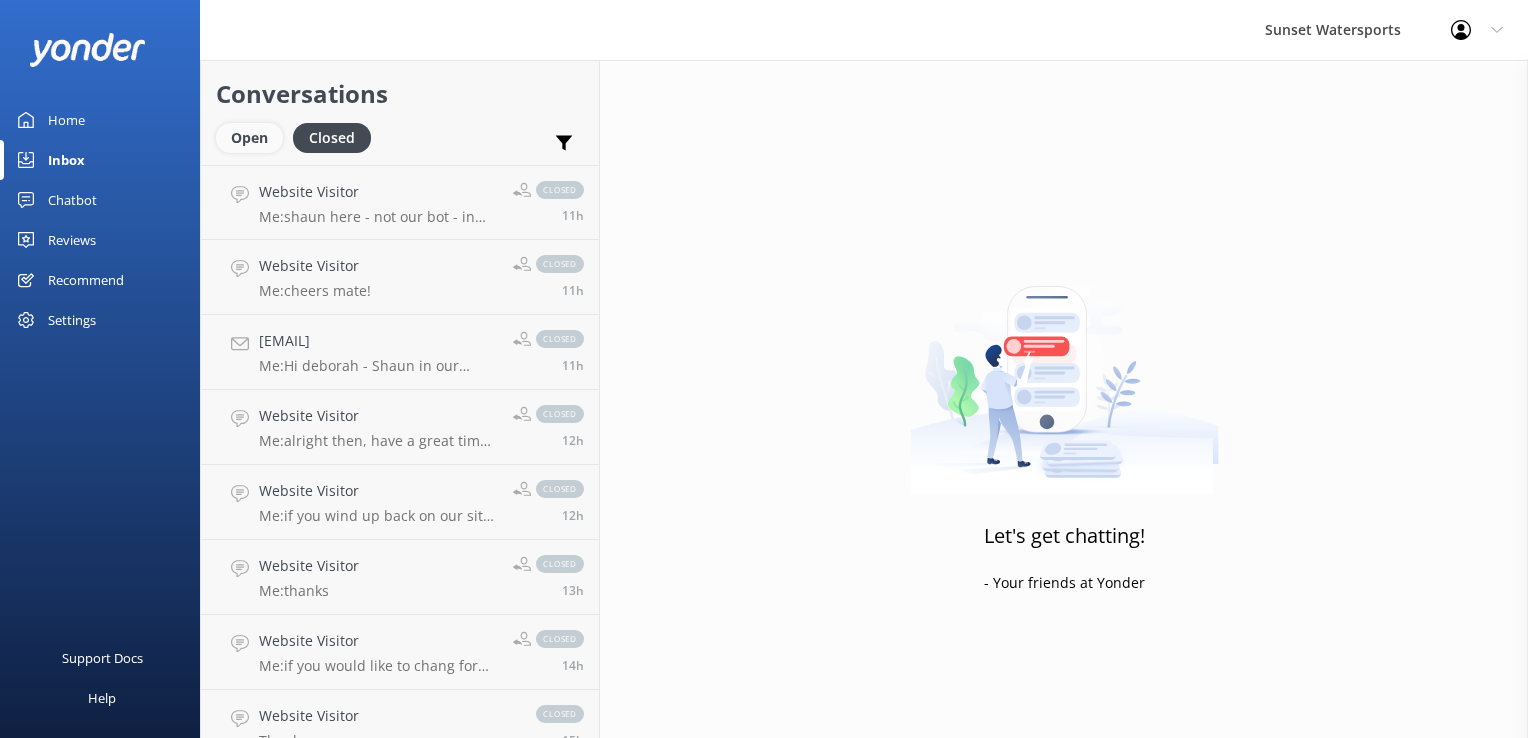 click on "Open" at bounding box center [249, 138] 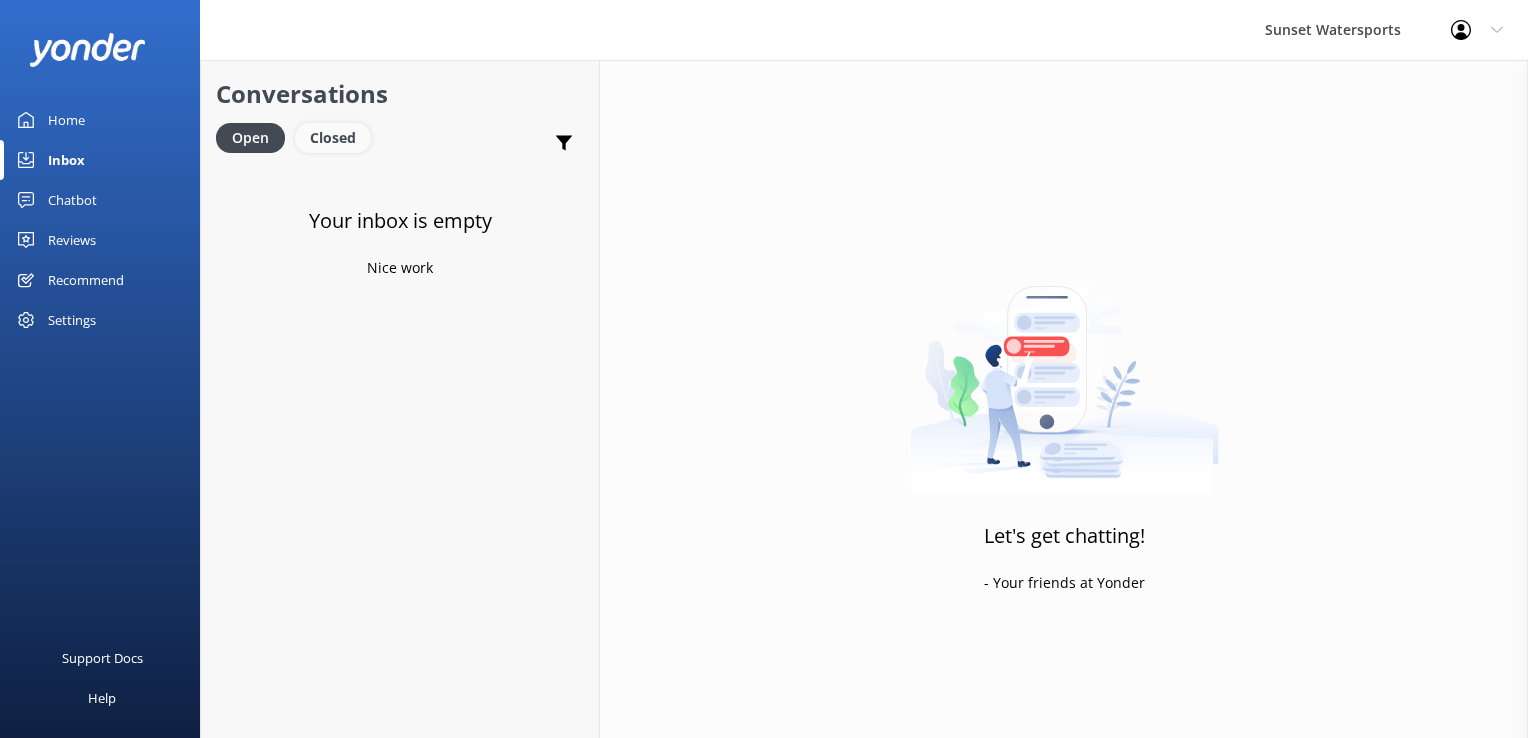 click on "Closed" at bounding box center (333, 138) 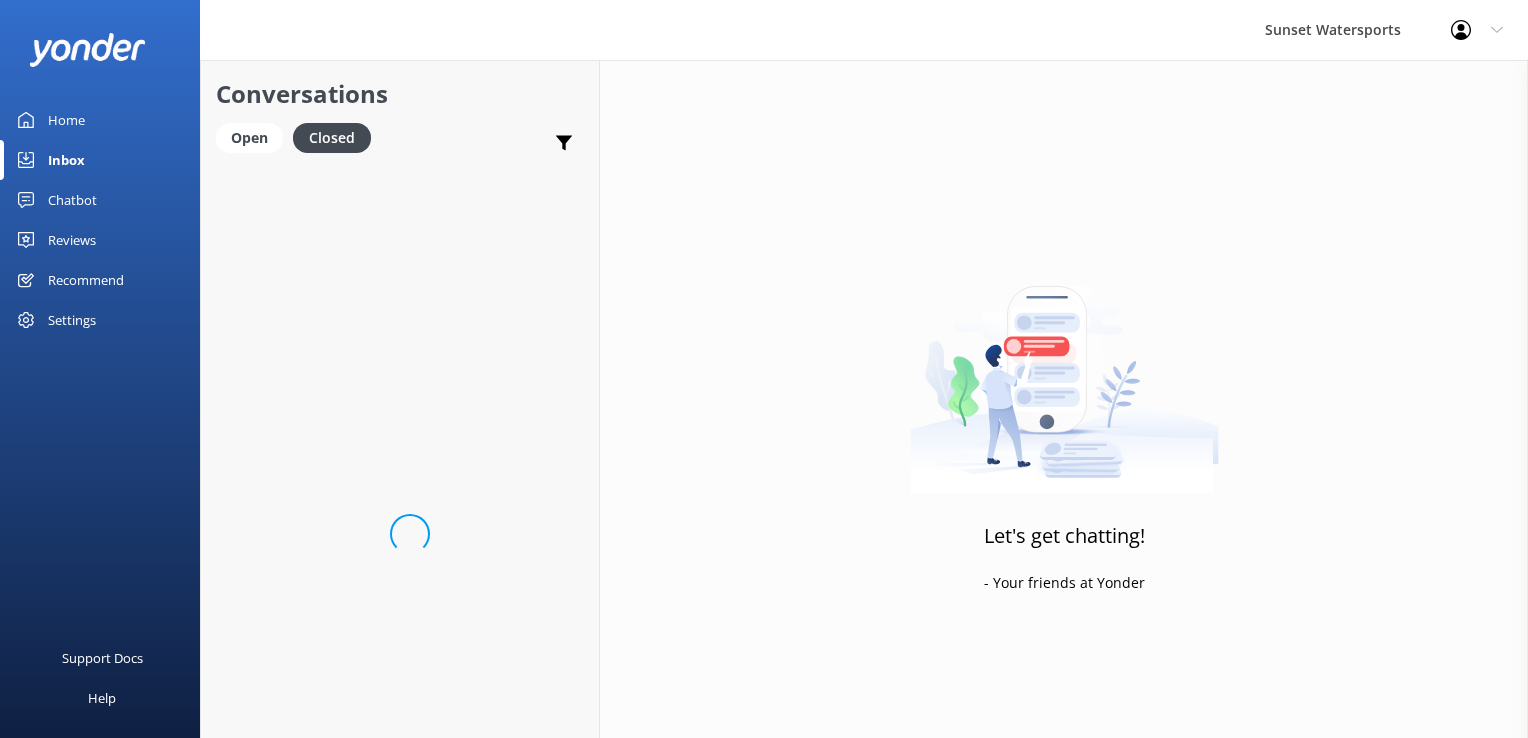 click on "Open Closed" at bounding box center [298, 147] 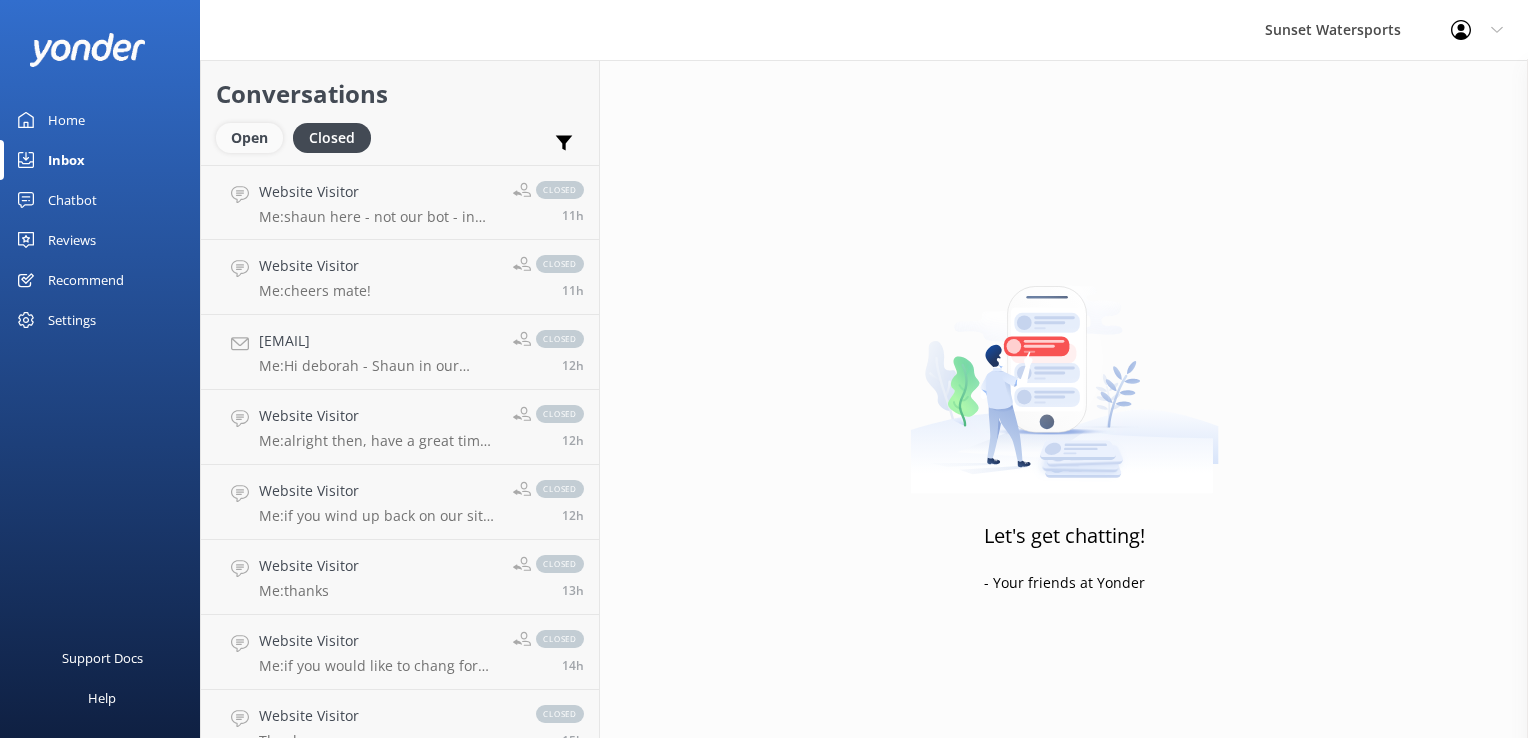 click on "Open" at bounding box center (249, 138) 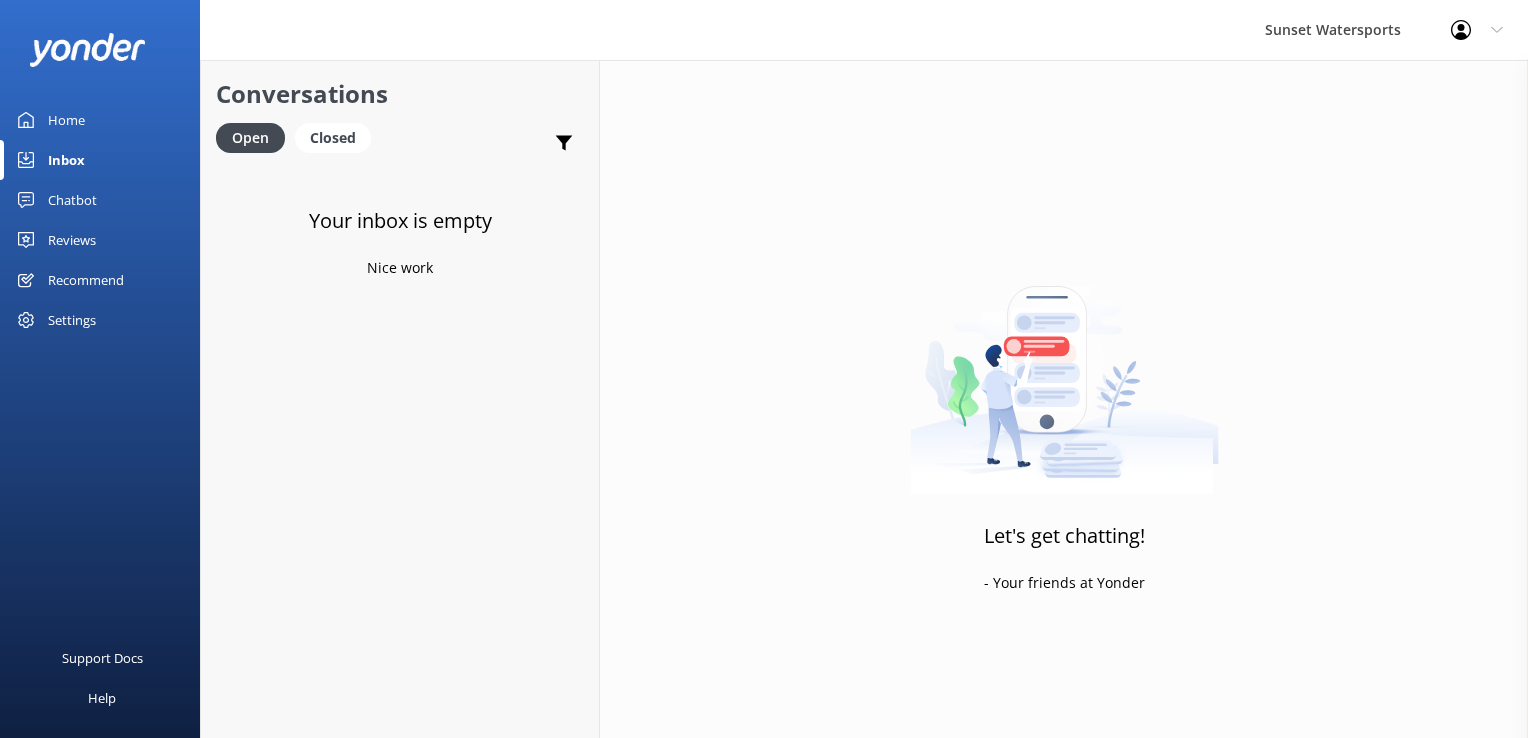 click on "Your inbox is empty Nice work" at bounding box center (400, 534) 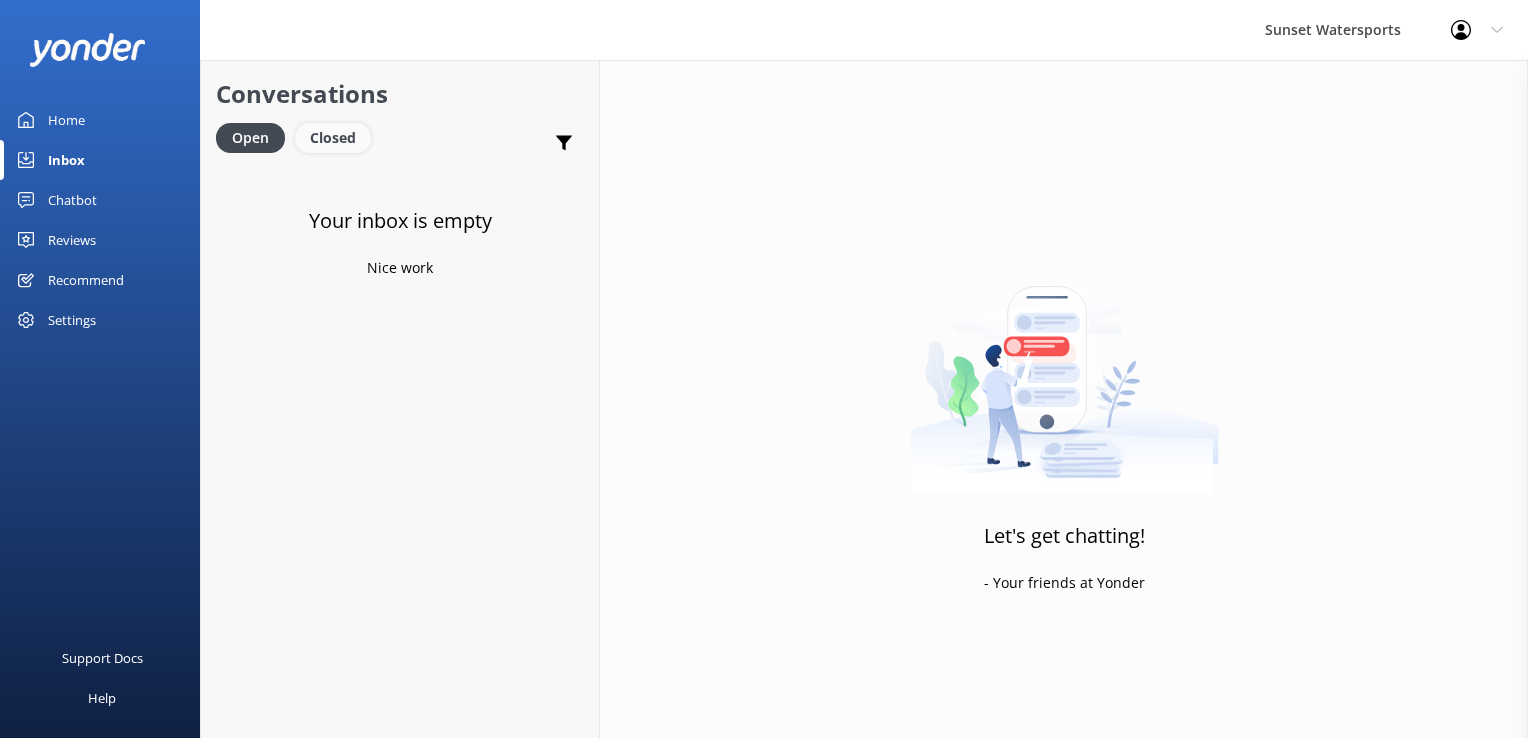 click on "Closed" at bounding box center (333, 138) 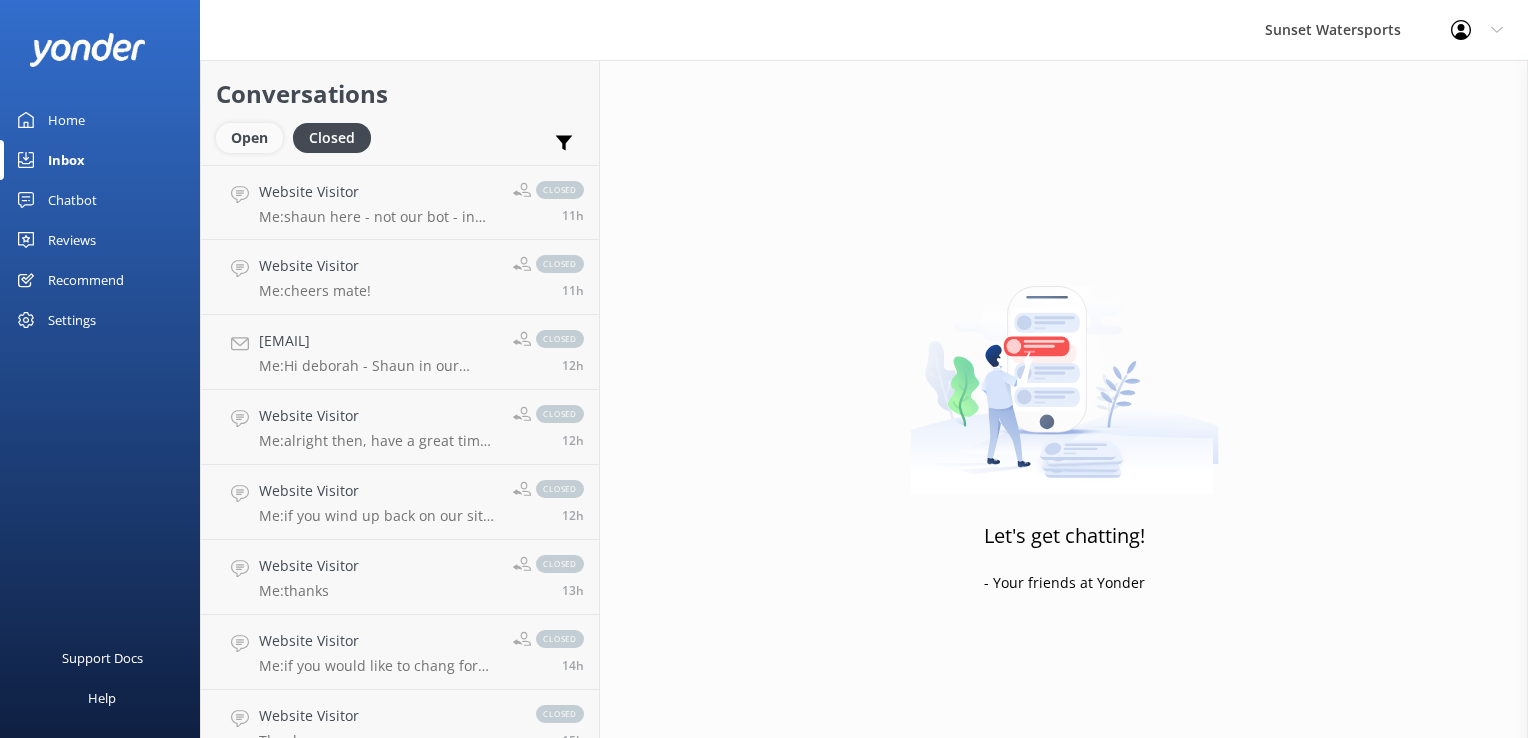 click on "Open" at bounding box center (249, 138) 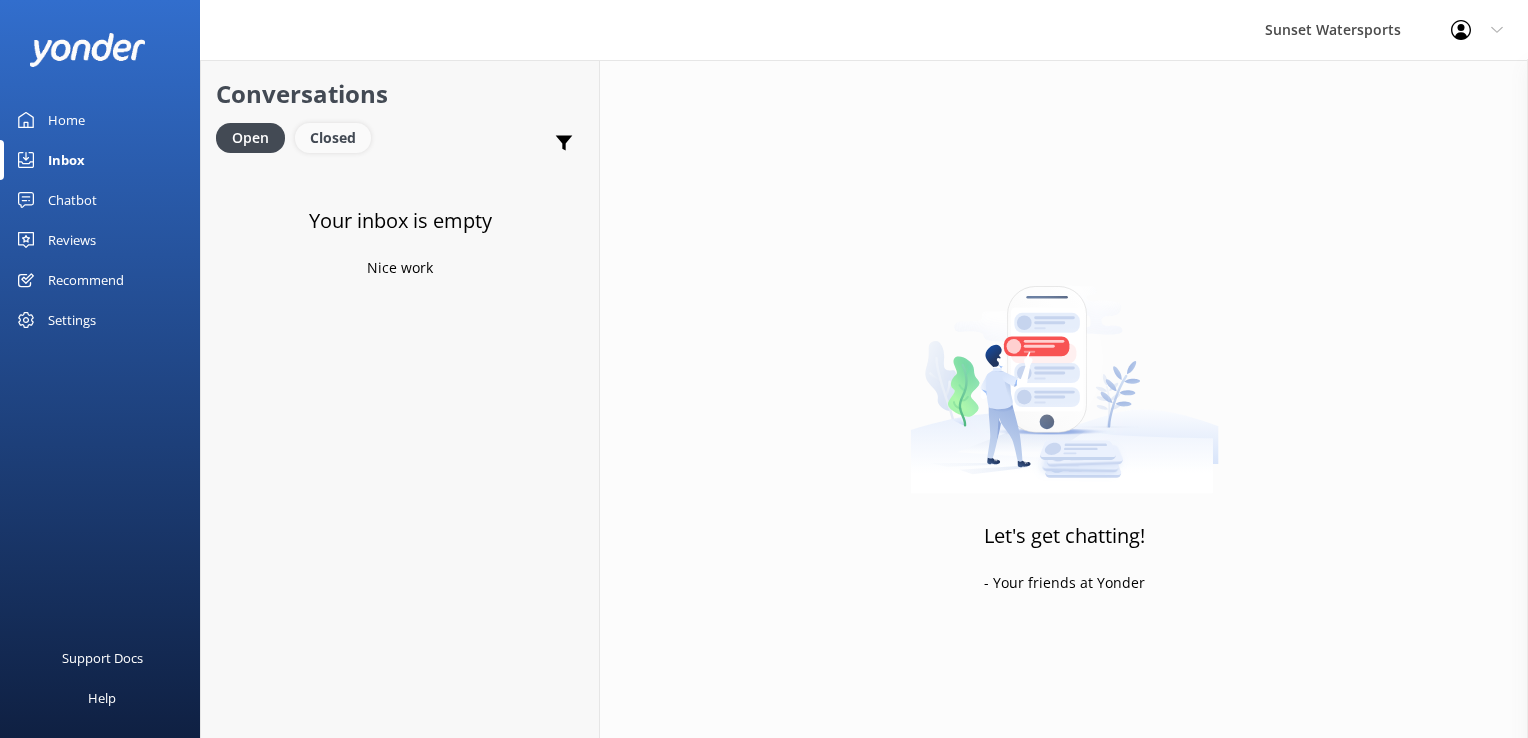 click on "Closed" at bounding box center (333, 138) 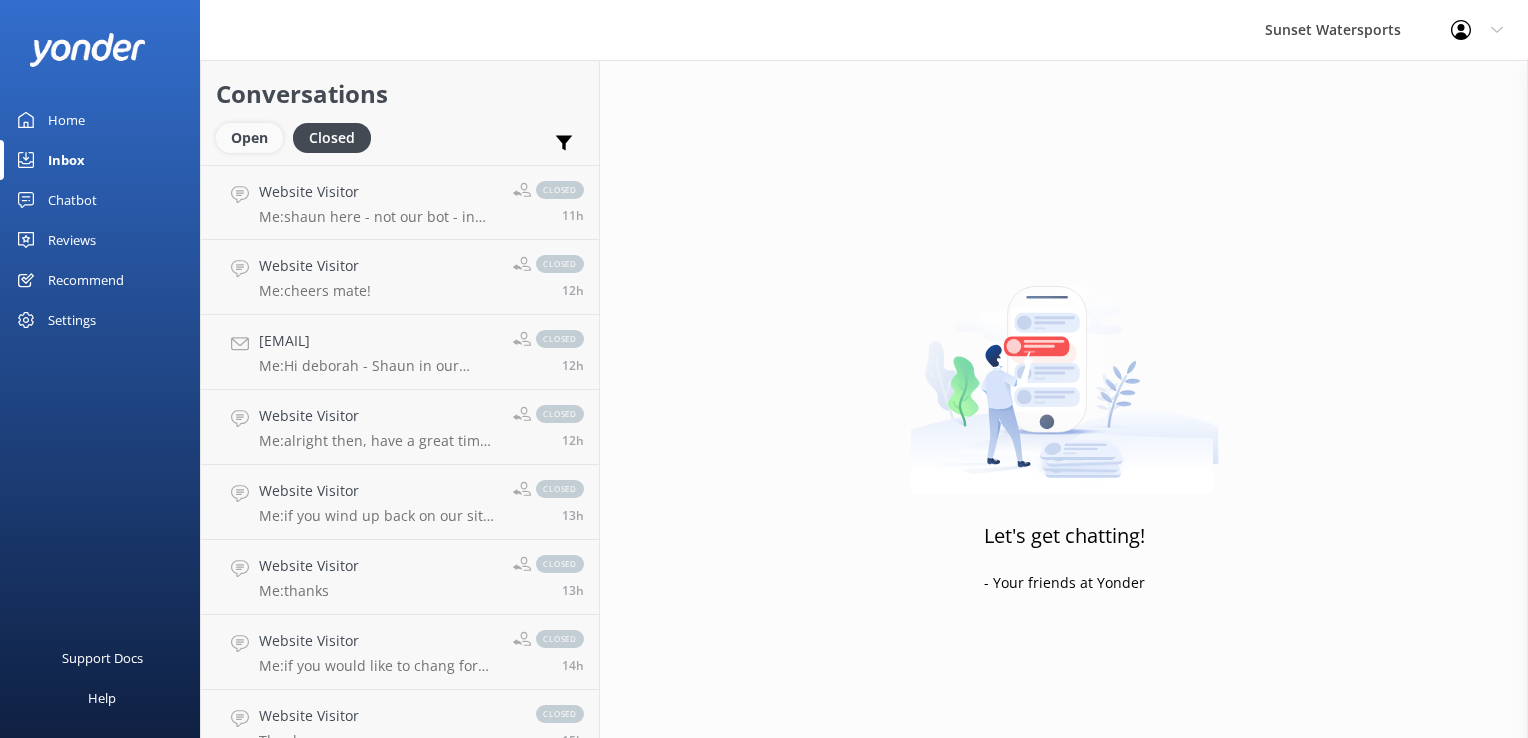 click on "Open" at bounding box center [249, 138] 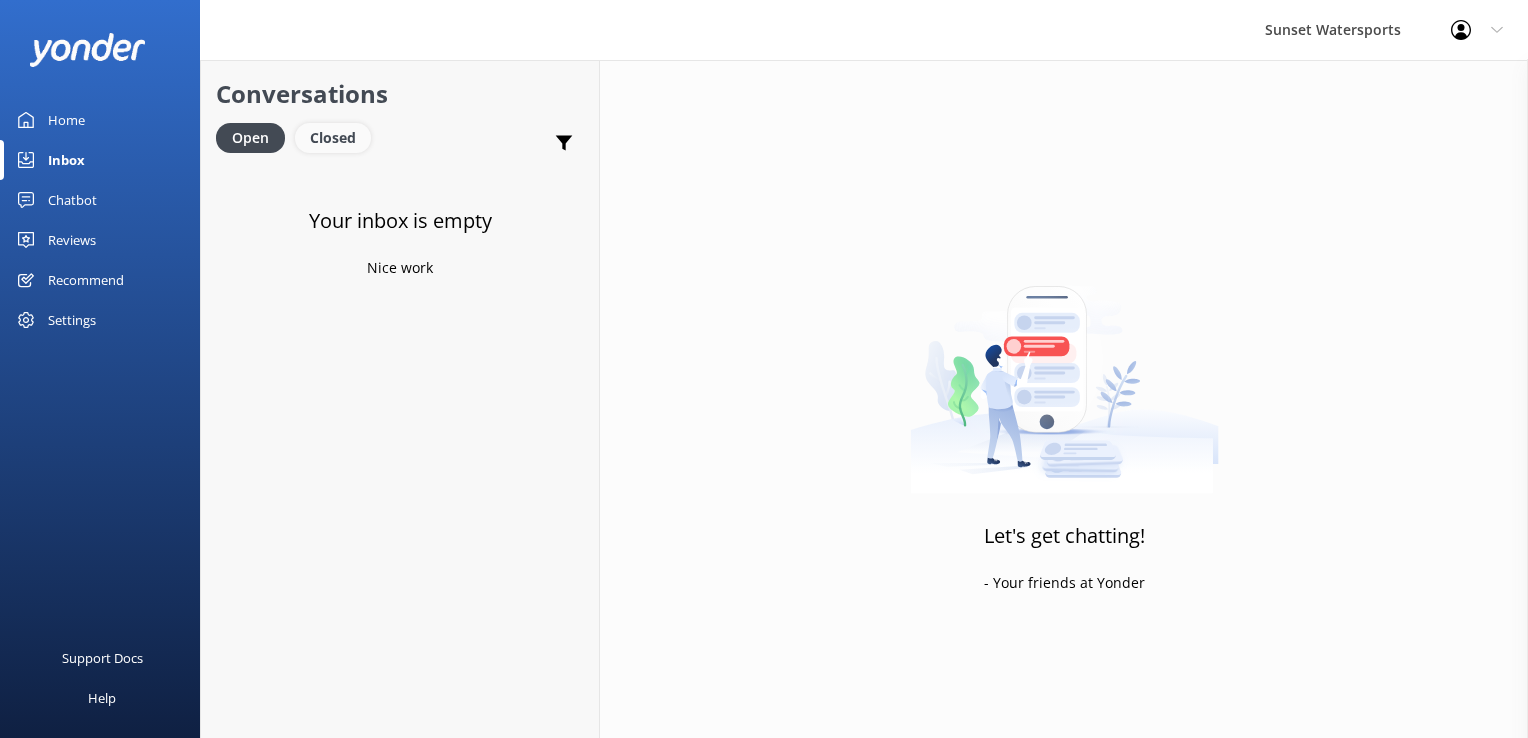 drag, startPoint x: 337, startPoint y: 132, endPoint x: 317, endPoint y: 135, distance: 20.22375 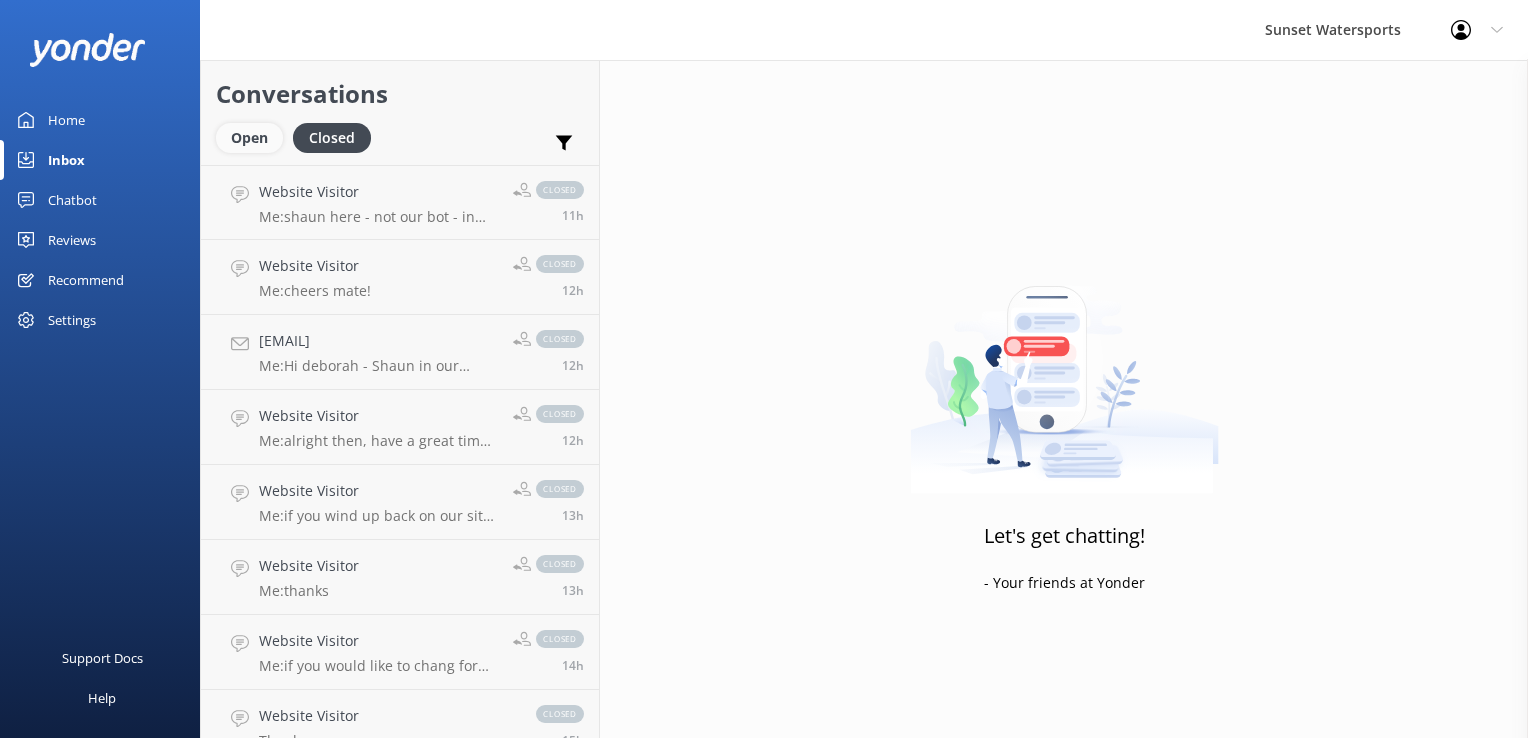 click on "Open" at bounding box center (249, 138) 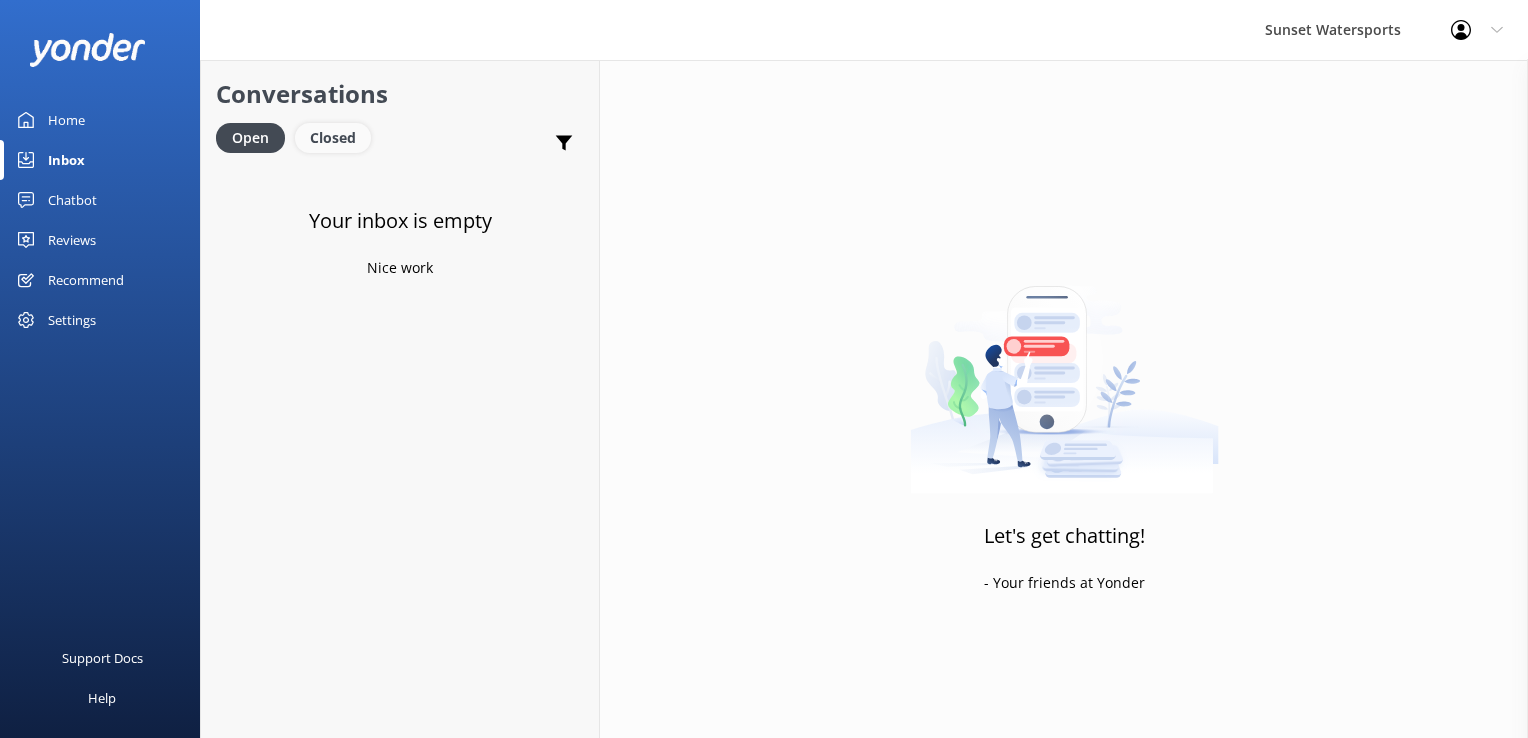 click on "Closed" at bounding box center (333, 138) 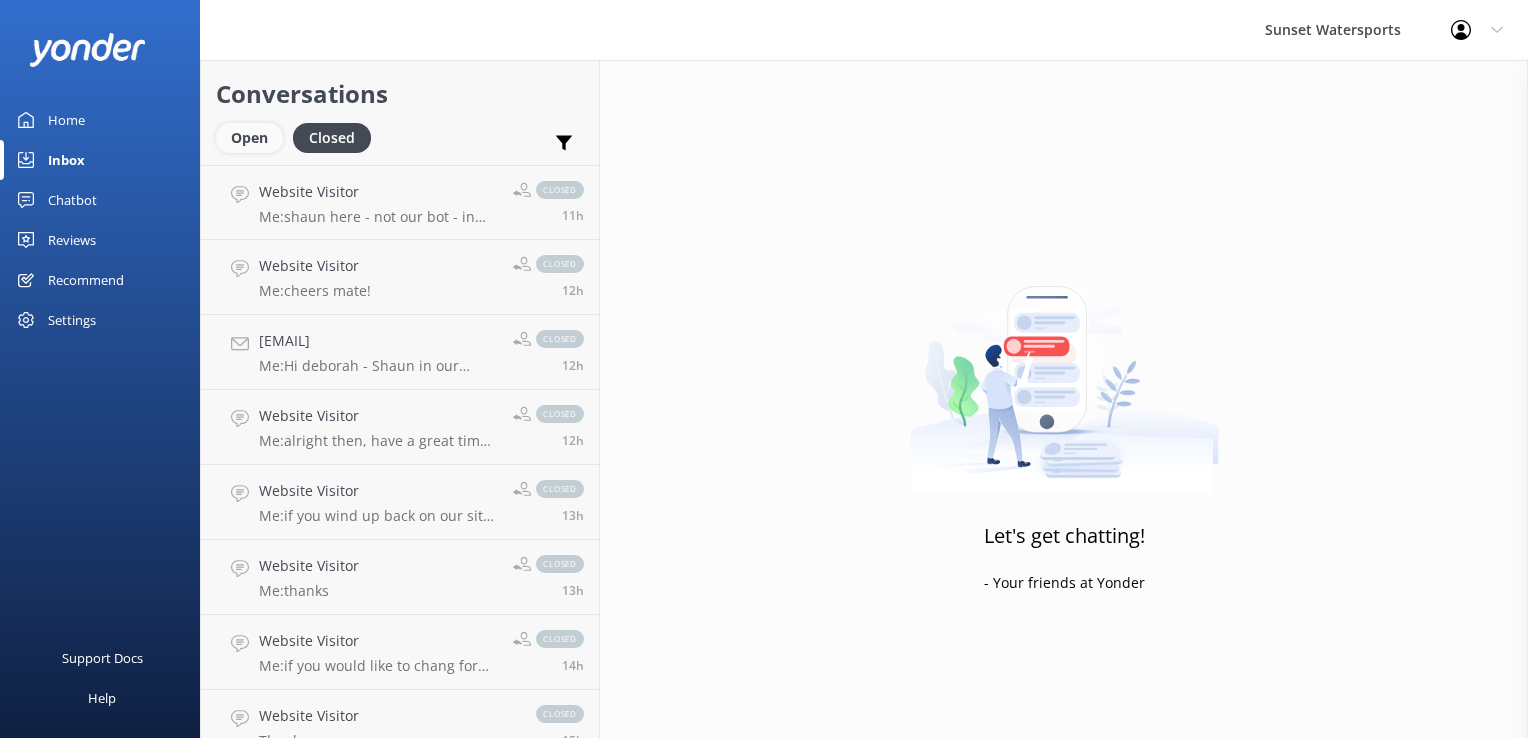 click on "Open" at bounding box center [249, 138] 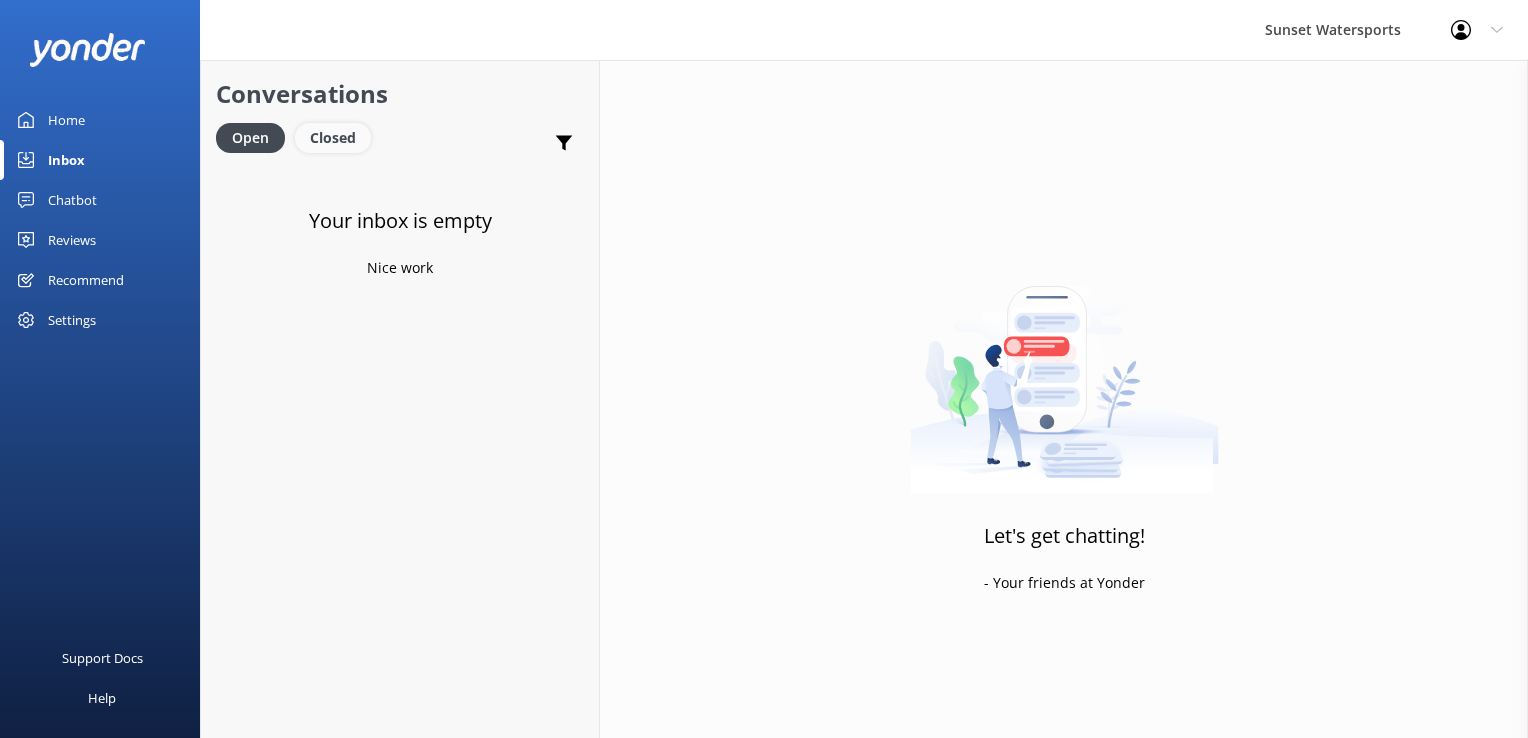 click on "Closed" at bounding box center (333, 138) 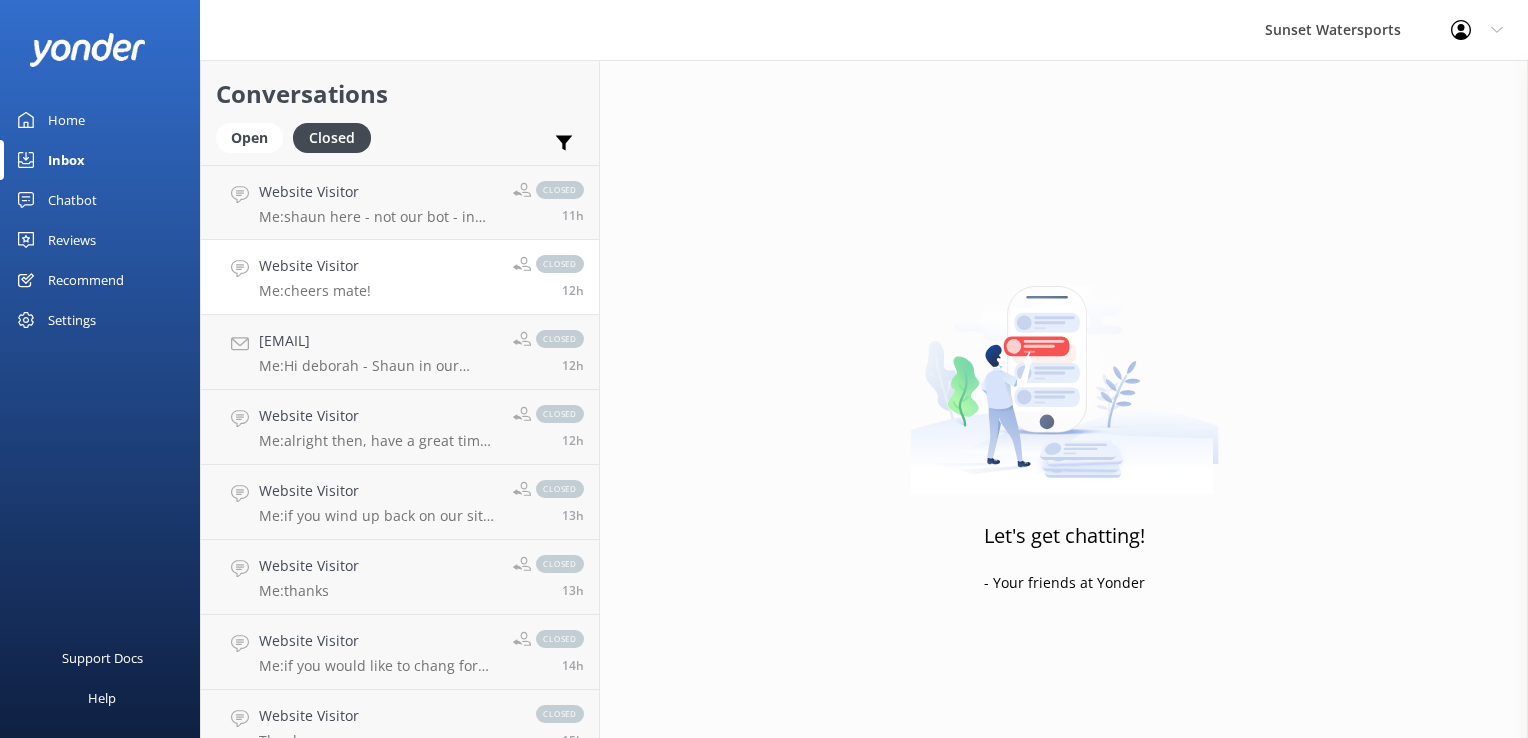 click on "Website Visitor Me:  cheers mate! closed 12h" at bounding box center (400, 277) 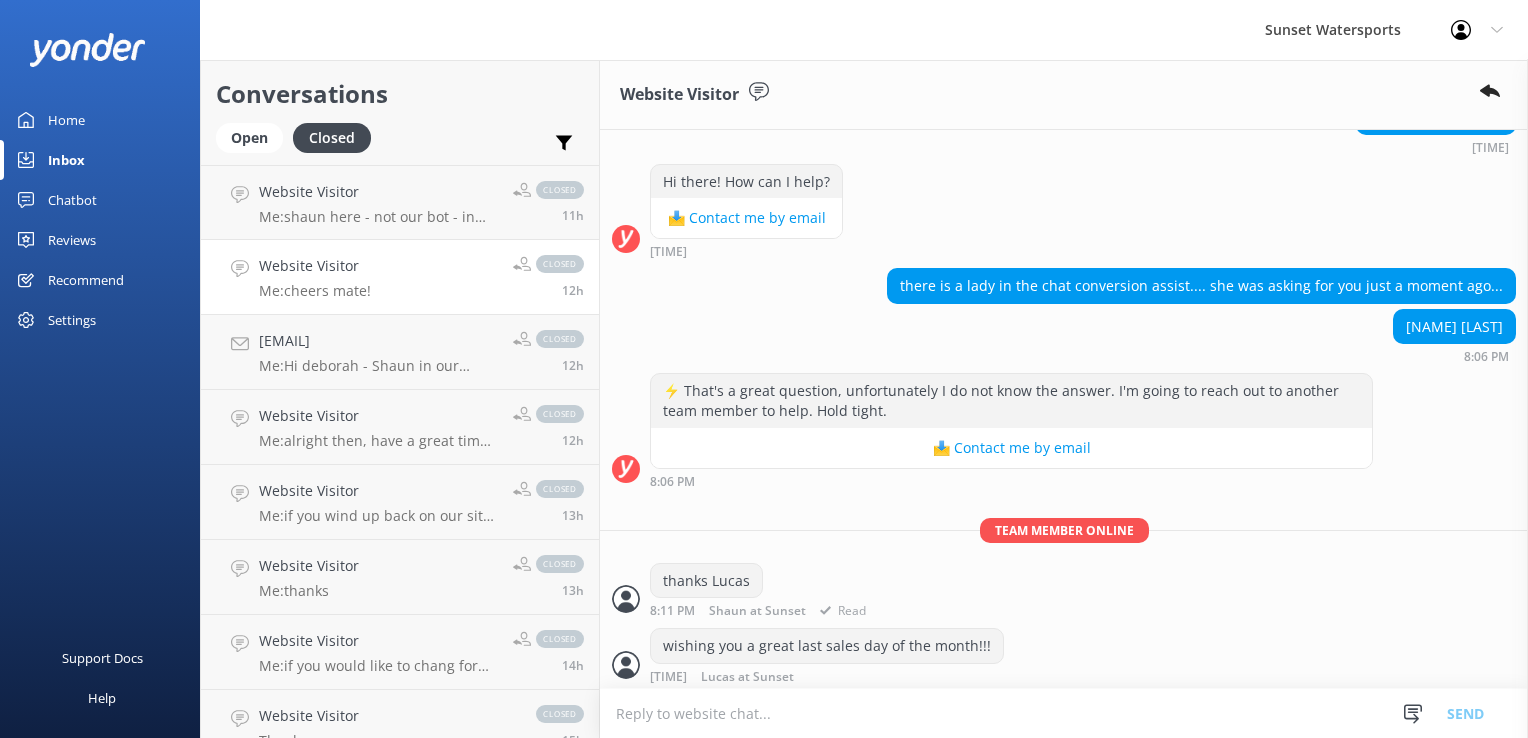 scroll, scrollTop: 5728, scrollLeft: 0, axis: vertical 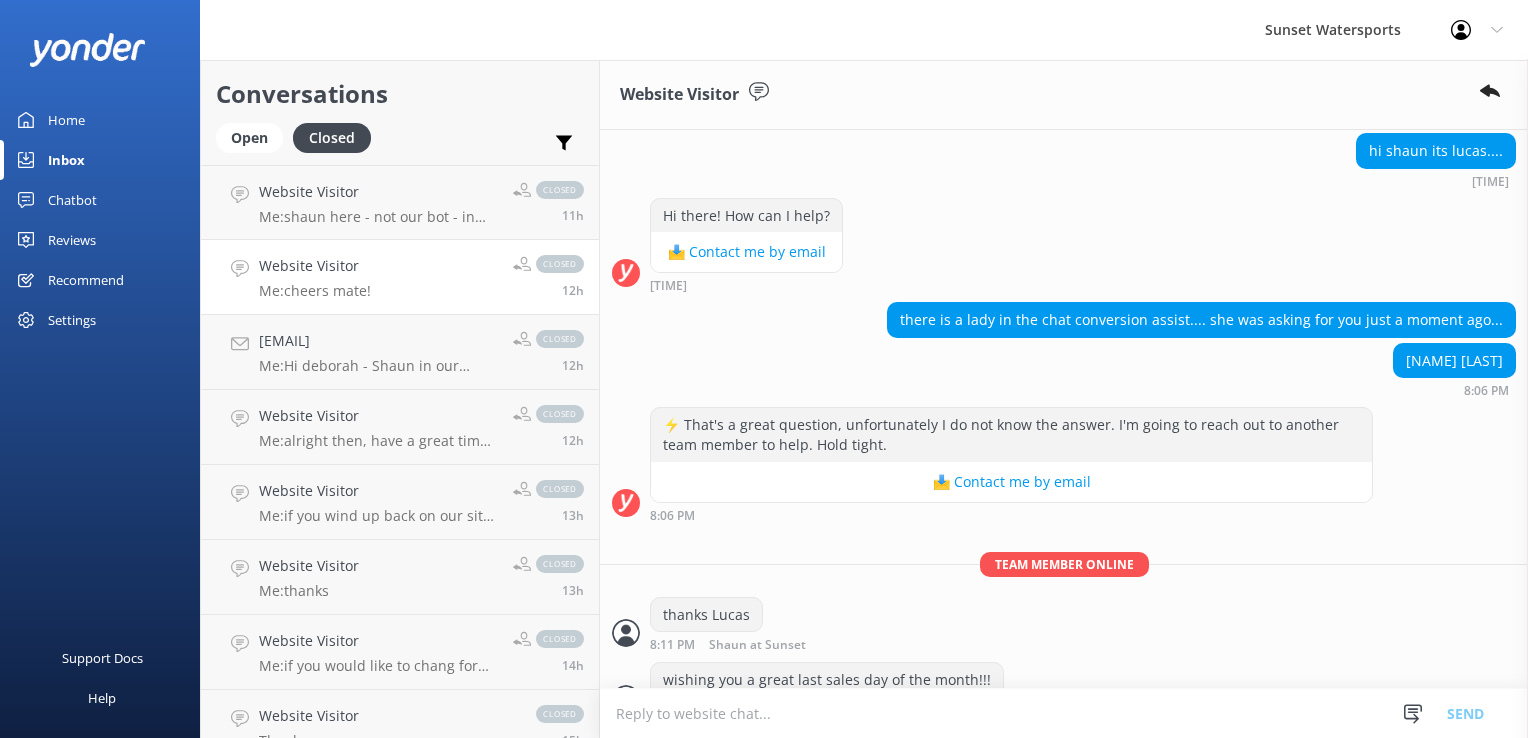 click on "[NAME] [LAST]" at bounding box center [1454, 361] 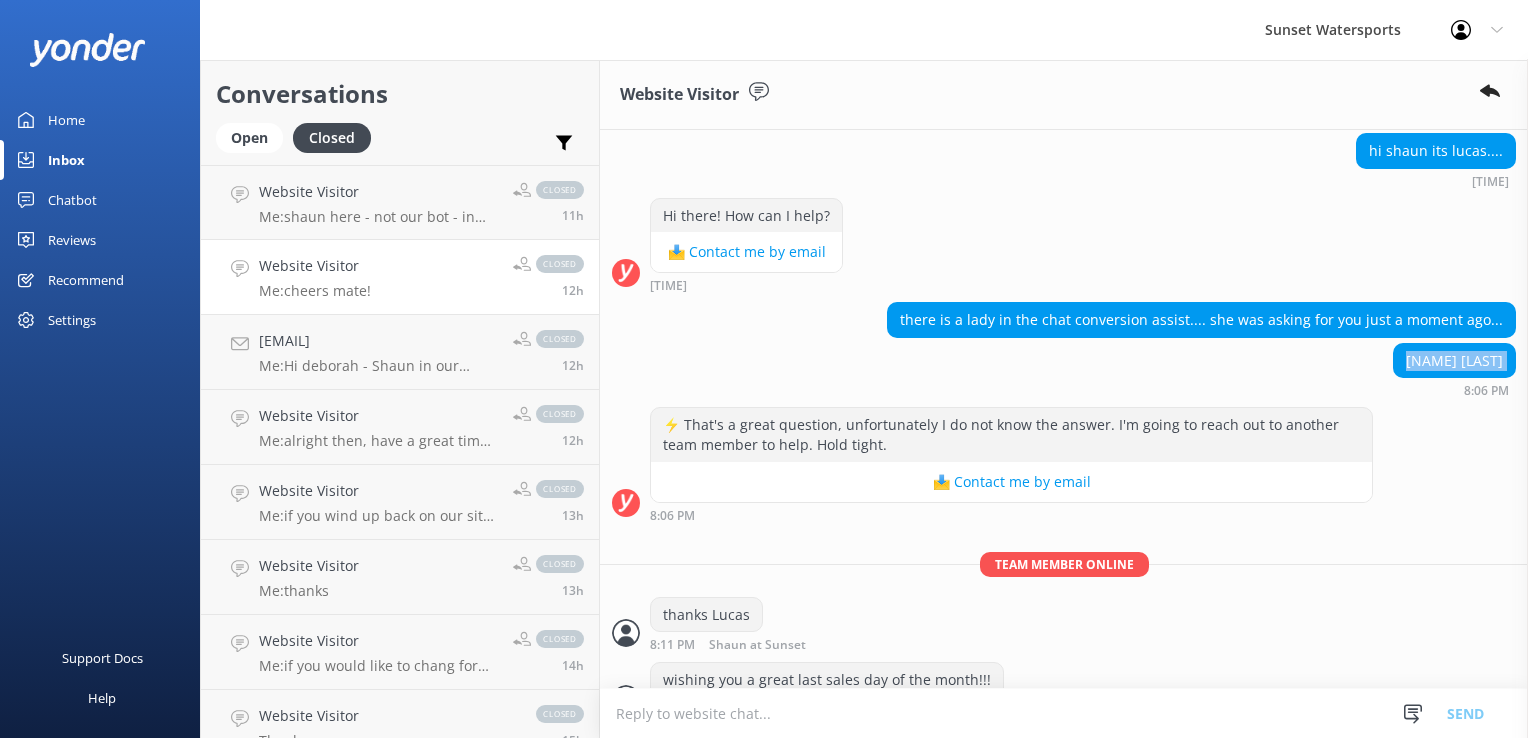 click on "[NAME] [LAST]" at bounding box center [1454, 361] 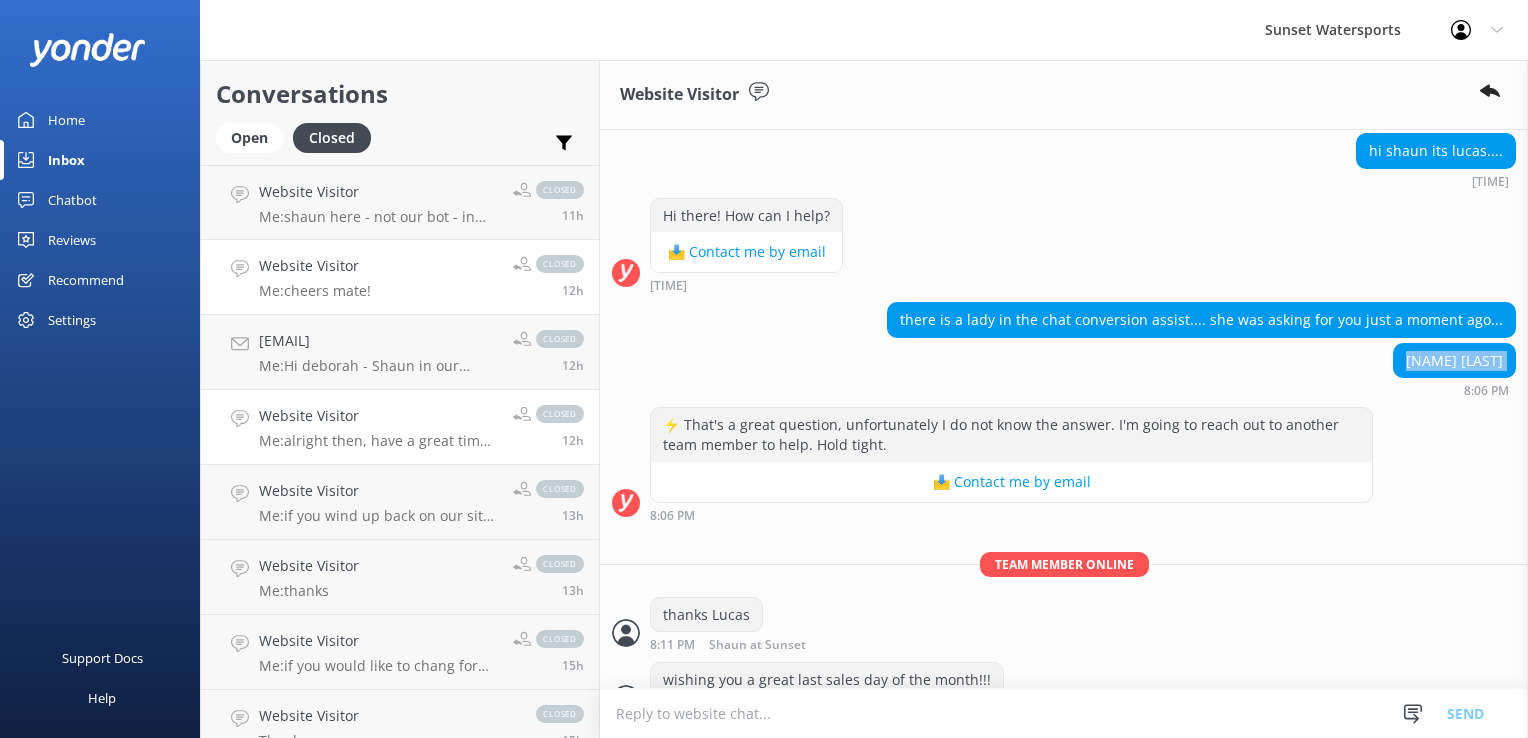 click on "Website Visitor" at bounding box center (378, 416) 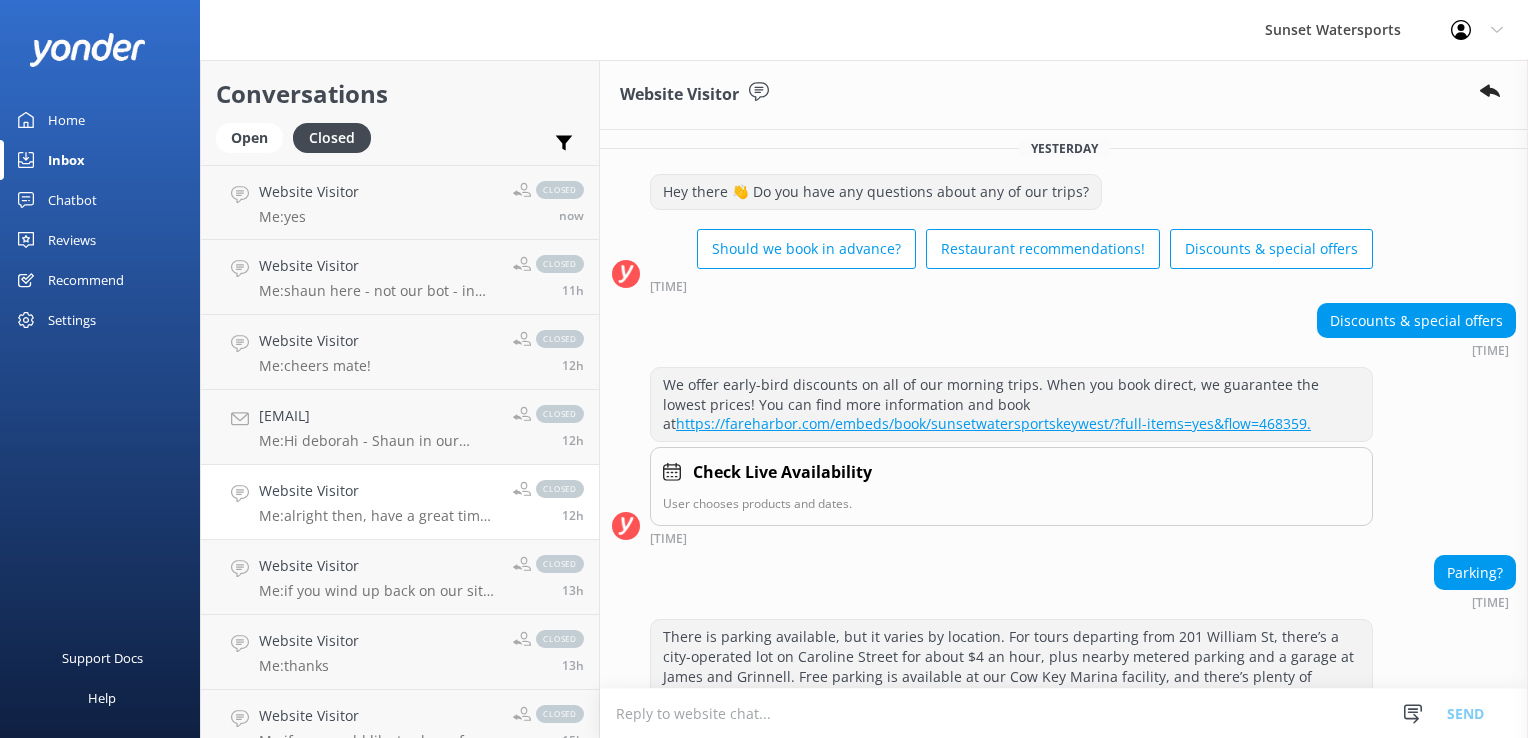 scroll, scrollTop: 0, scrollLeft: 0, axis: both 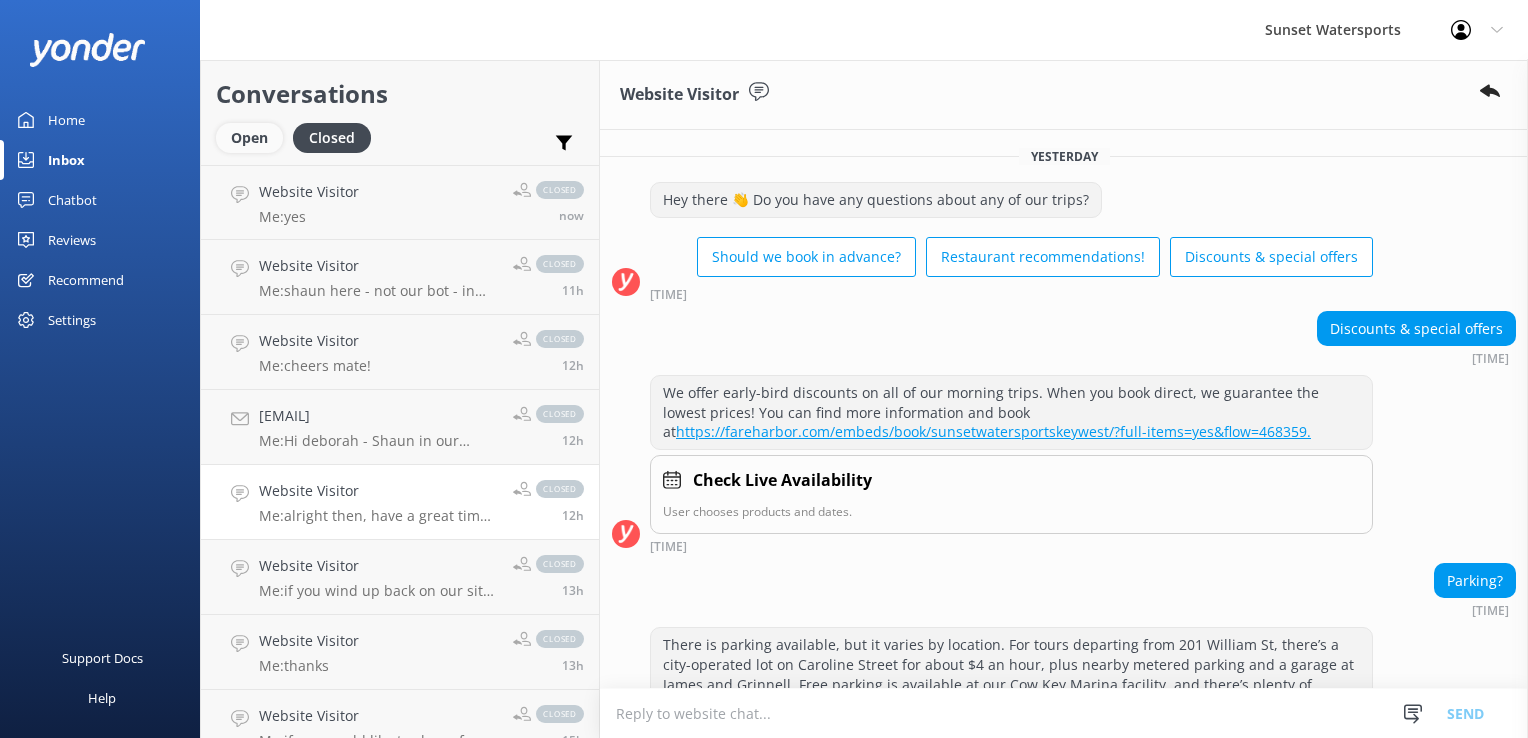 click on "Open" at bounding box center (249, 138) 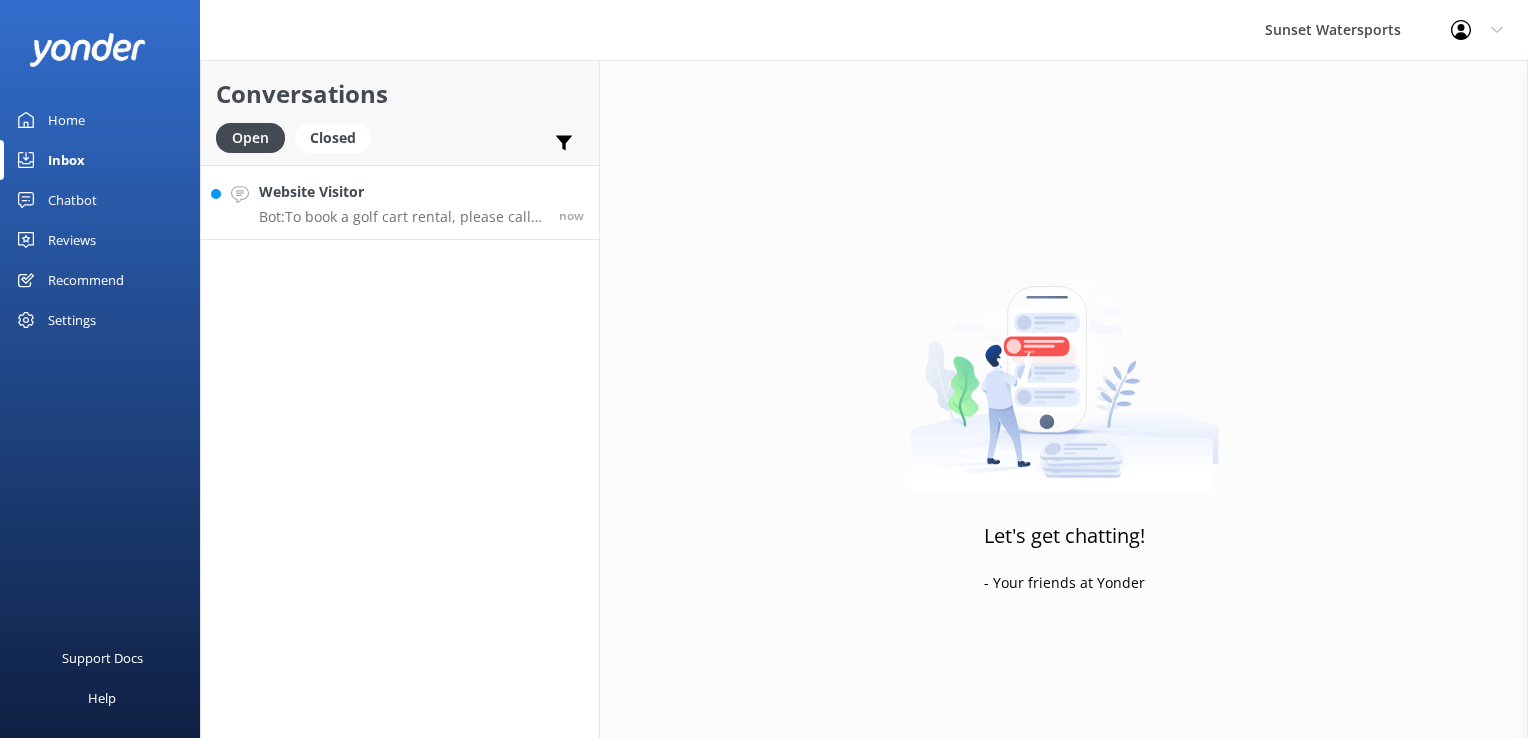 click on "Bot:  To book a golf cart rental, please call our office at [PHONE]. Reservations are recommended, especially during peak times." at bounding box center [401, 217] 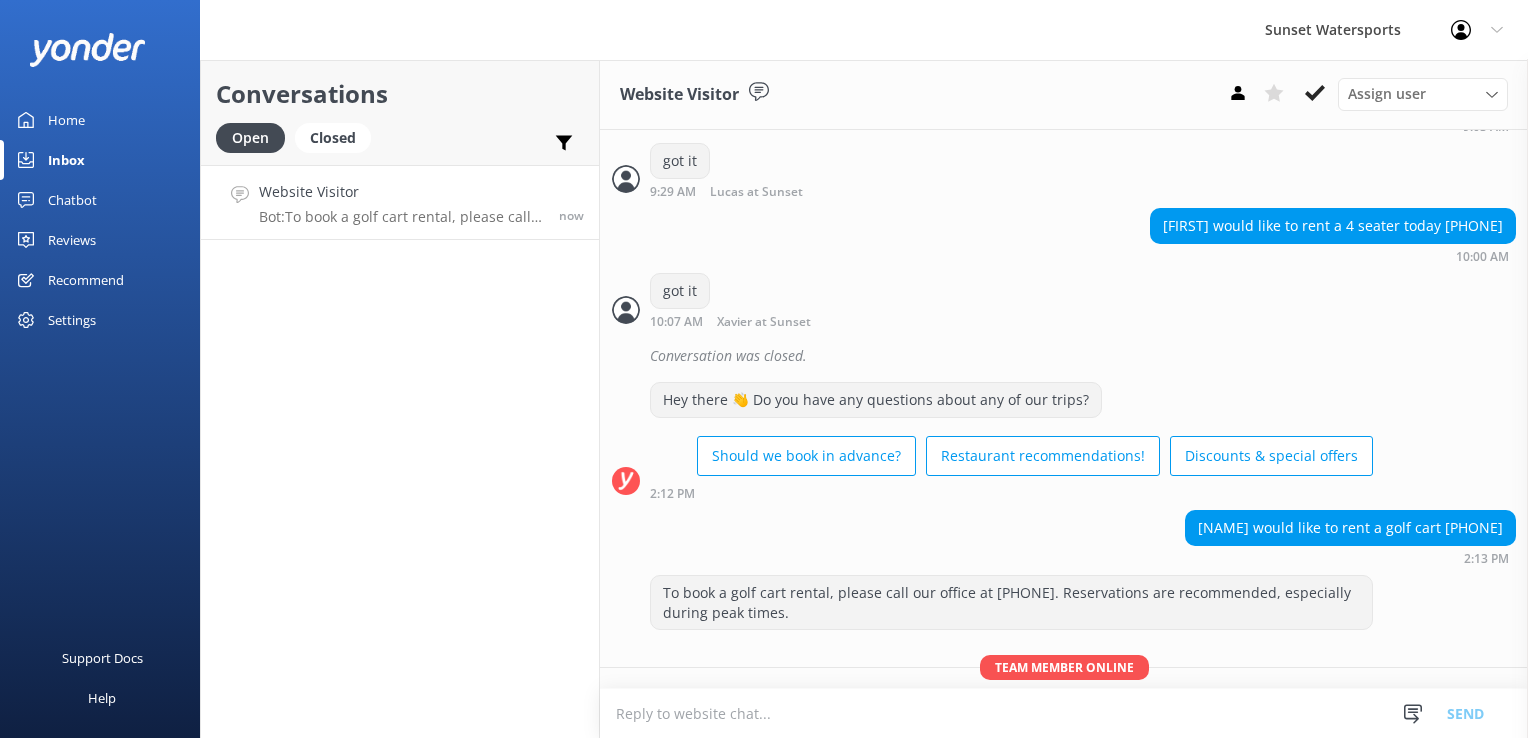 click at bounding box center (1064, 713) 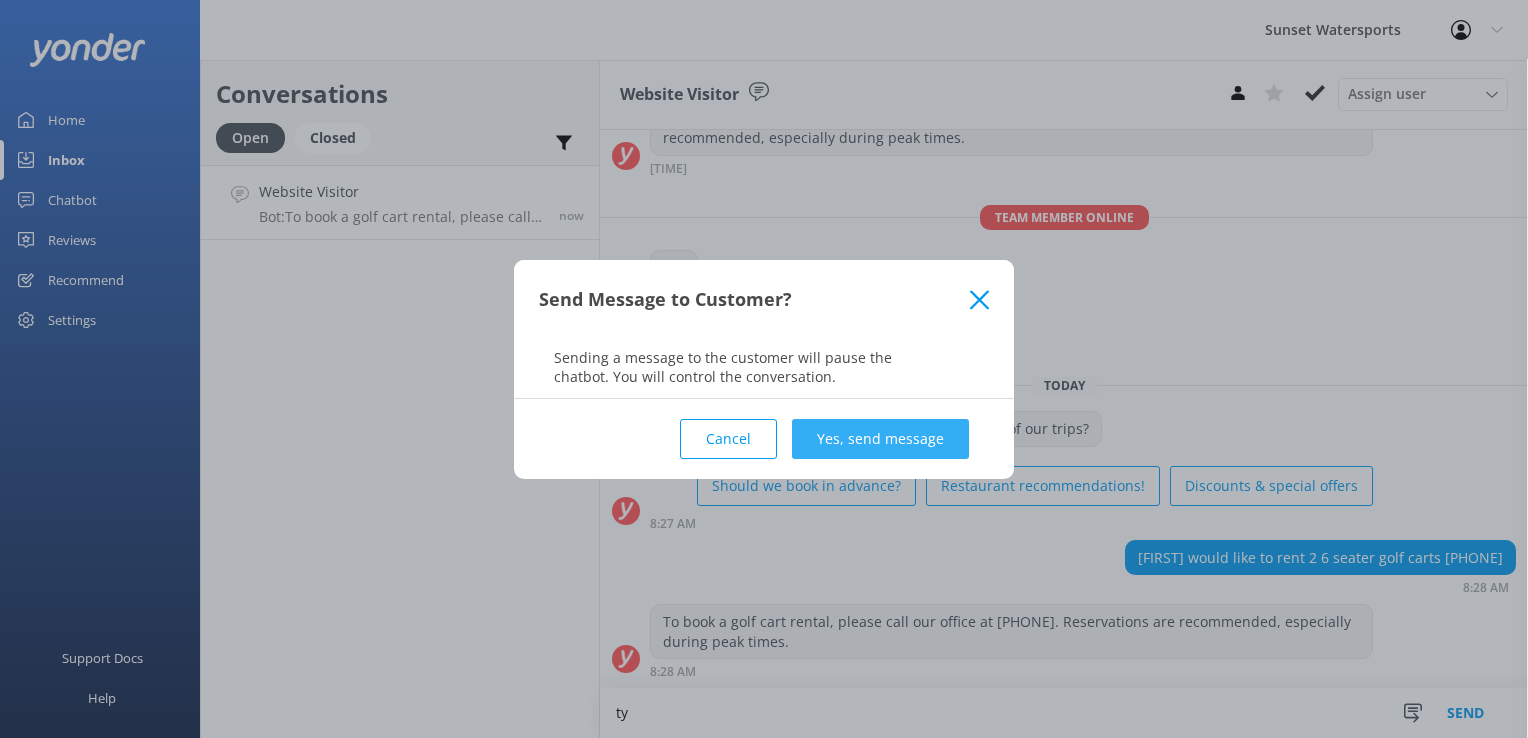 type on "ty" 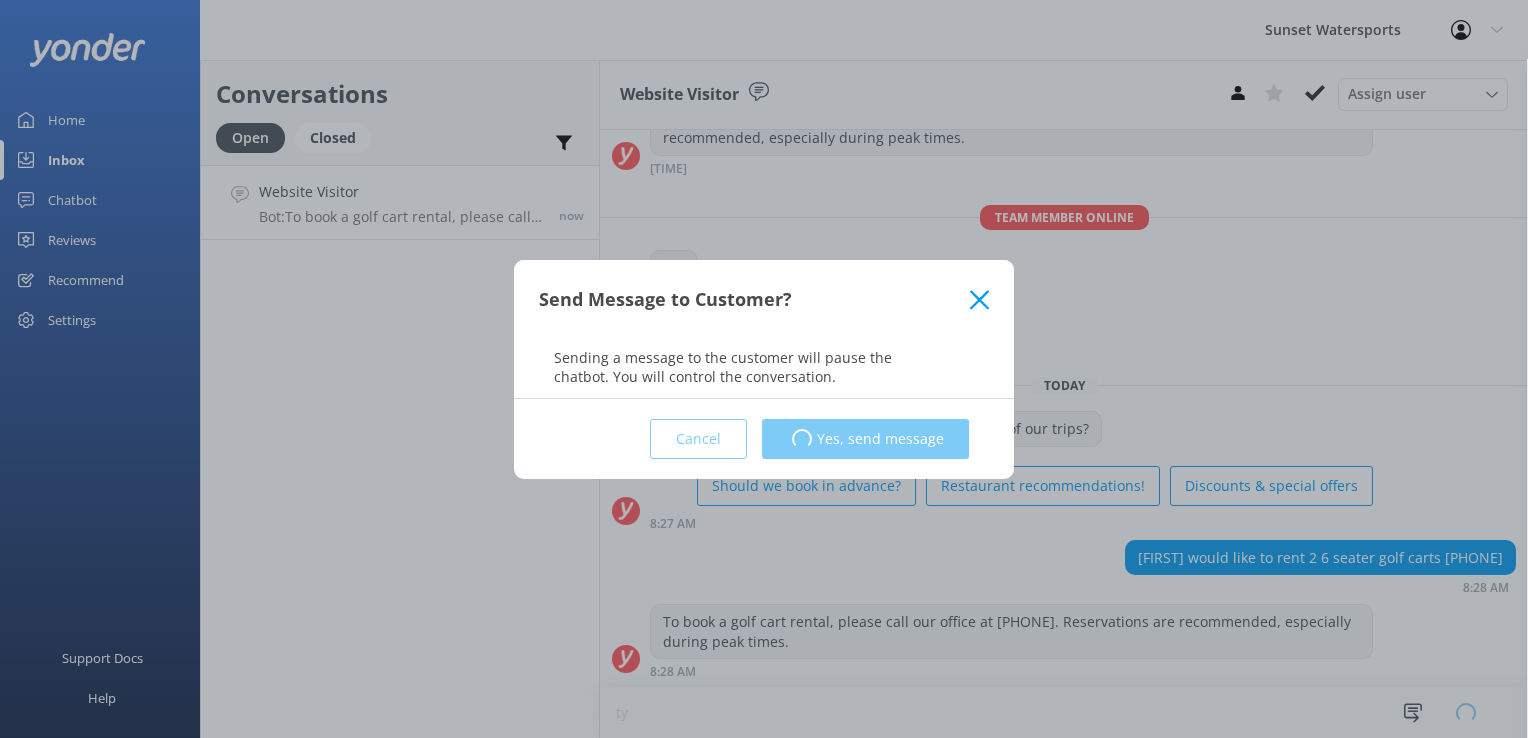 type 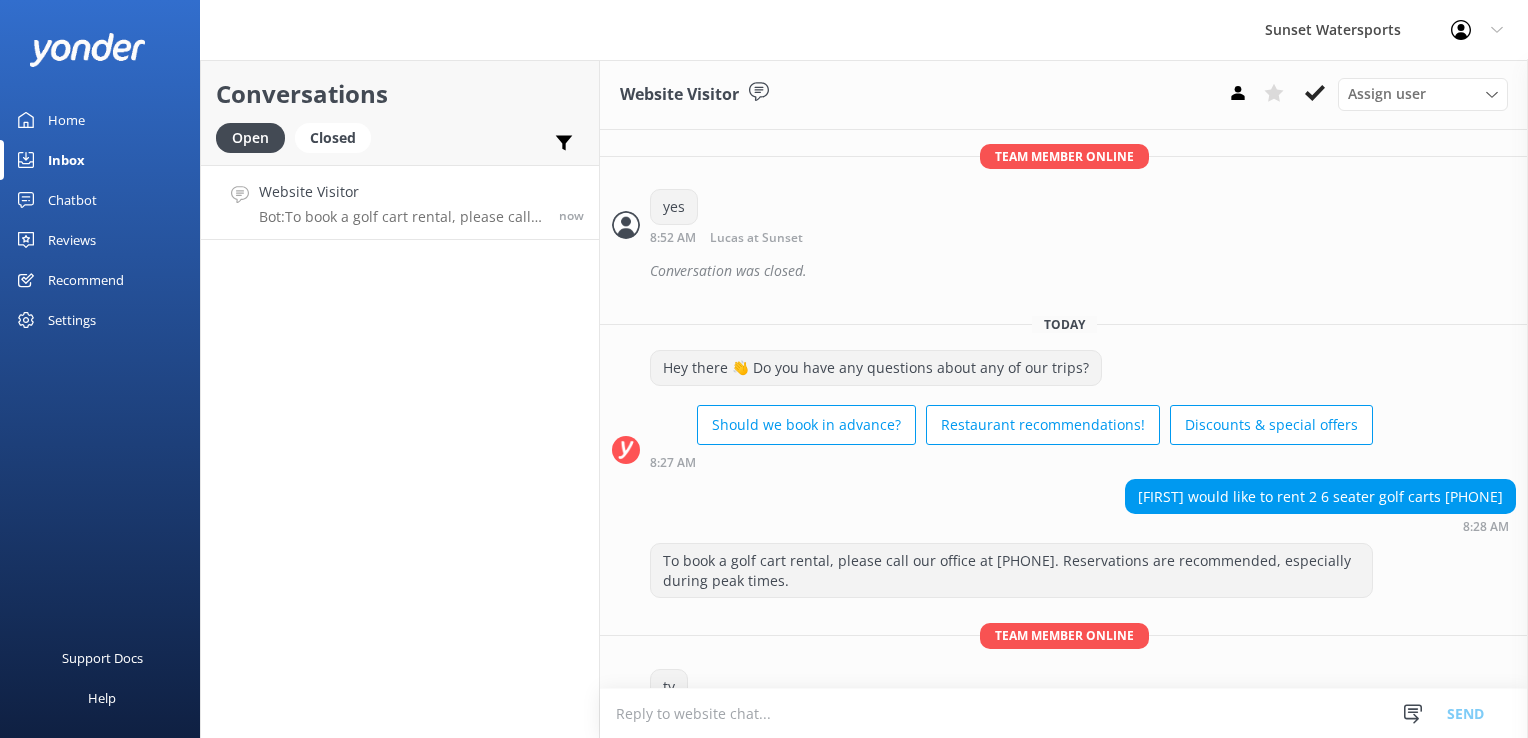 scroll, scrollTop: 4325, scrollLeft: 0, axis: vertical 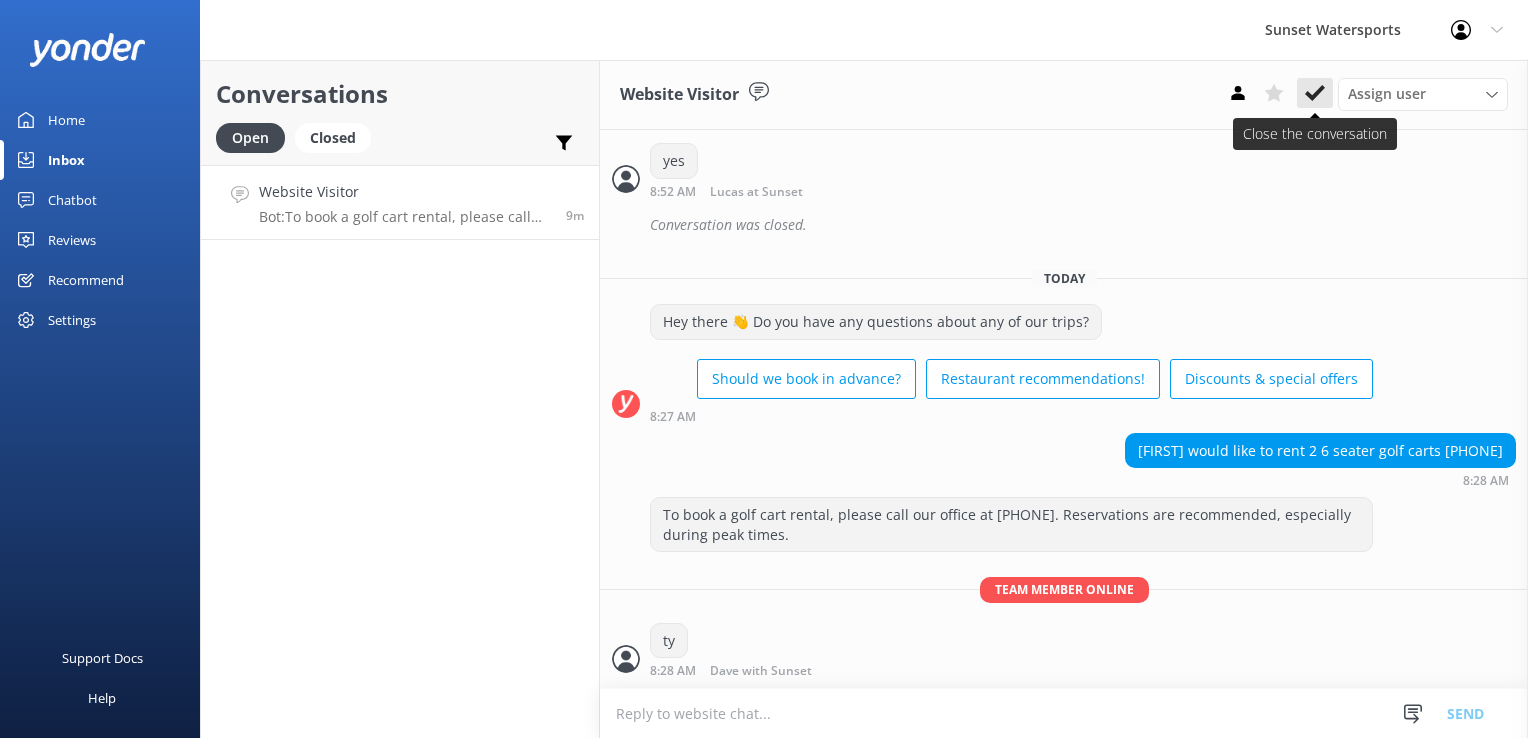 click at bounding box center [1315, 93] 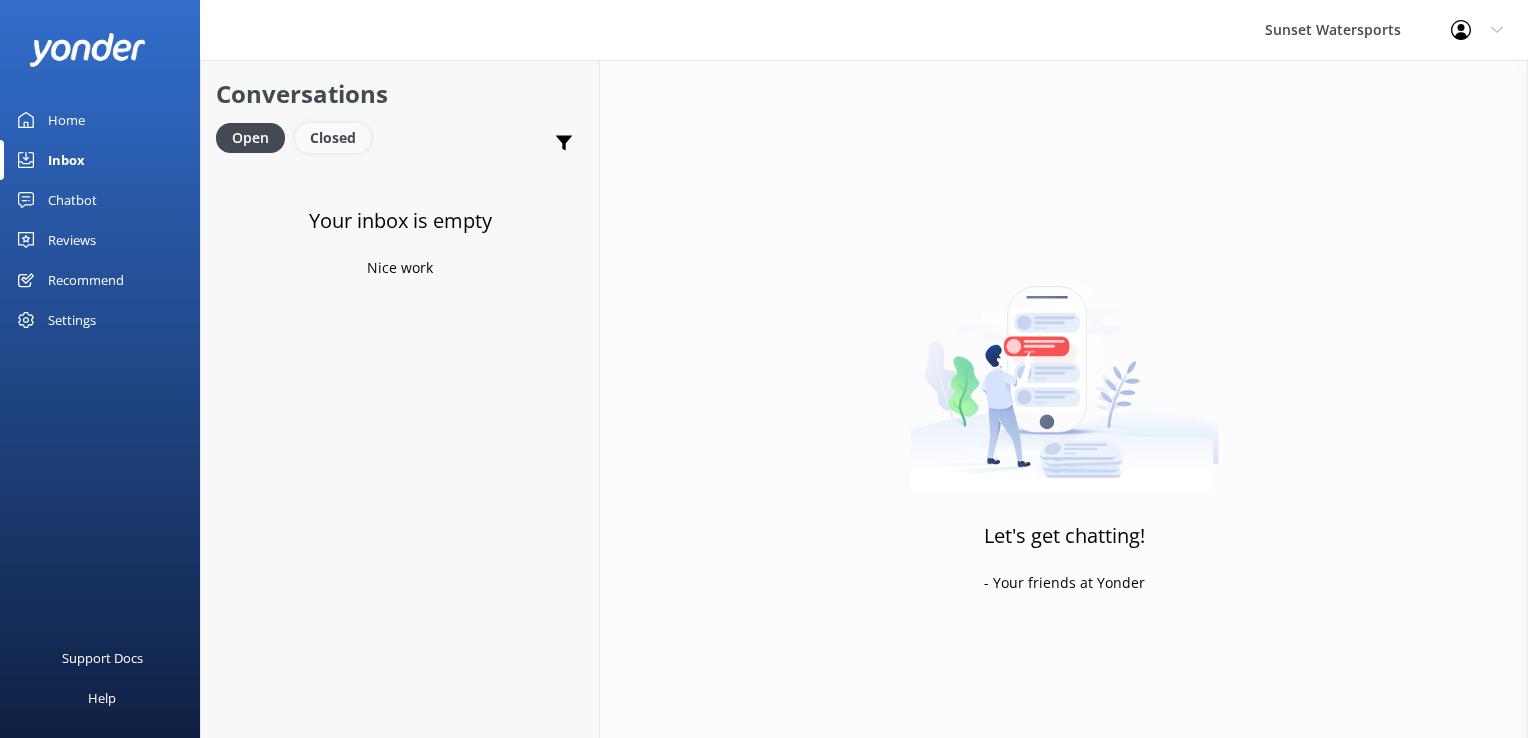 click on "Closed" at bounding box center (333, 138) 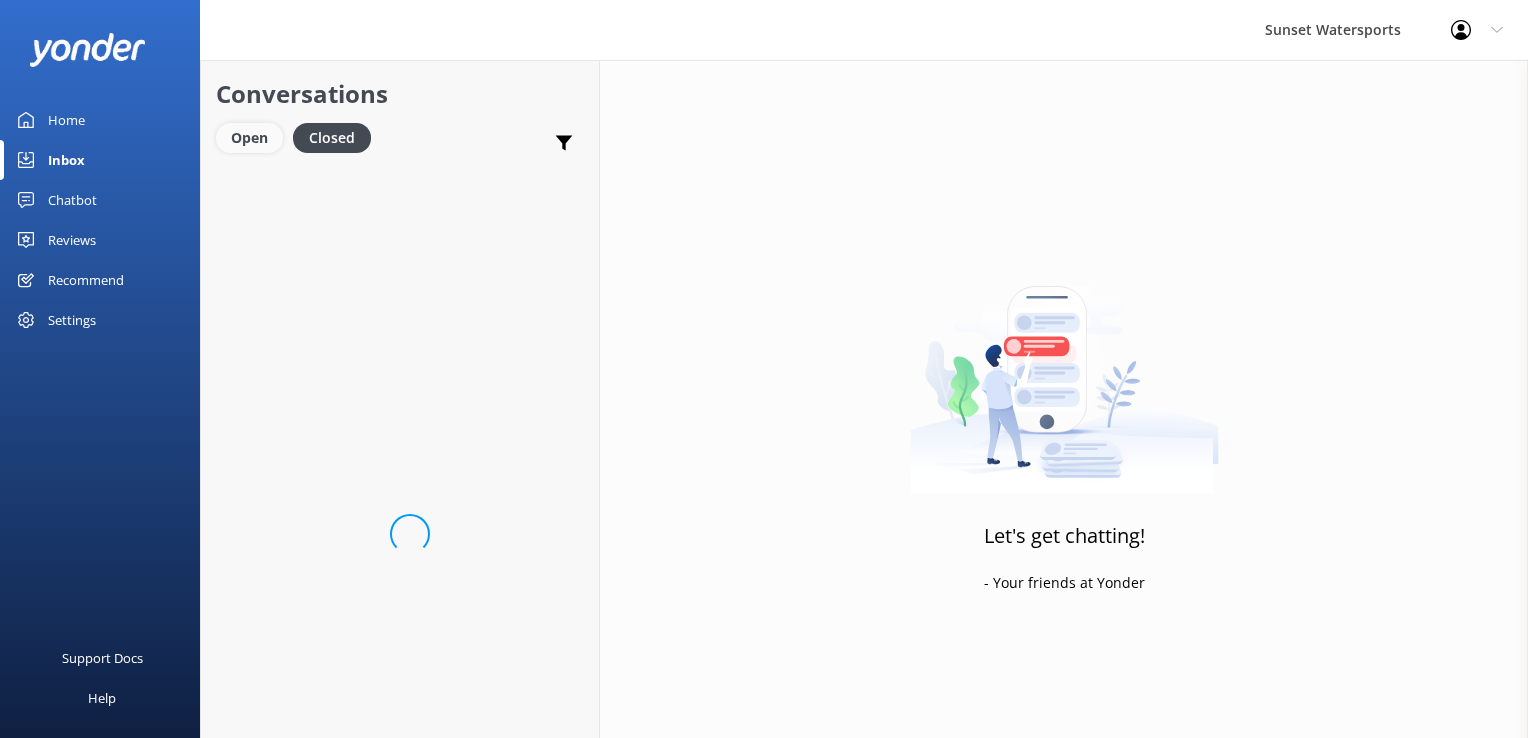 drag, startPoint x: 242, startPoint y: 172, endPoint x: 257, endPoint y: 139, distance: 36.249138 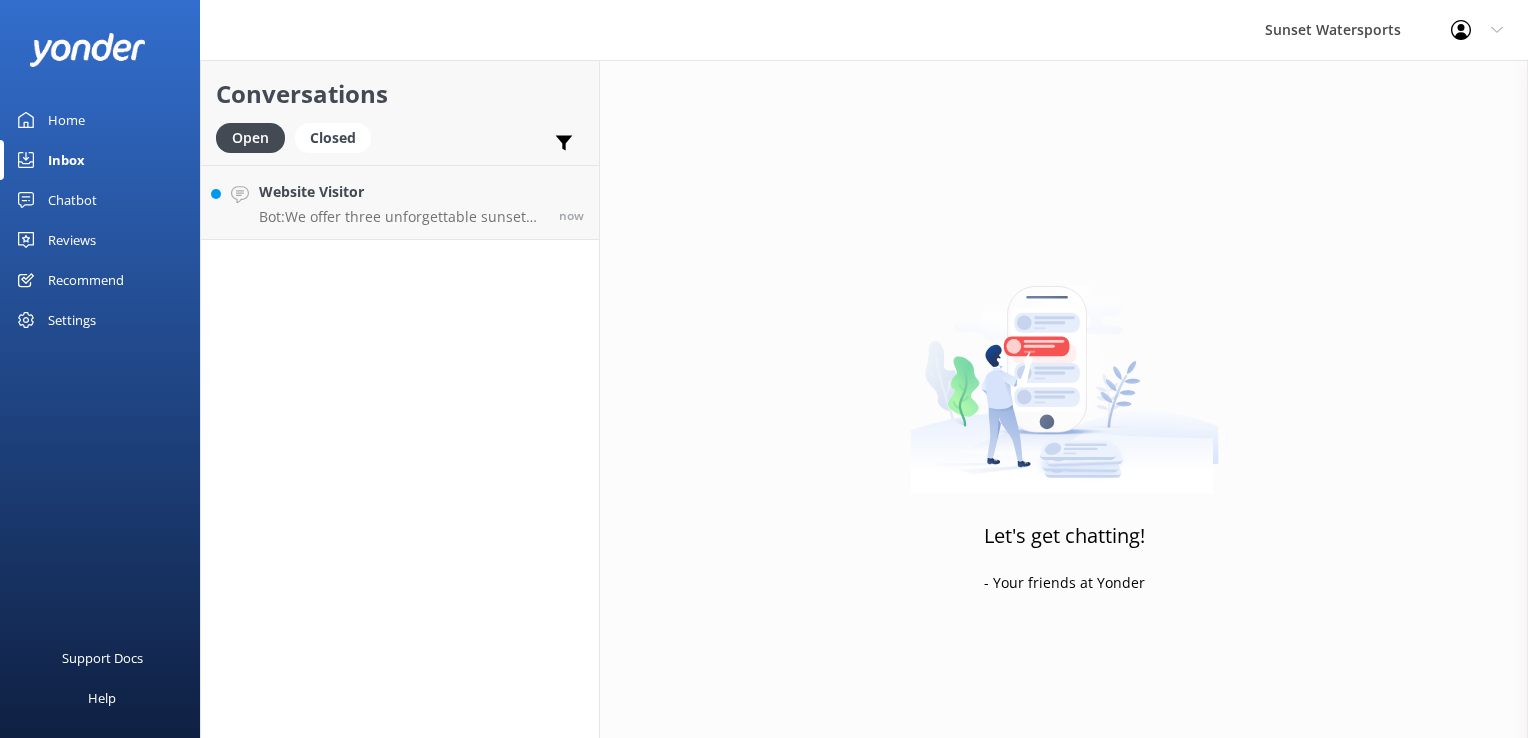 click on "Website Visitor" at bounding box center [401, 192] 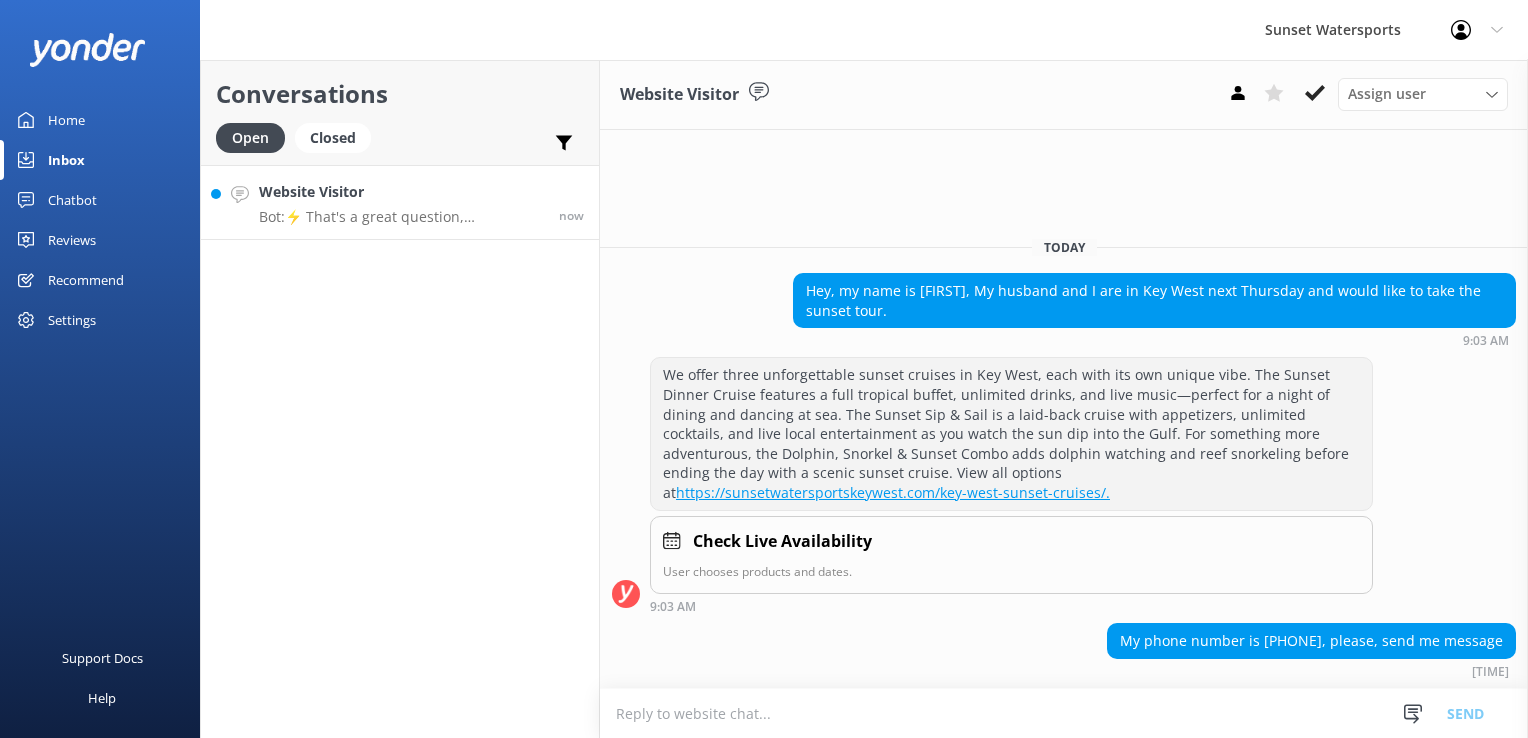 scroll, scrollTop: 30, scrollLeft: 0, axis: vertical 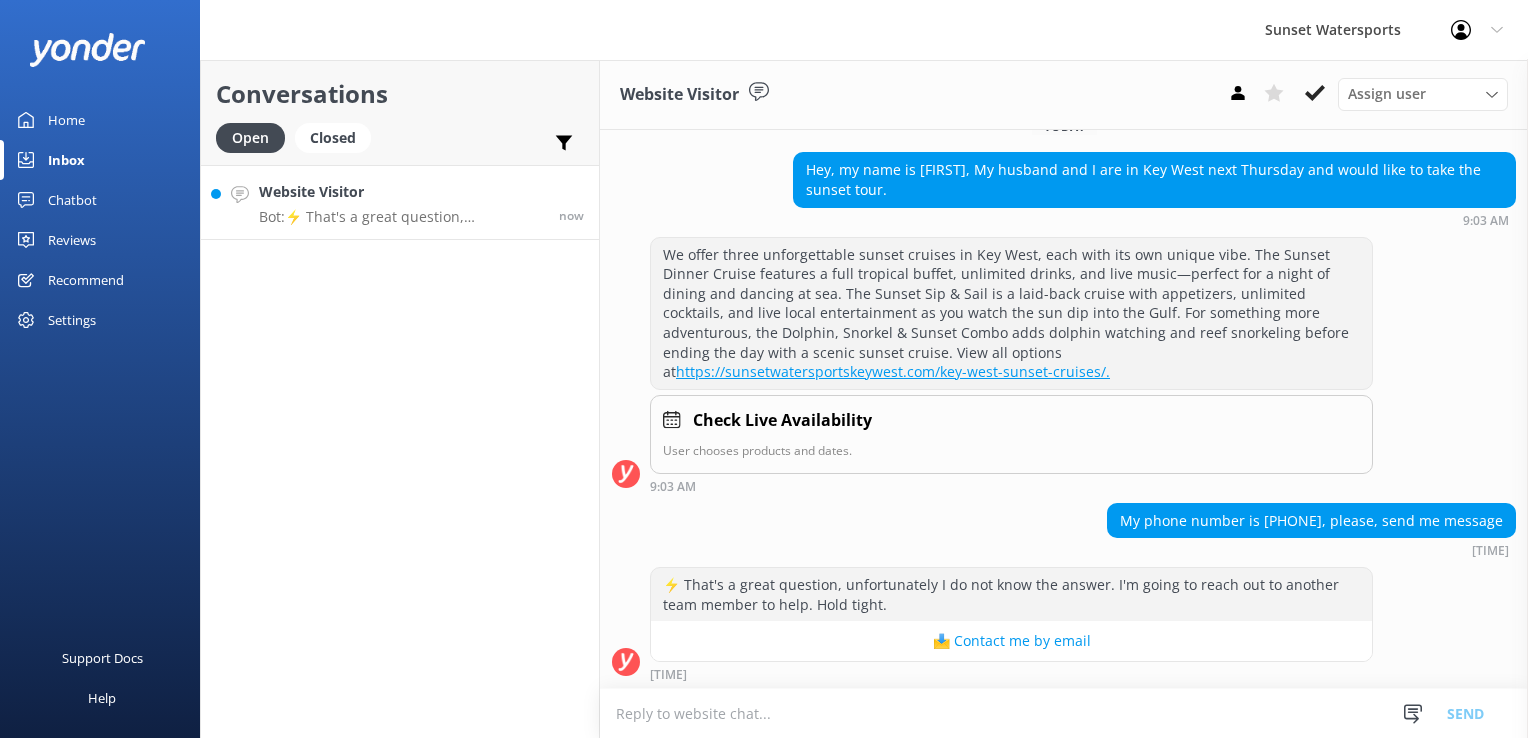 click at bounding box center [1064, 713] 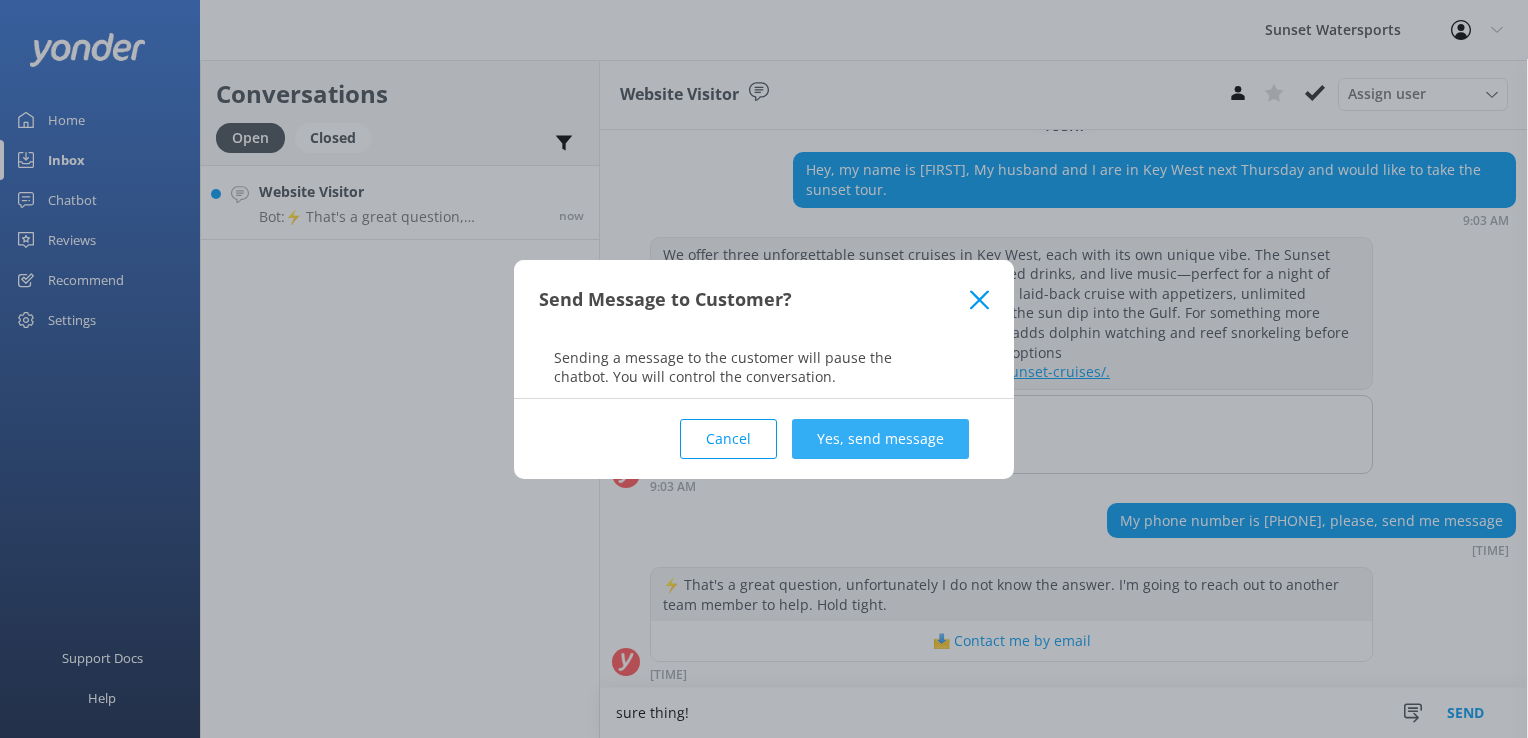 type on "sure thing!" 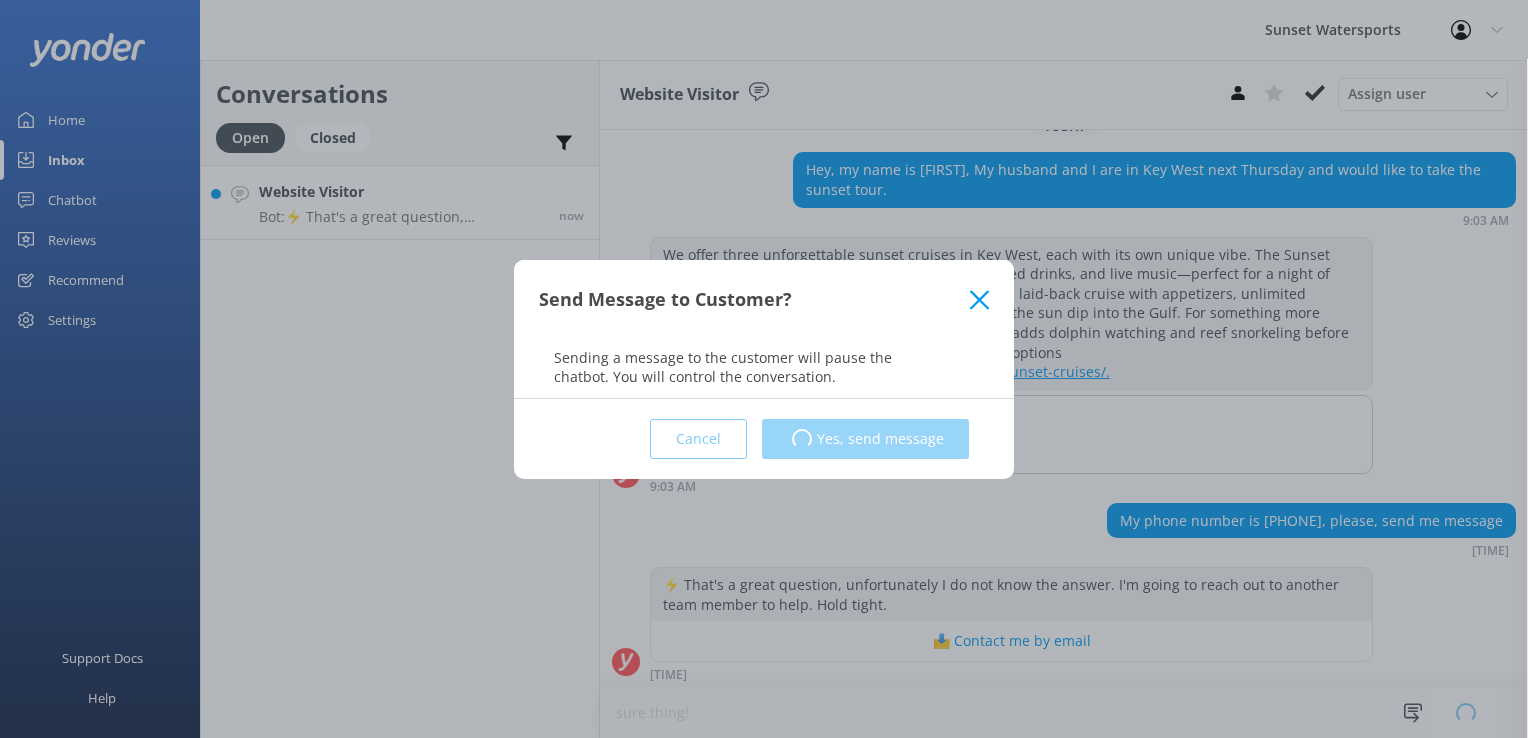 type 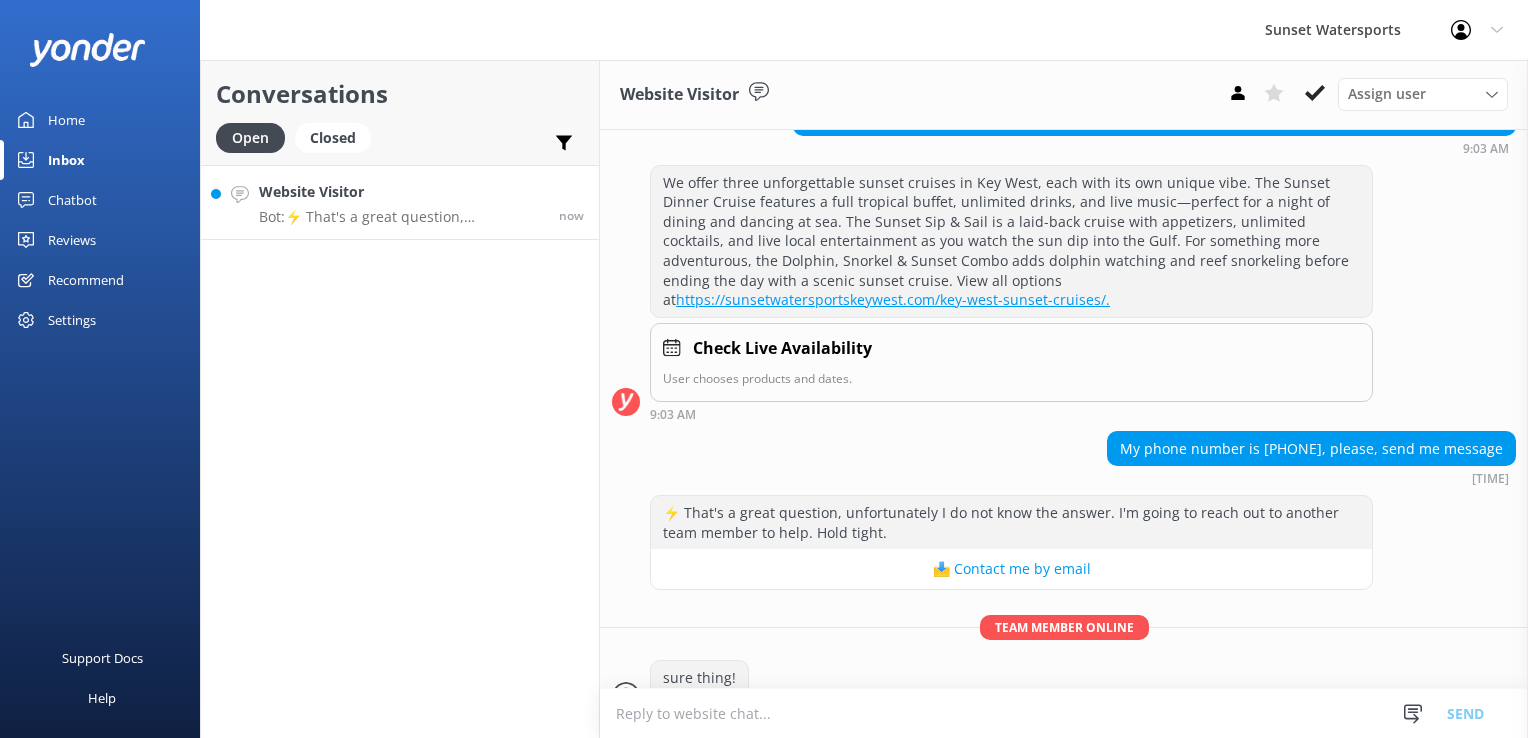 scroll, scrollTop: 136, scrollLeft: 0, axis: vertical 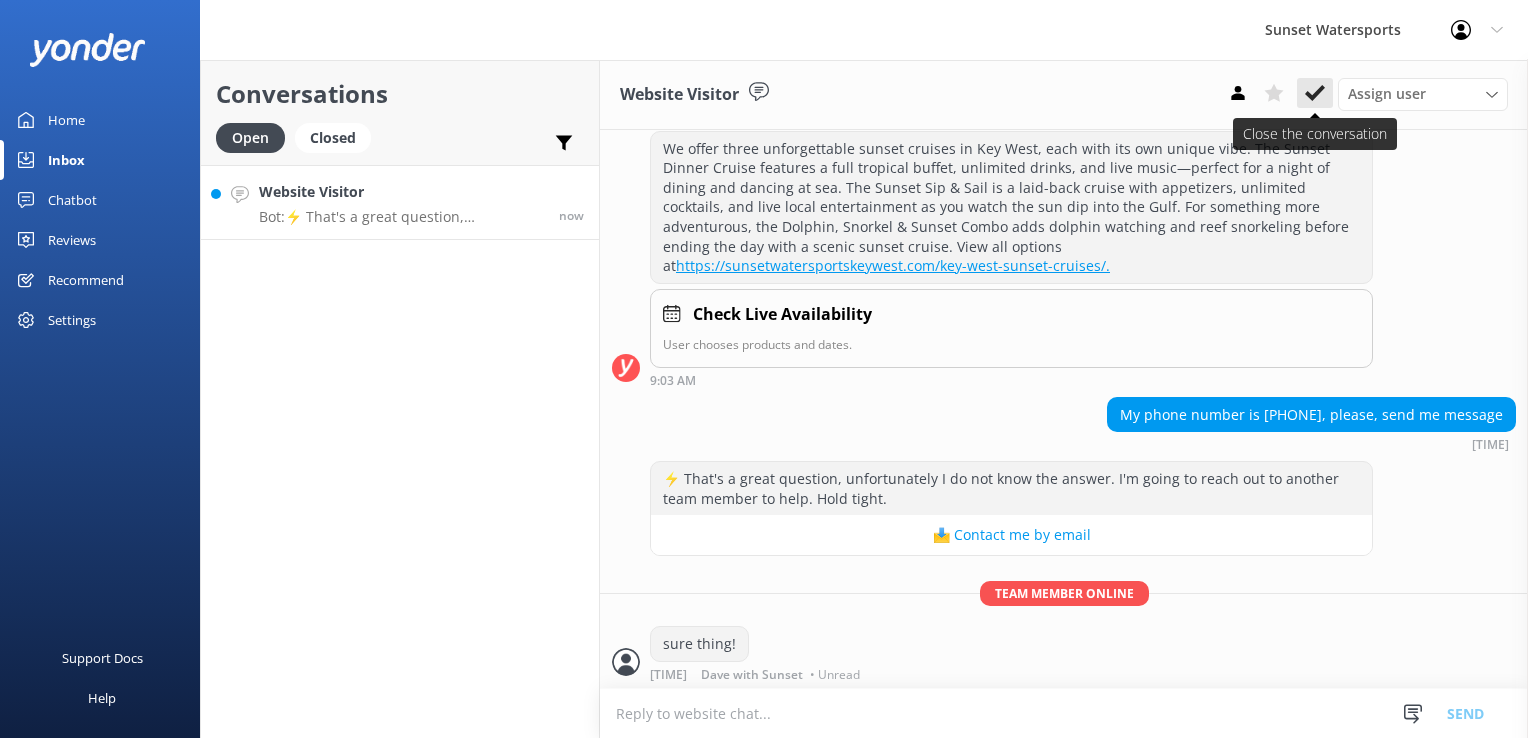click at bounding box center (1315, 93) 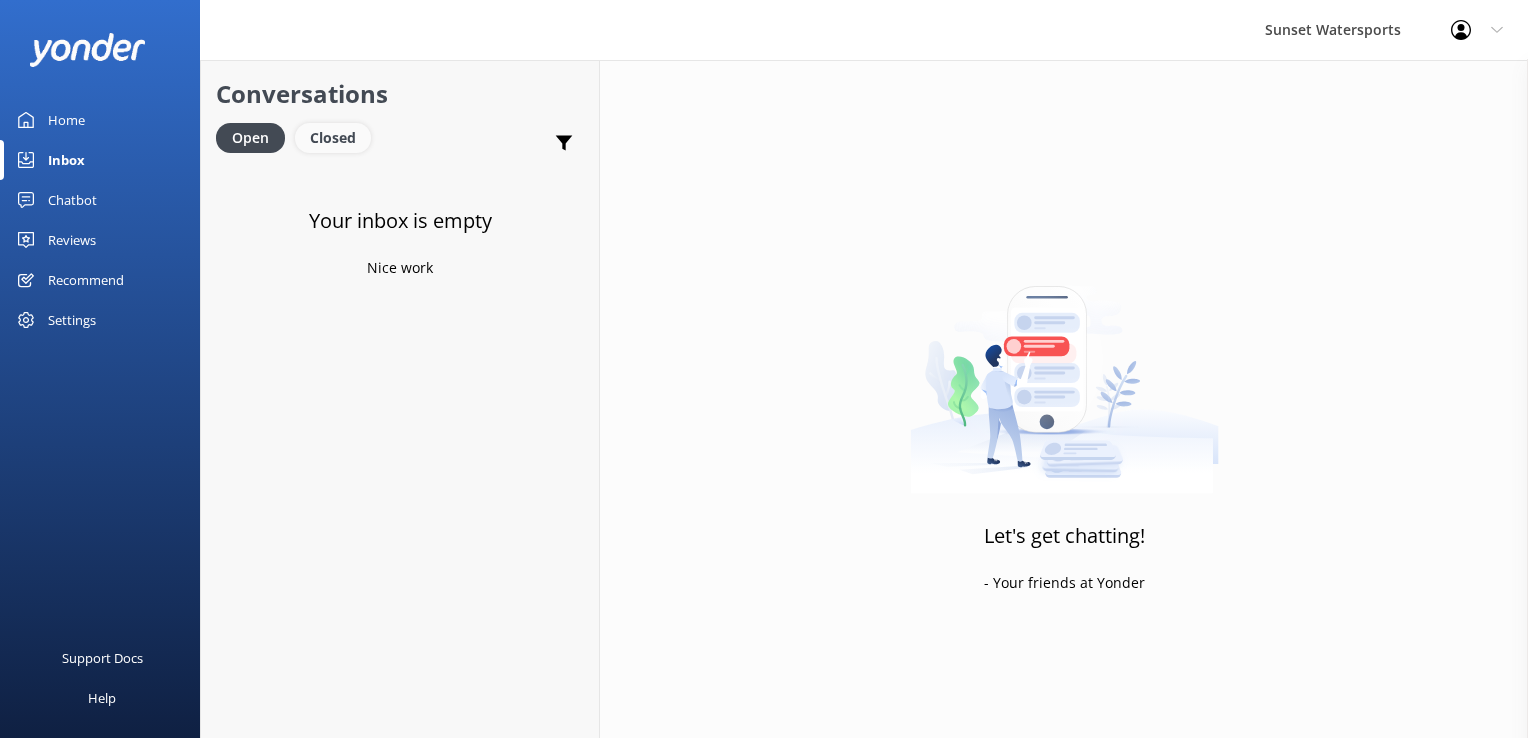 click on "Closed" at bounding box center (333, 138) 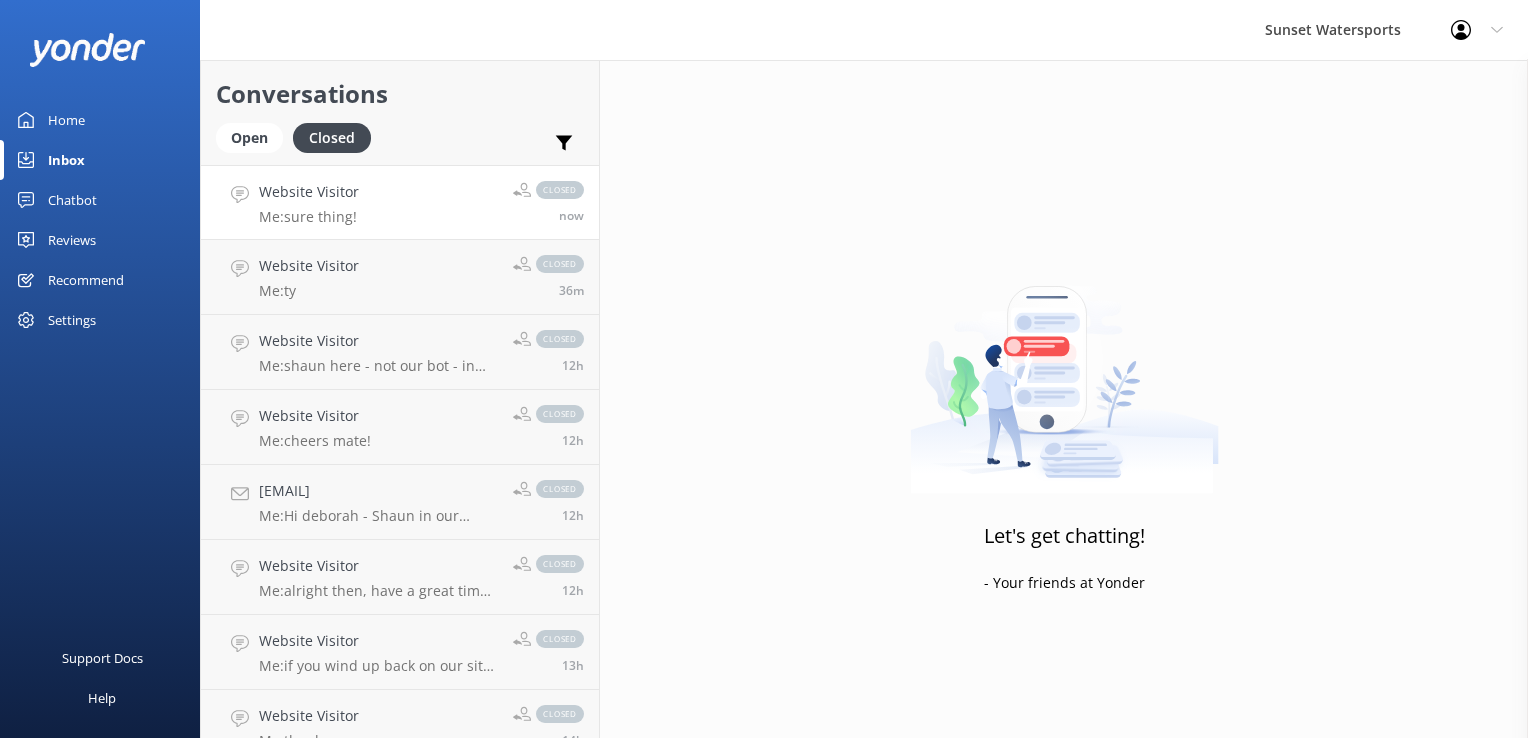 click on "Website Visitor Me:  sure thing! closed now" at bounding box center [400, 202] 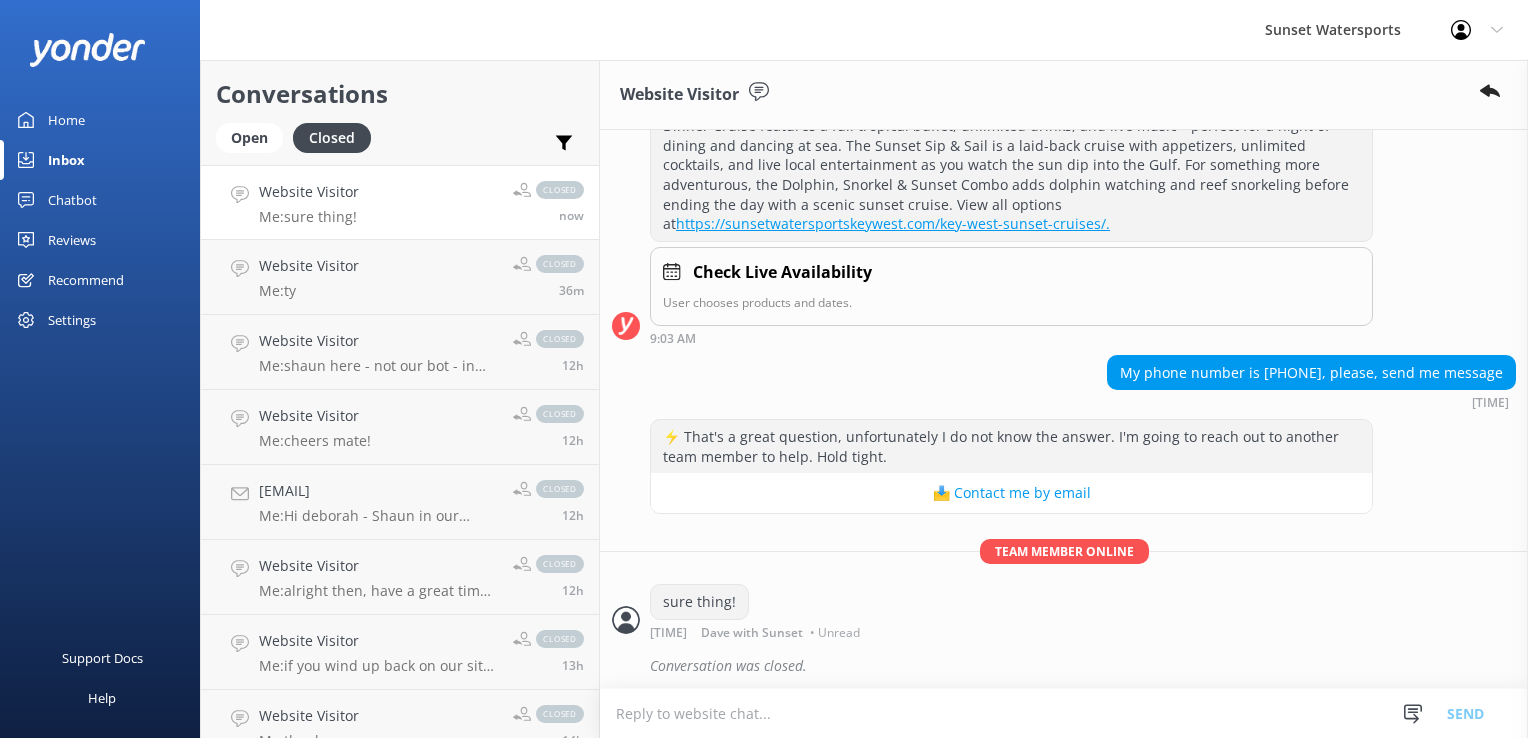 scroll, scrollTop: 180, scrollLeft: 0, axis: vertical 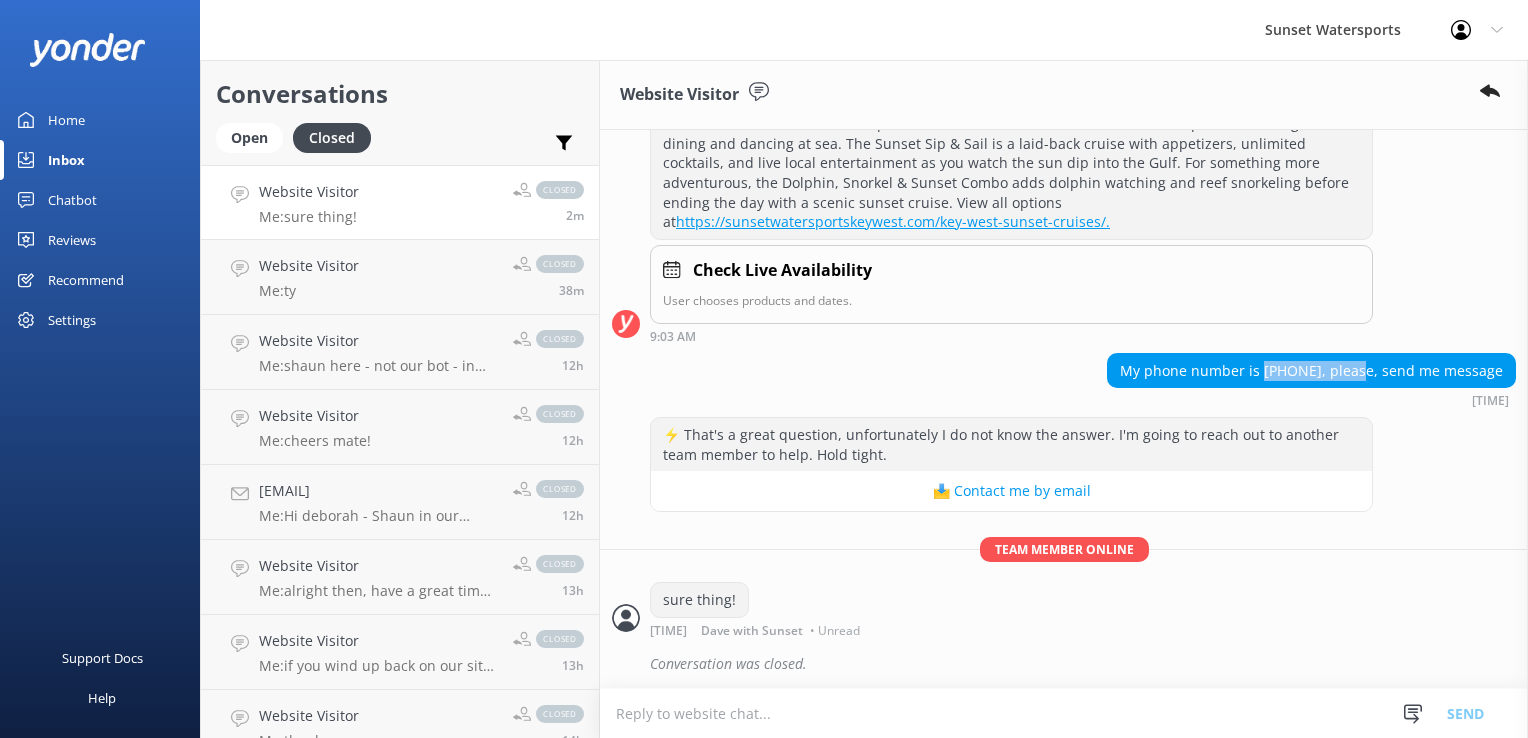 drag, startPoint x: 1312, startPoint y: 362, endPoint x: 1219, endPoint y: 380, distance: 94.72592 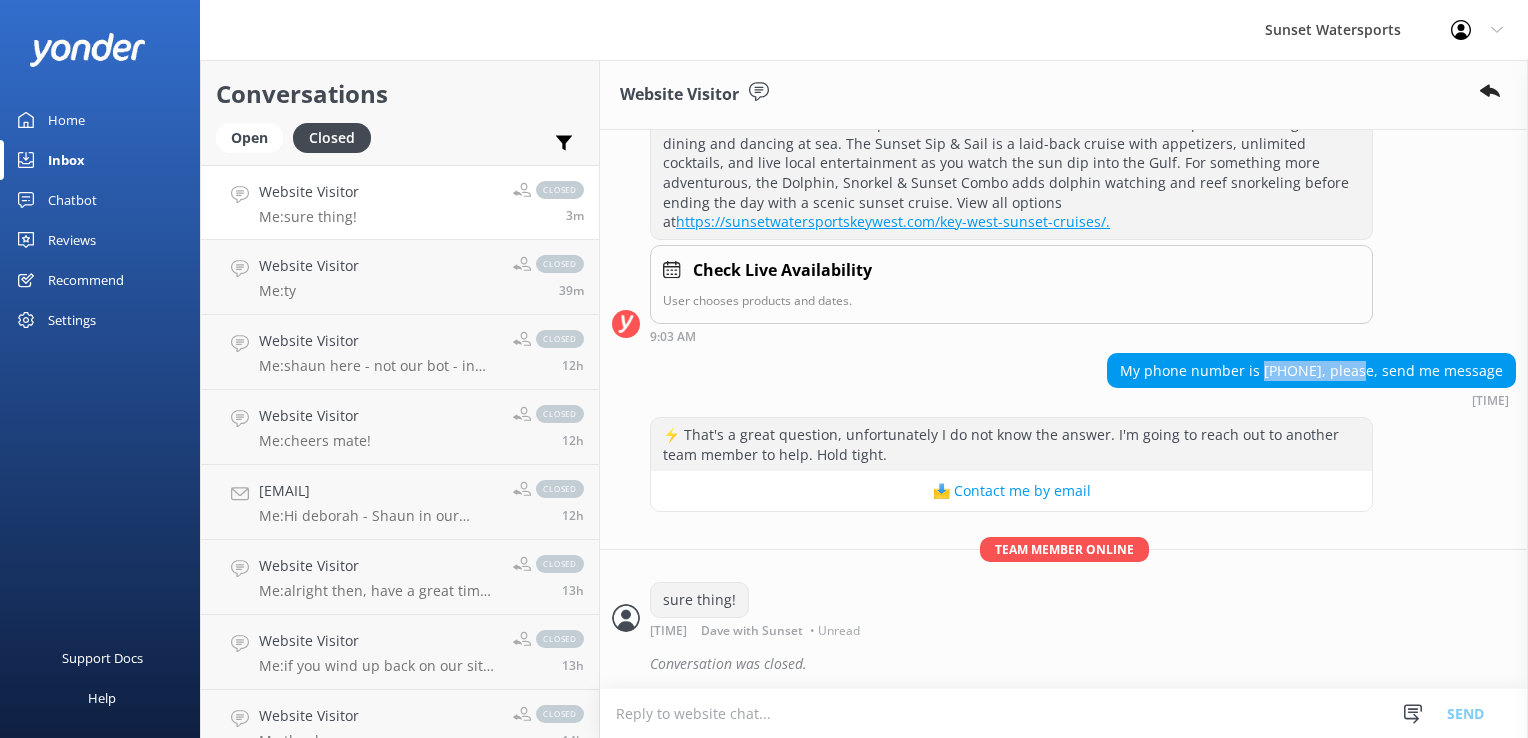 scroll, scrollTop: 0, scrollLeft: 0, axis: both 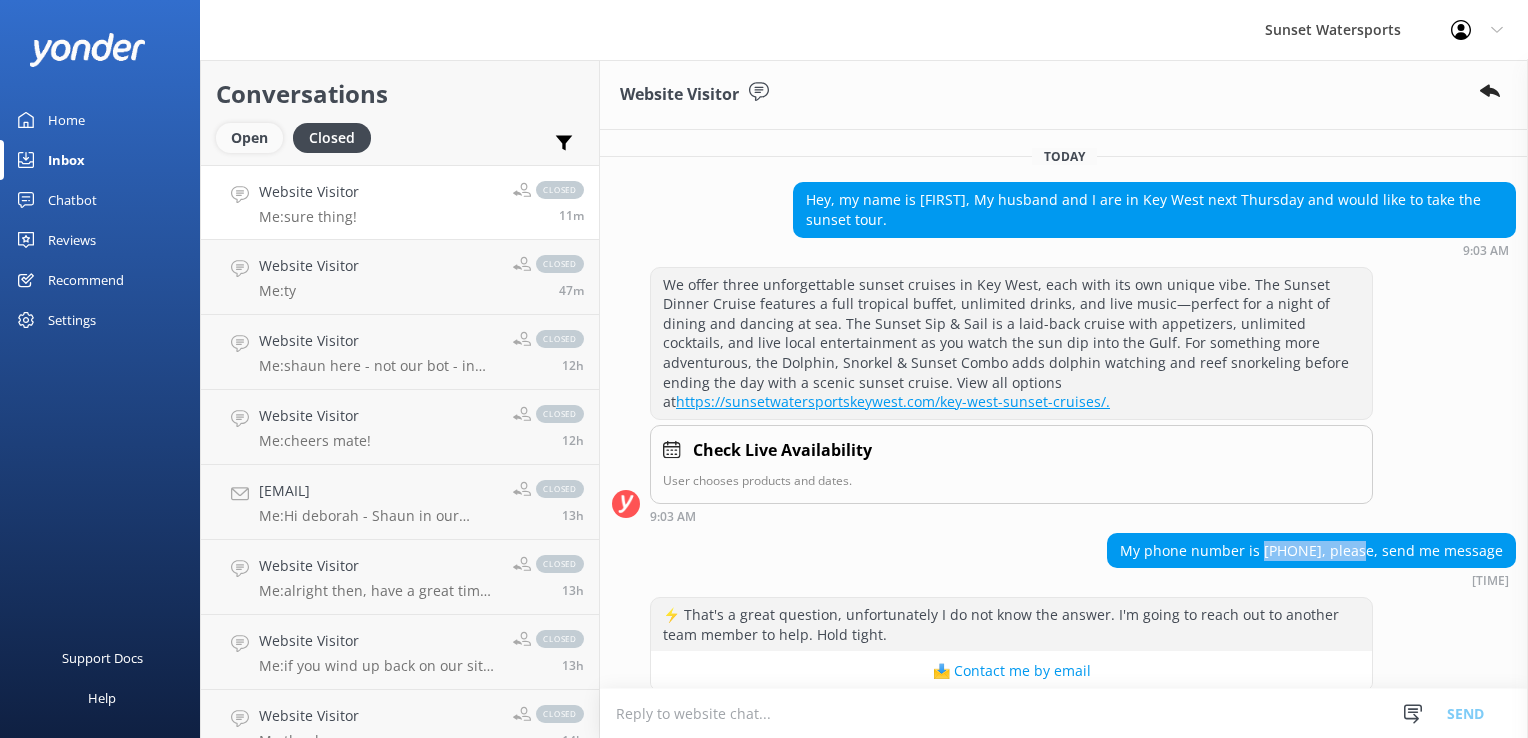 click on "Open" at bounding box center [249, 138] 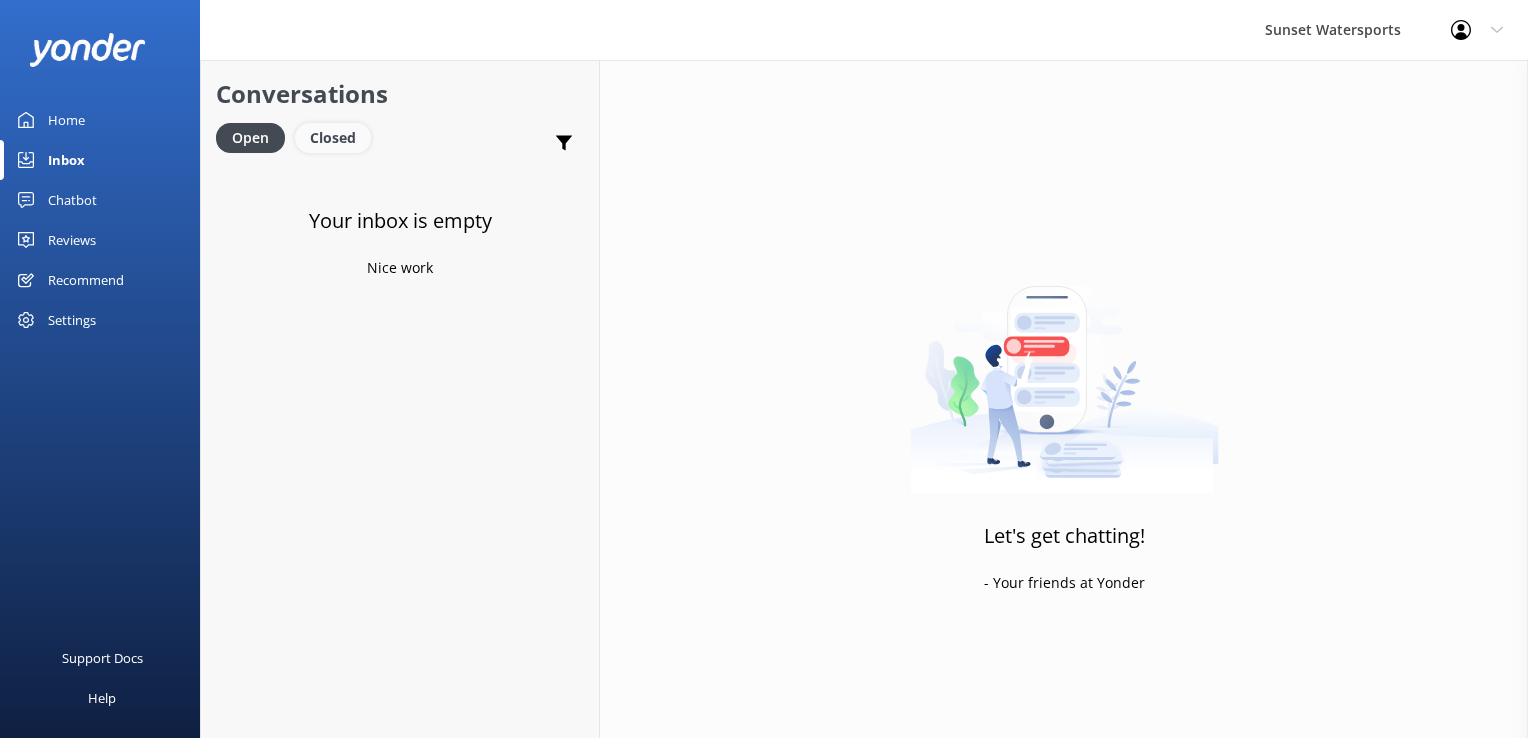 click on "Closed" at bounding box center [333, 138] 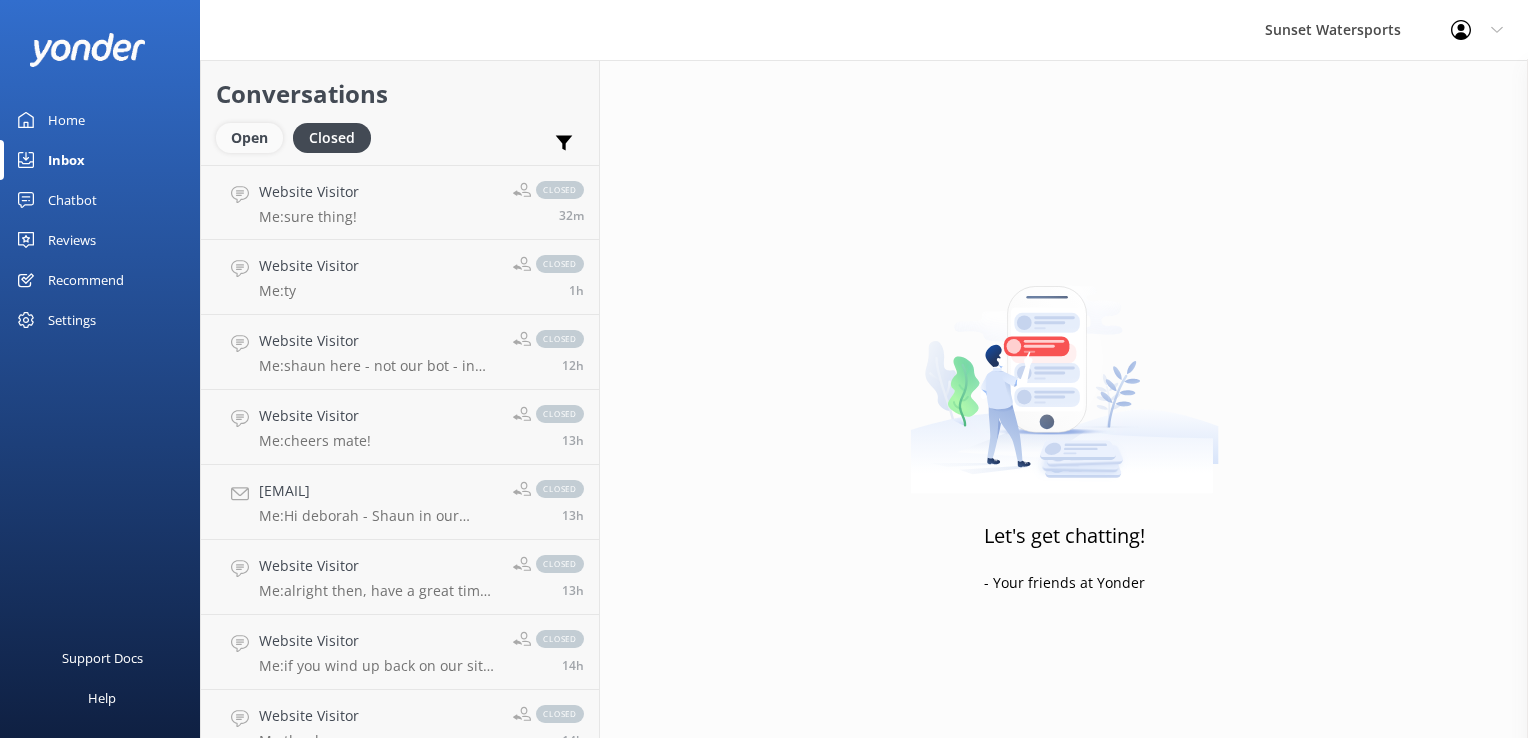 click on "Open" at bounding box center (249, 138) 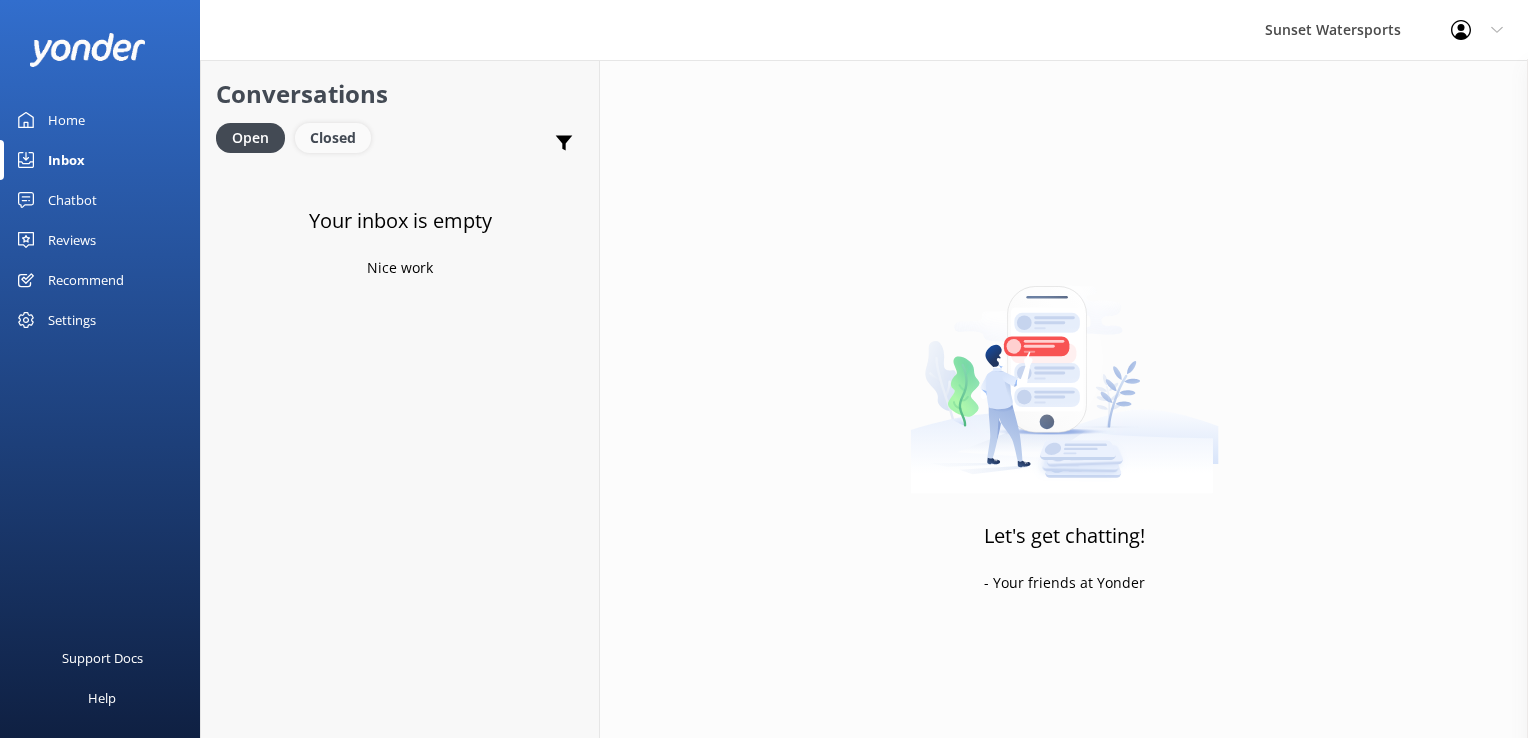 click on "Closed" at bounding box center (333, 138) 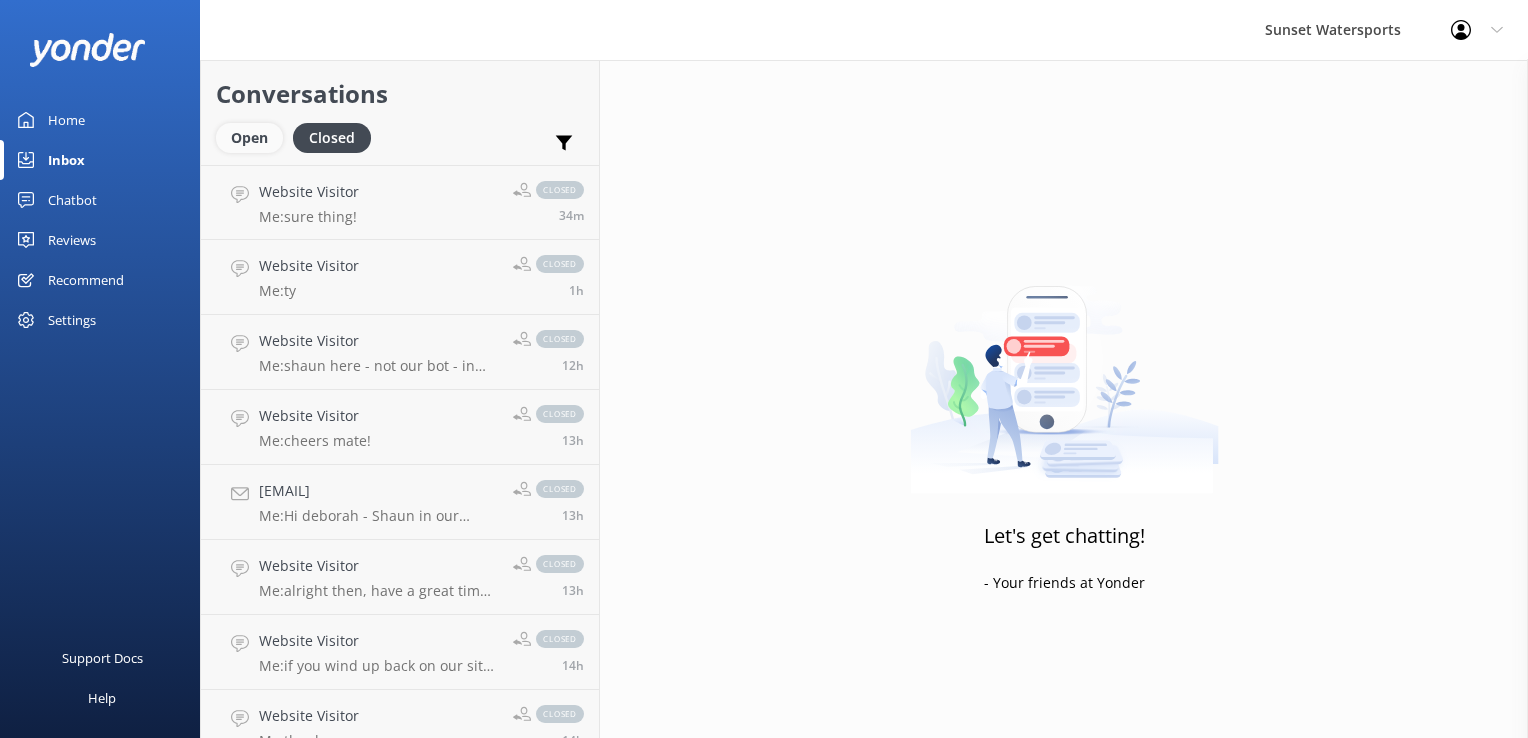 click on "Open" at bounding box center [249, 138] 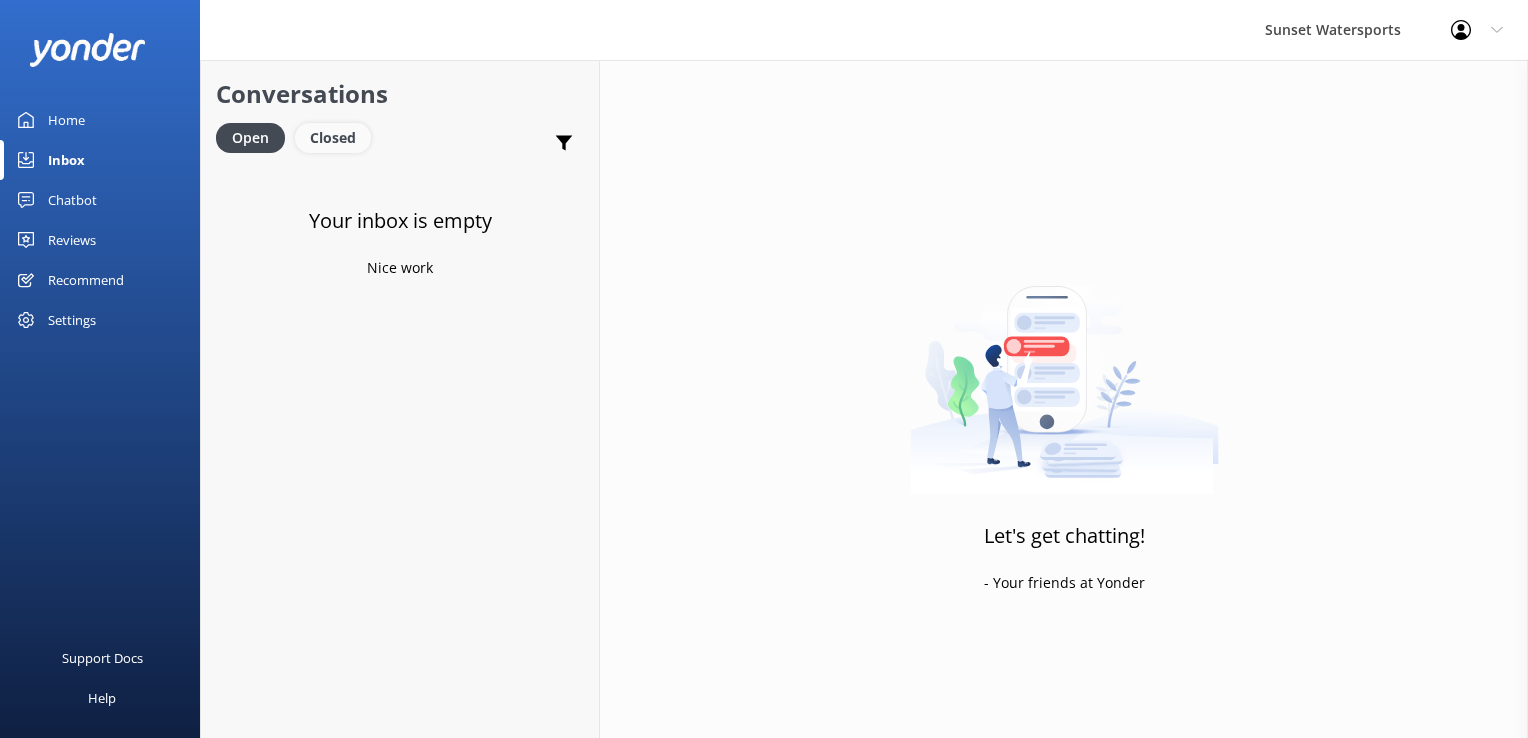 click on "Closed" at bounding box center (333, 138) 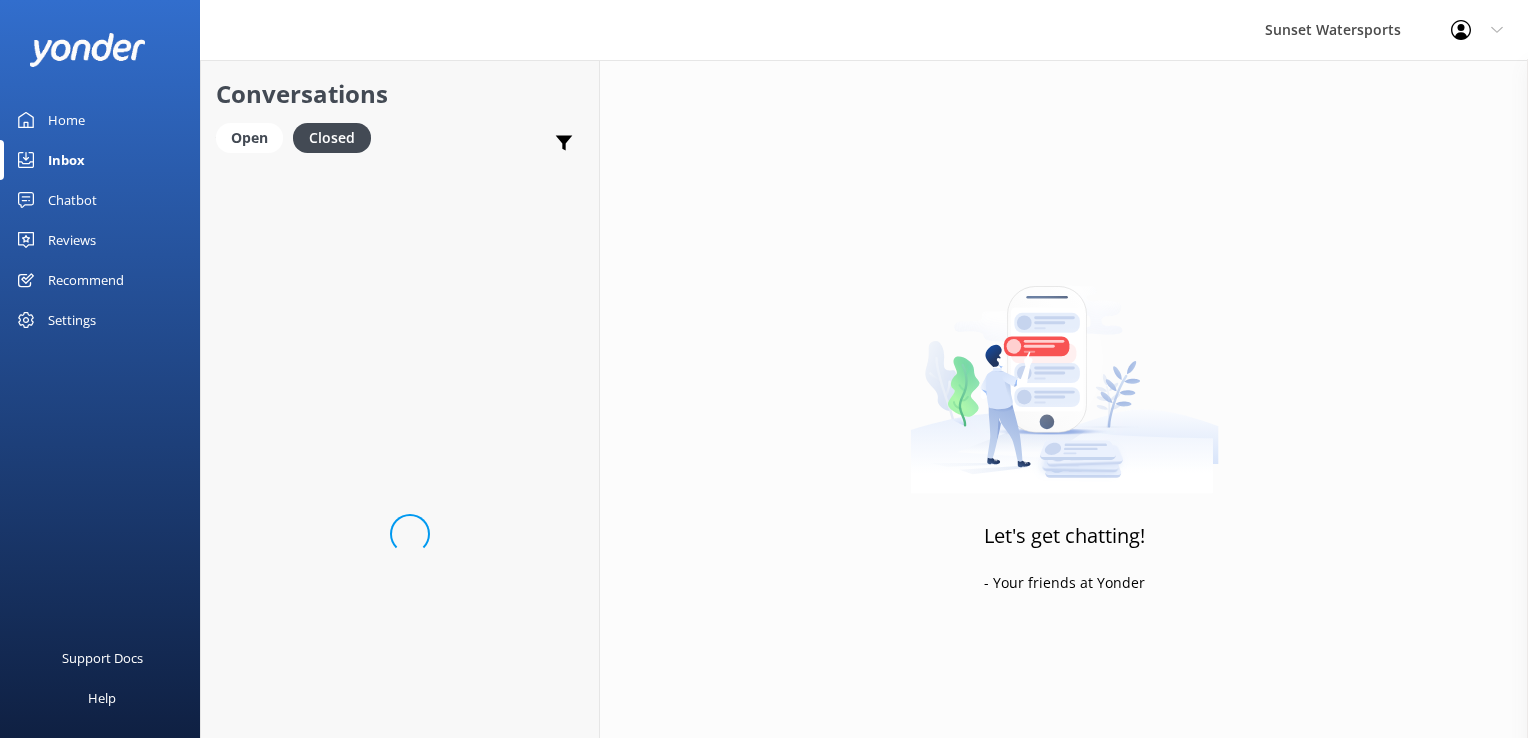 click on "Open Closed" at bounding box center [298, 147] 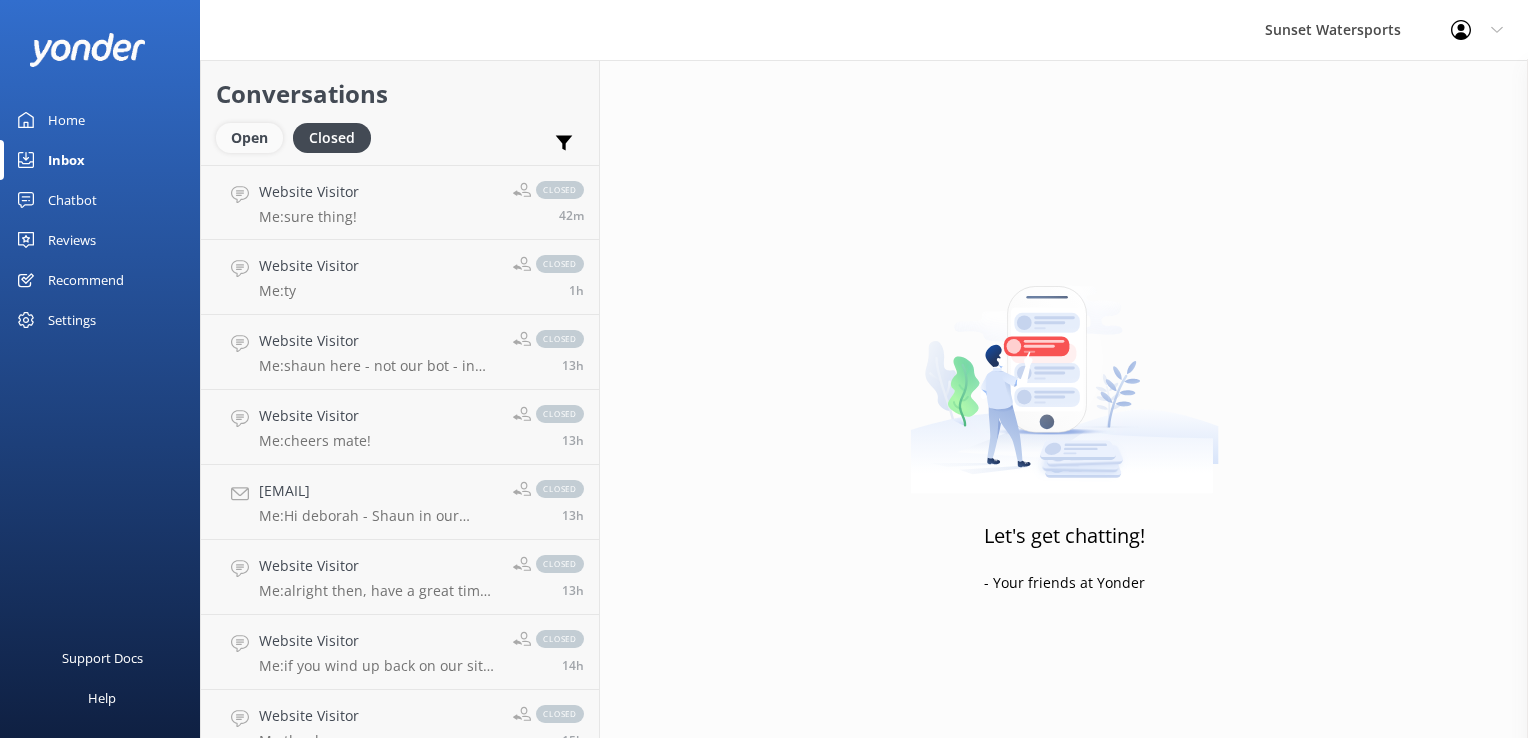 click on "Open" at bounding box center [249, 138] 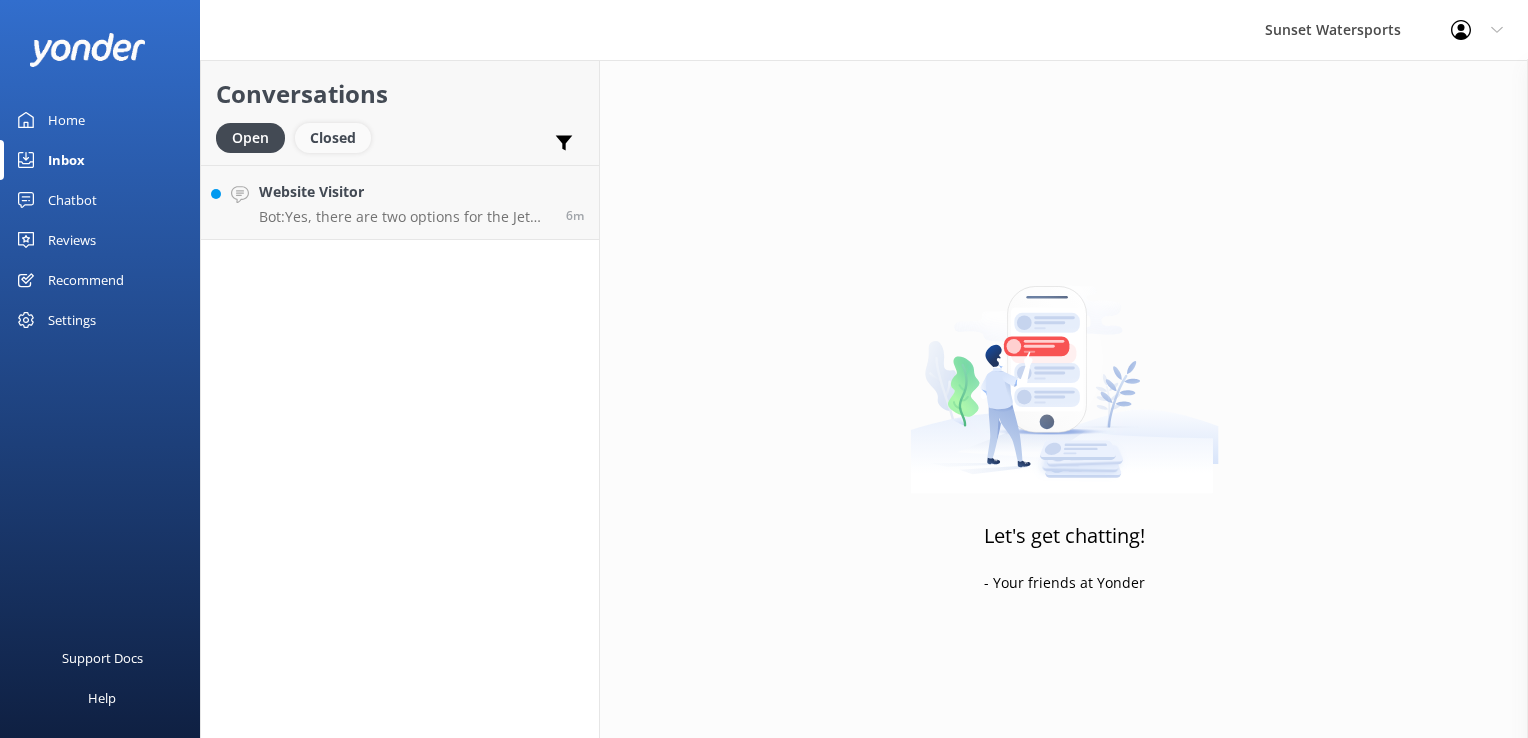 click on "Closed" at bounding box center [333, 138] 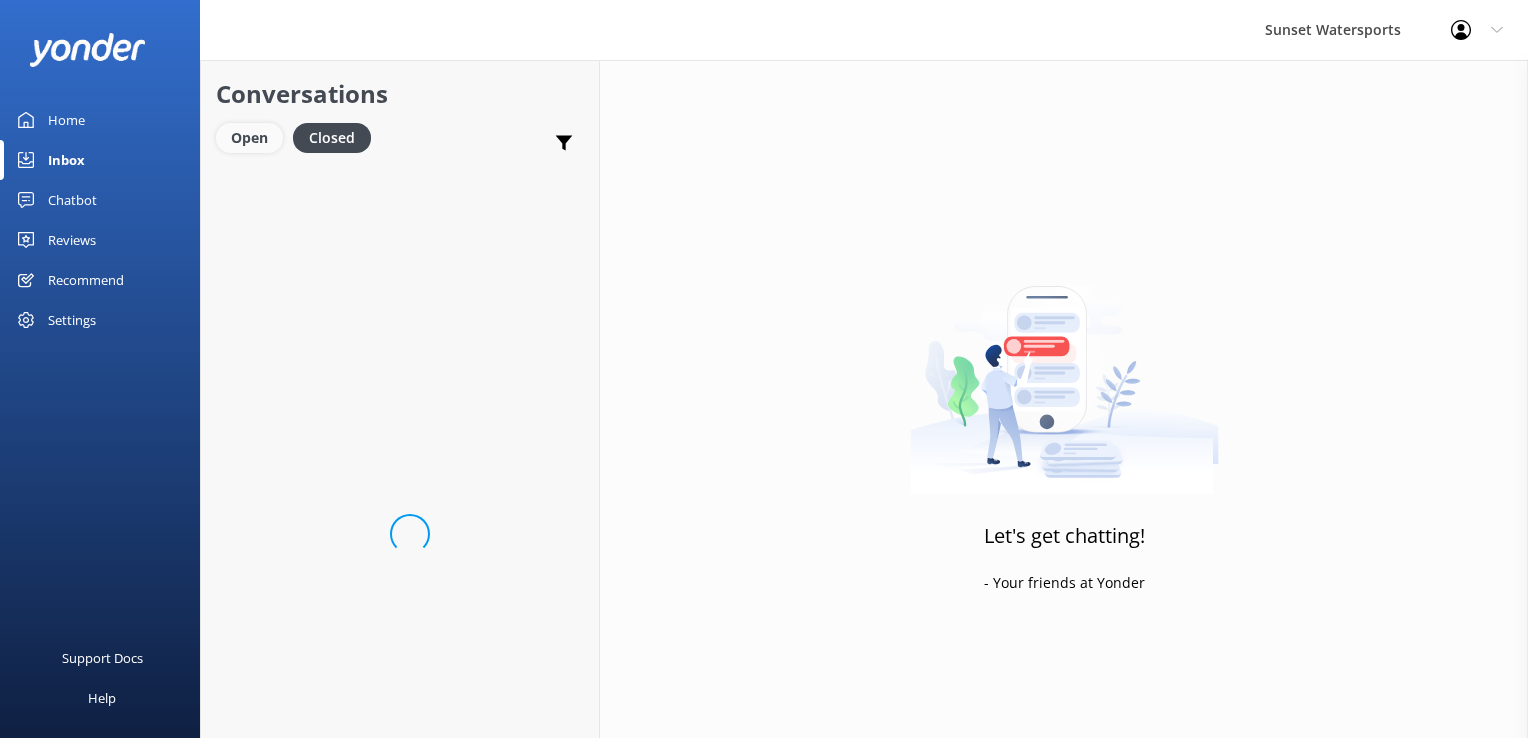 click on "Open" at bounding box center [249, 138] 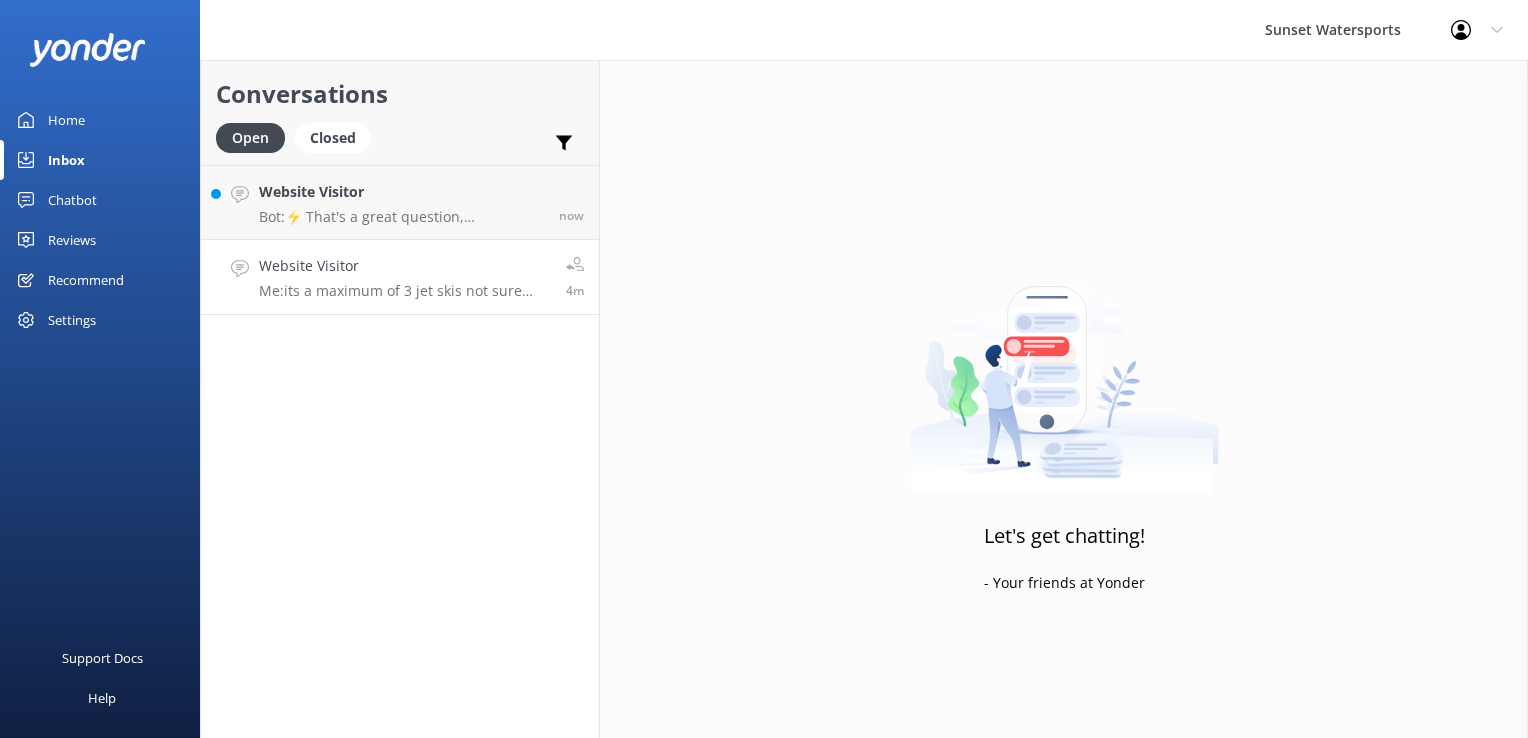 click on "Website Visitor Me:  its a maximum of 3 jet skis not sure why the answer said 4 4m" at bounding box center [400, 277] 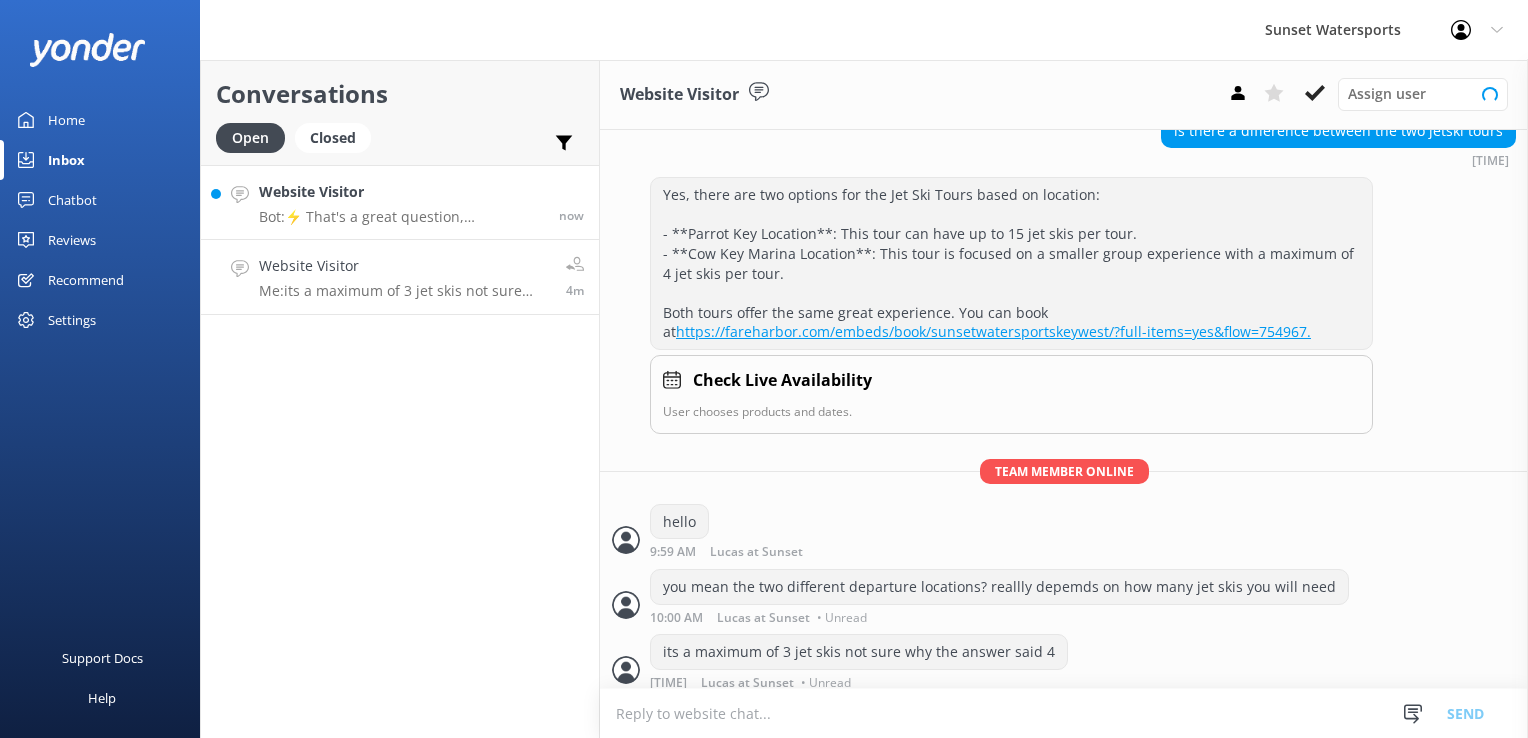 scroll, scrollTop: 204, scrollLeft: 0, axis: vertical 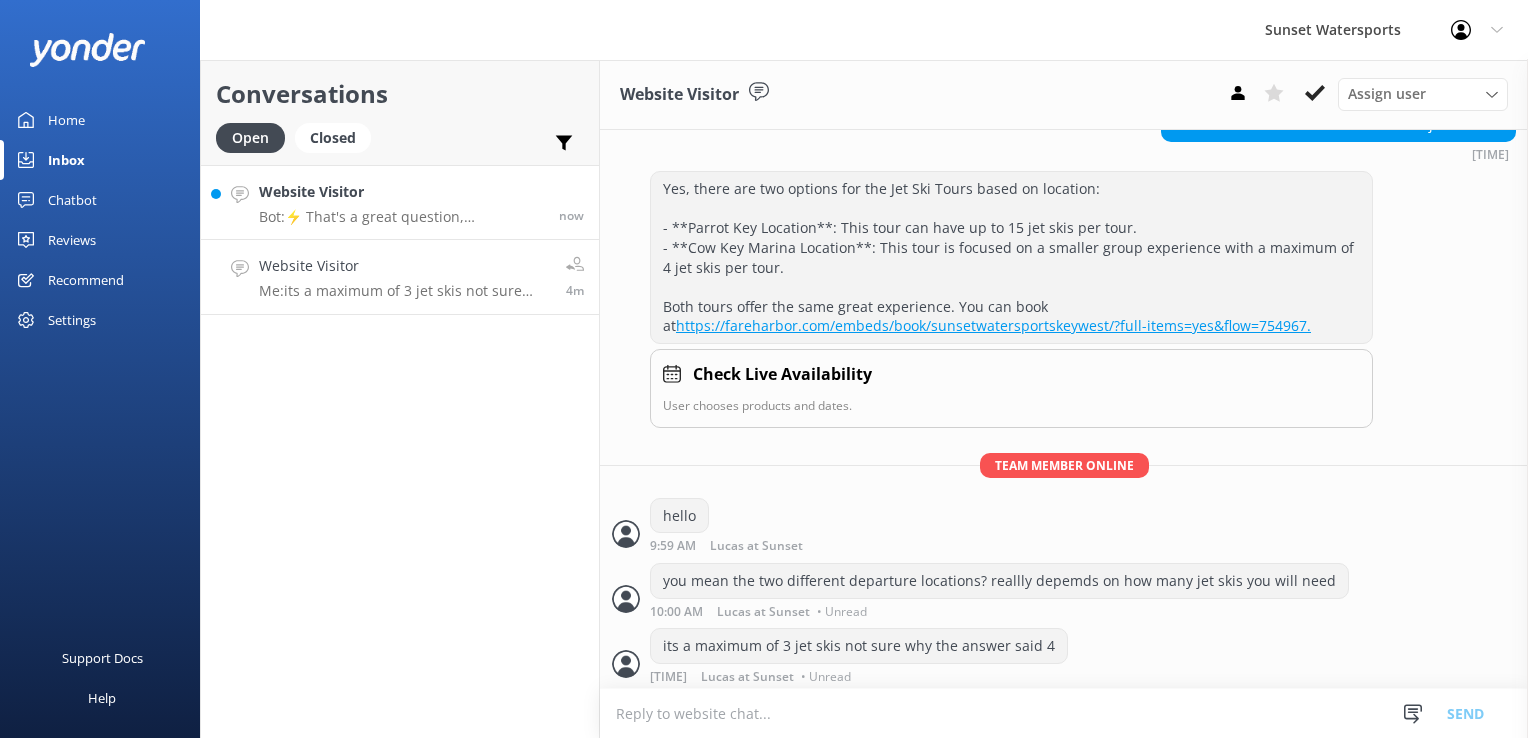 click on "Bot:  ⚡ That's a great question, unfortunately I do not know the answer. I'm going to reach out to another team member to help. Hold tight." at bounding box center [401, 217] 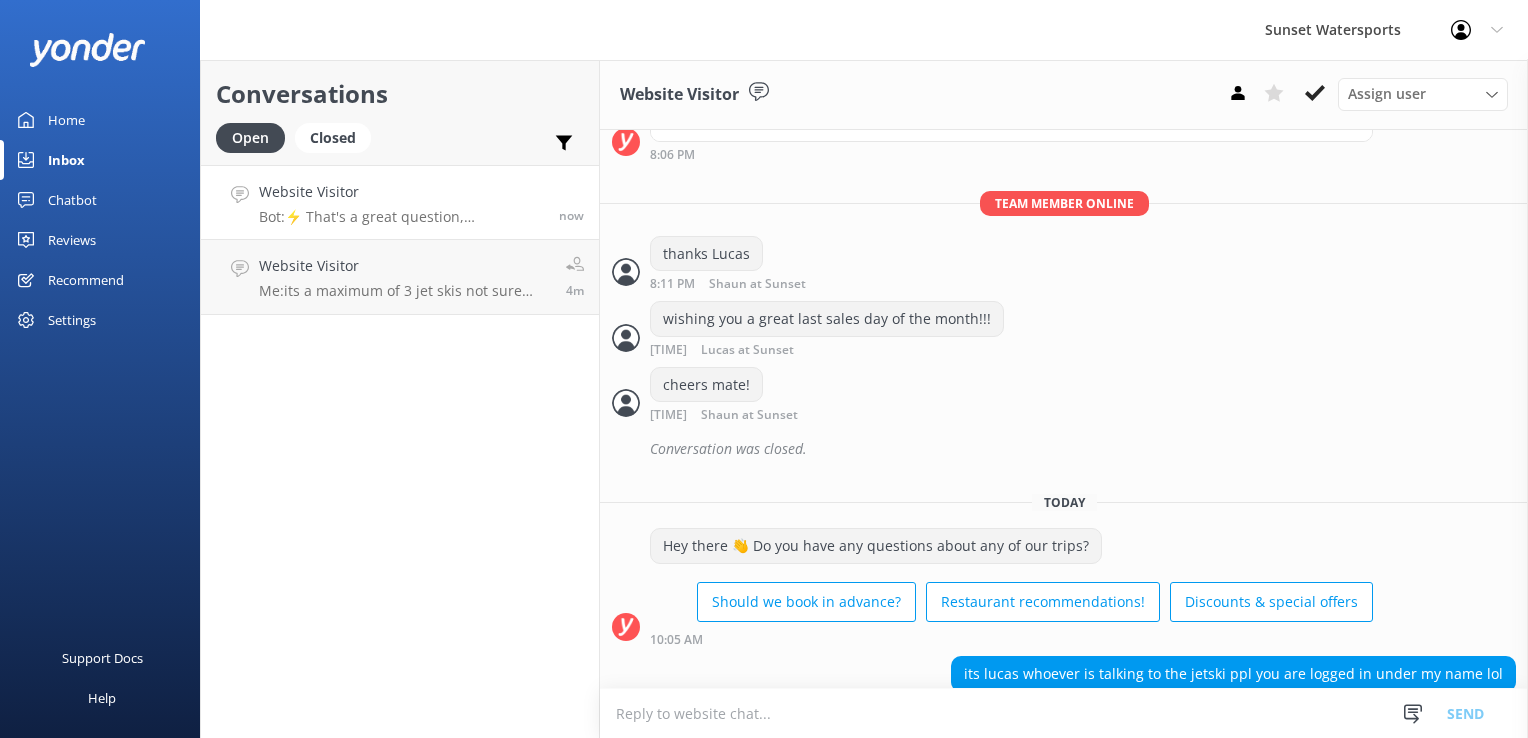 scroll, scrollTop: 6196, scrollLeft: 0, axis: vertical 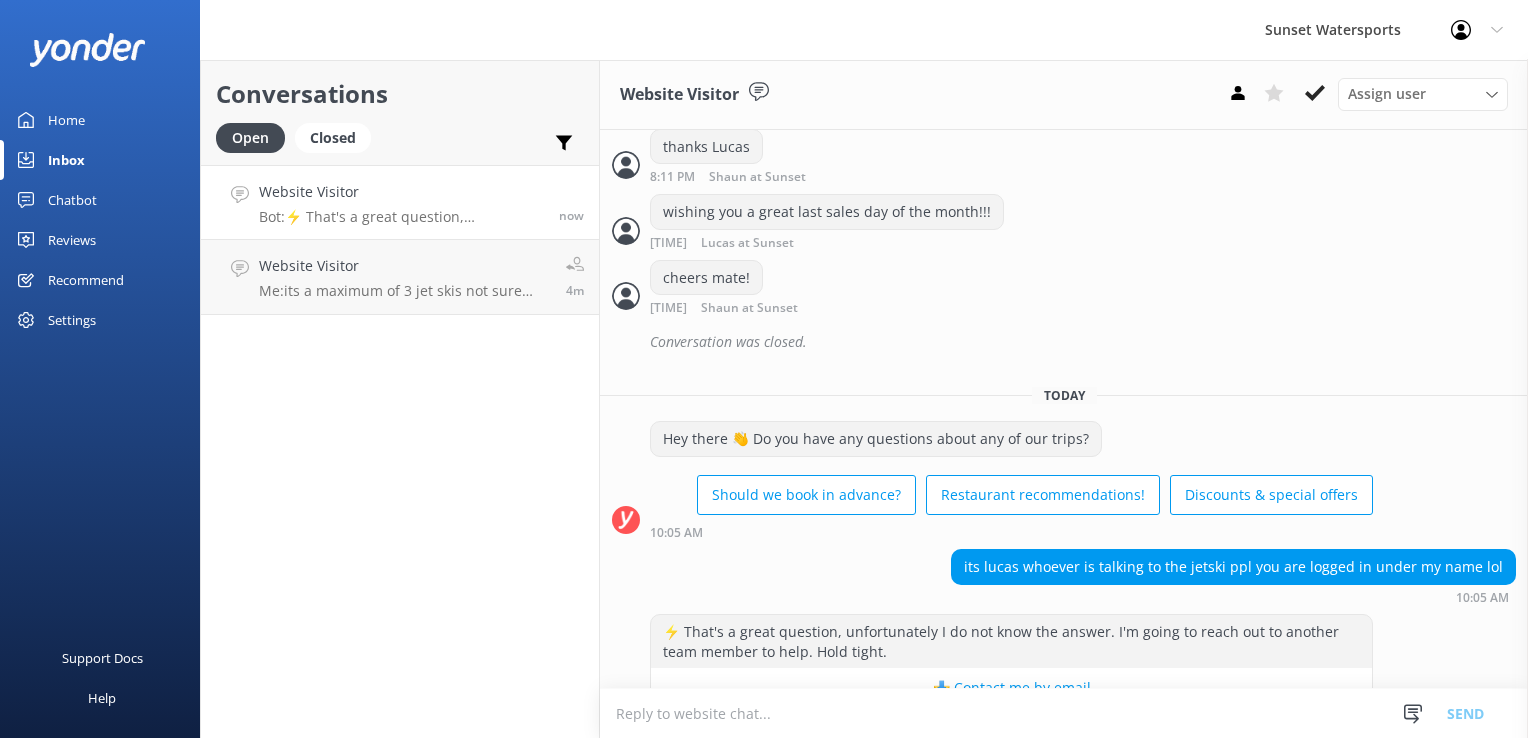 click at bounding box center (1064, 713) 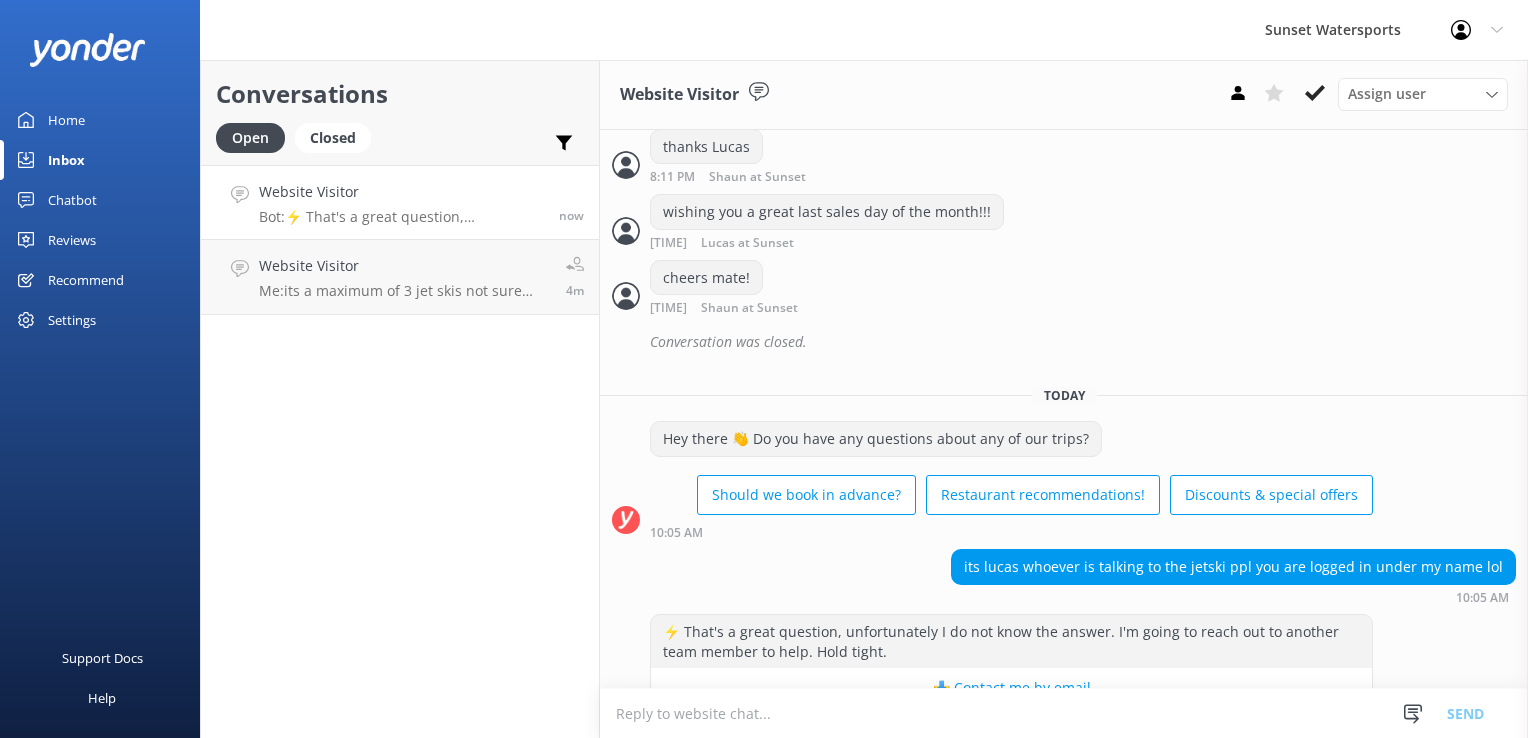 click on "Website Visitor" at bounding box center [401, 192] 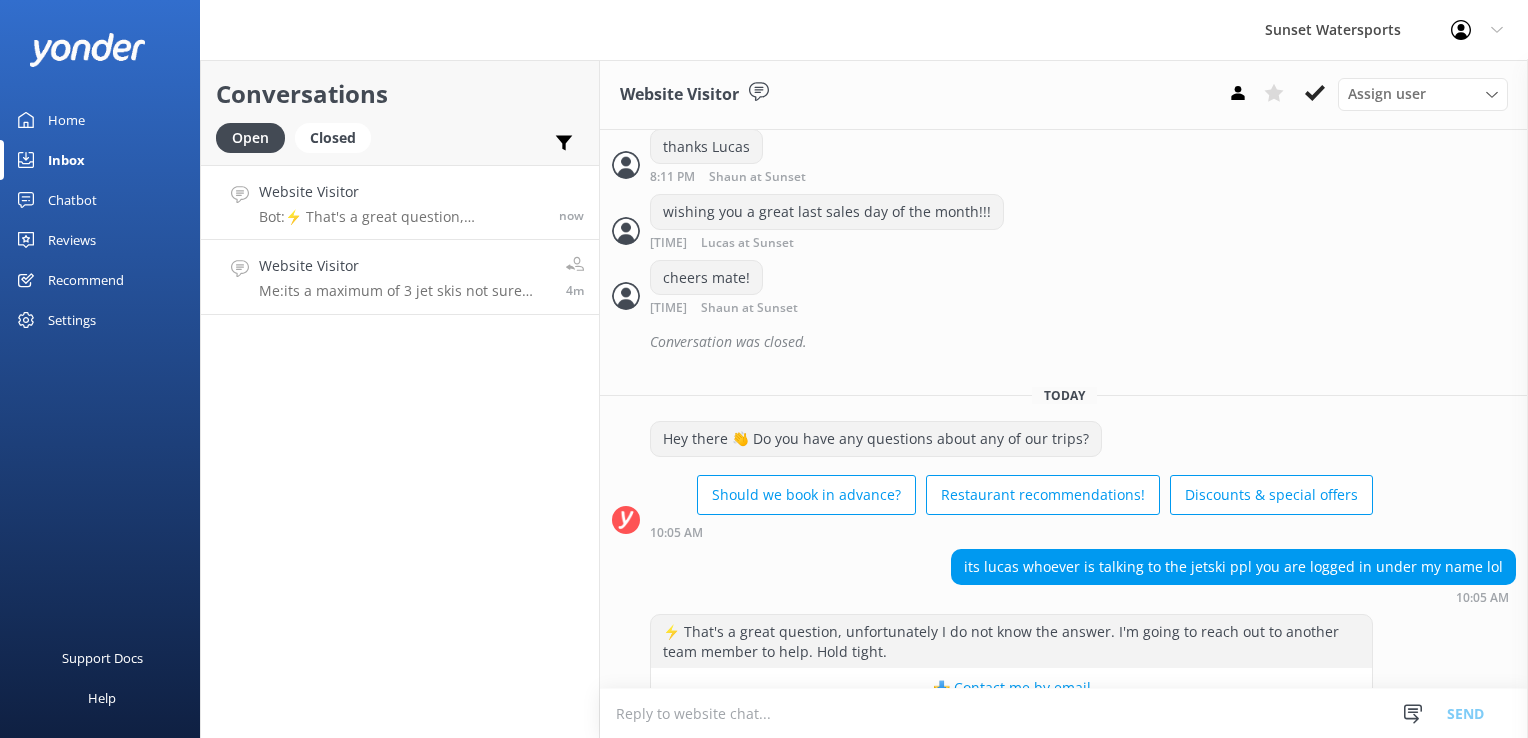 click on "Me:  its a maximum of 3 jet skis not sure why the answer said 4" at bounding box center [405, 291] 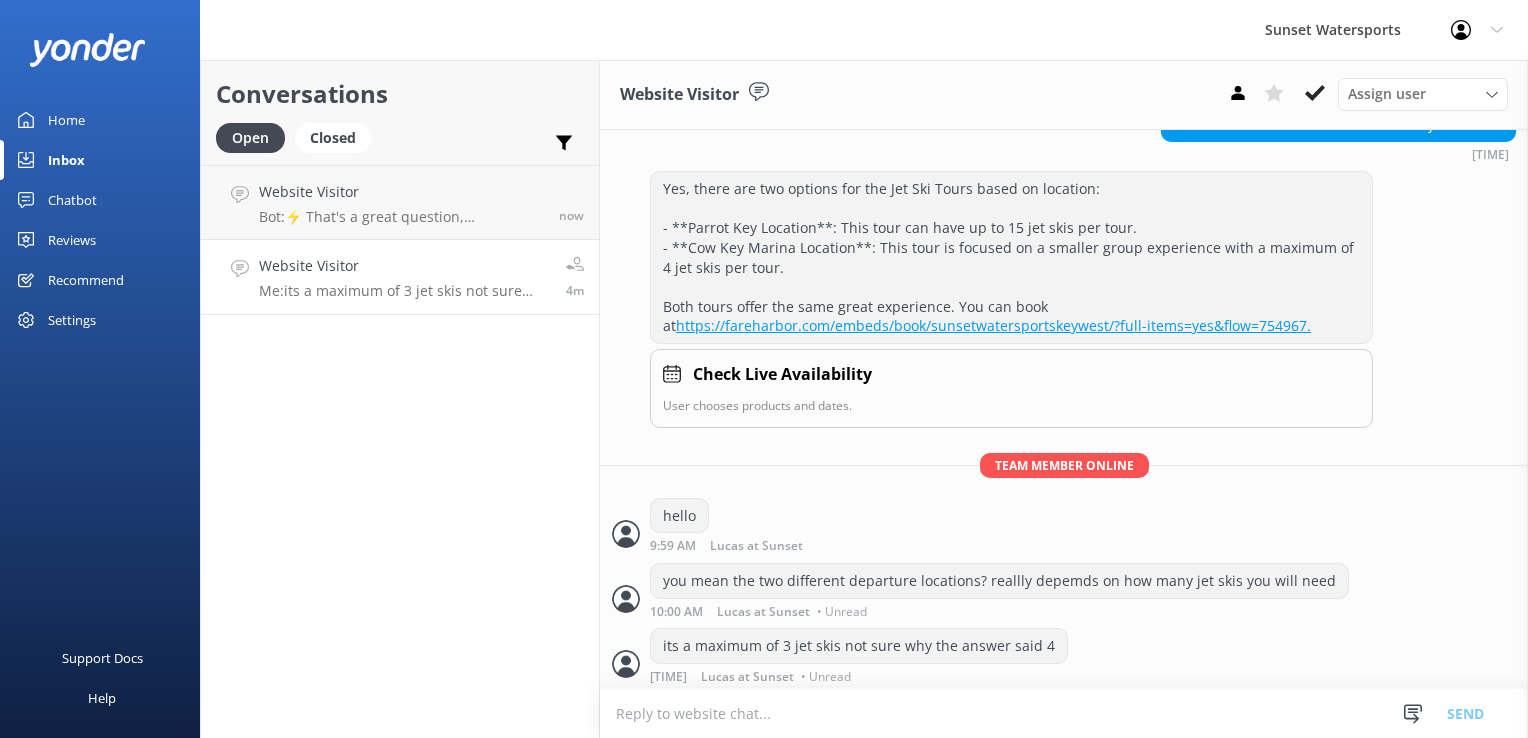 click on "Conversations Open Closed Important Assigned to me Unassigned Website Visitor Bot:  ⚡ That's a great question, unfortunately I do not know the answer. I'm going to reach out to another team member to help. Hold tight. now Website Visitor Me:  its a maximum of 3 jet skis not sure why the answer said 4 4m" at bounding box center (400, 399) 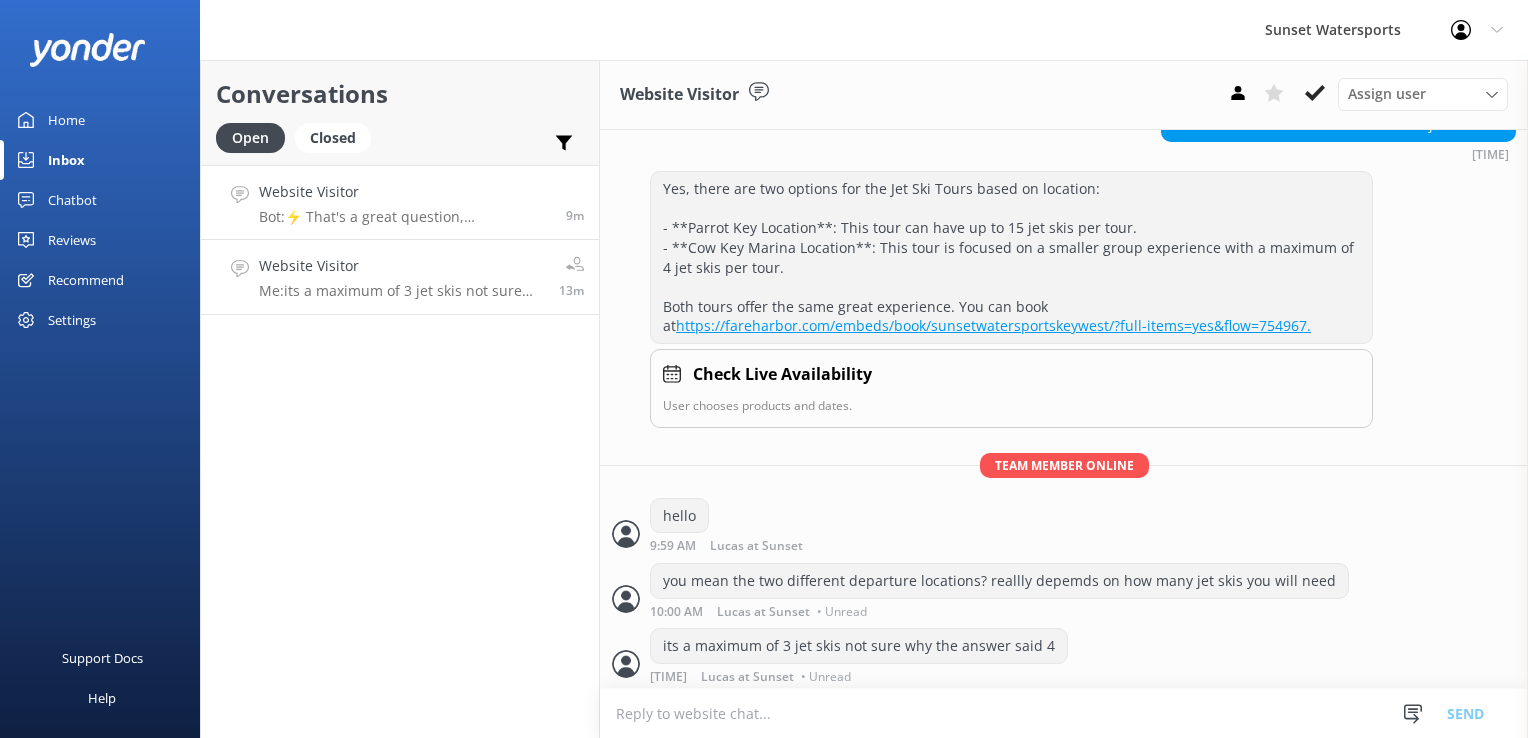 click on "Website Visitor" at bounding box center (405, 192) 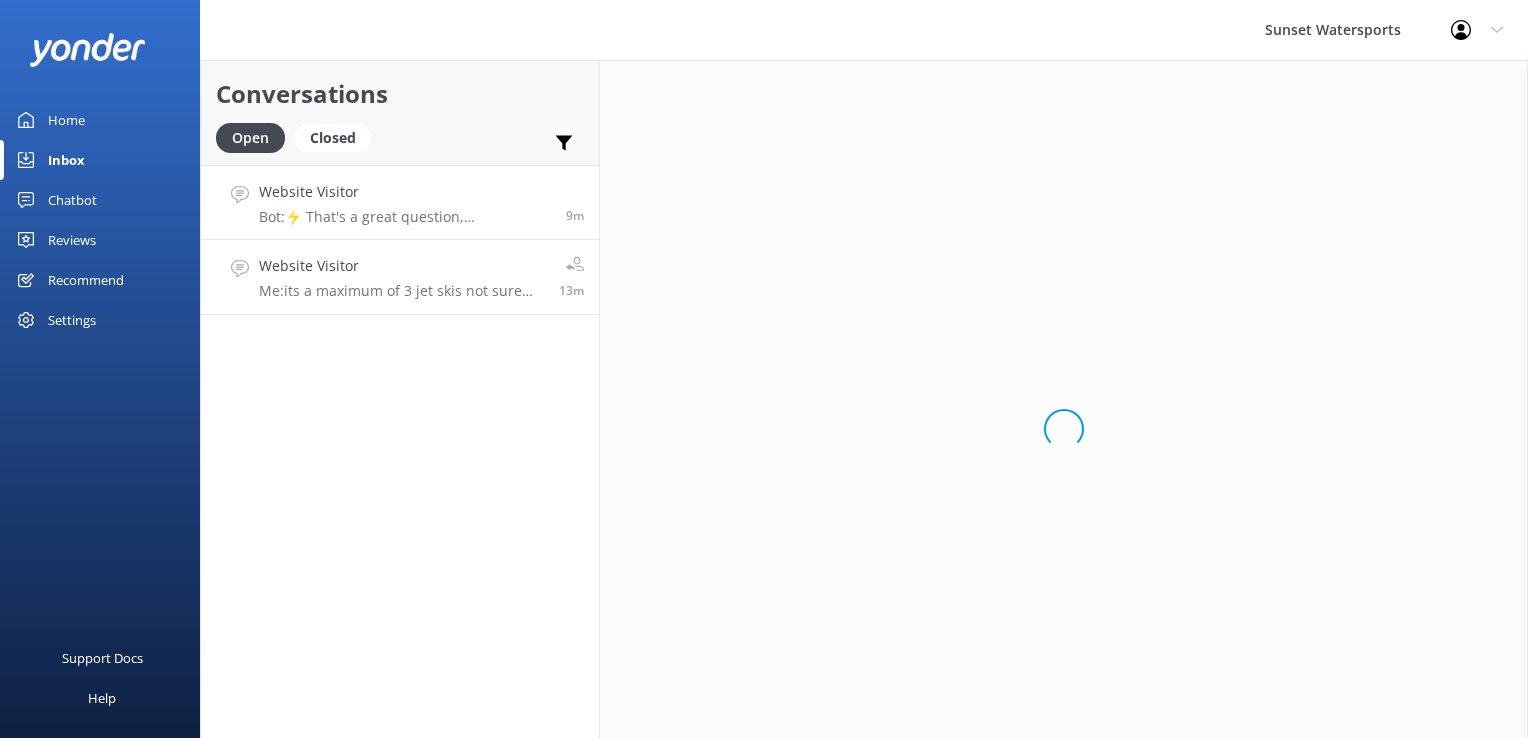 click on "Me:  its a maximum of 3 jet skis not sure why the answer said 4" at bounding box center [401, 291] 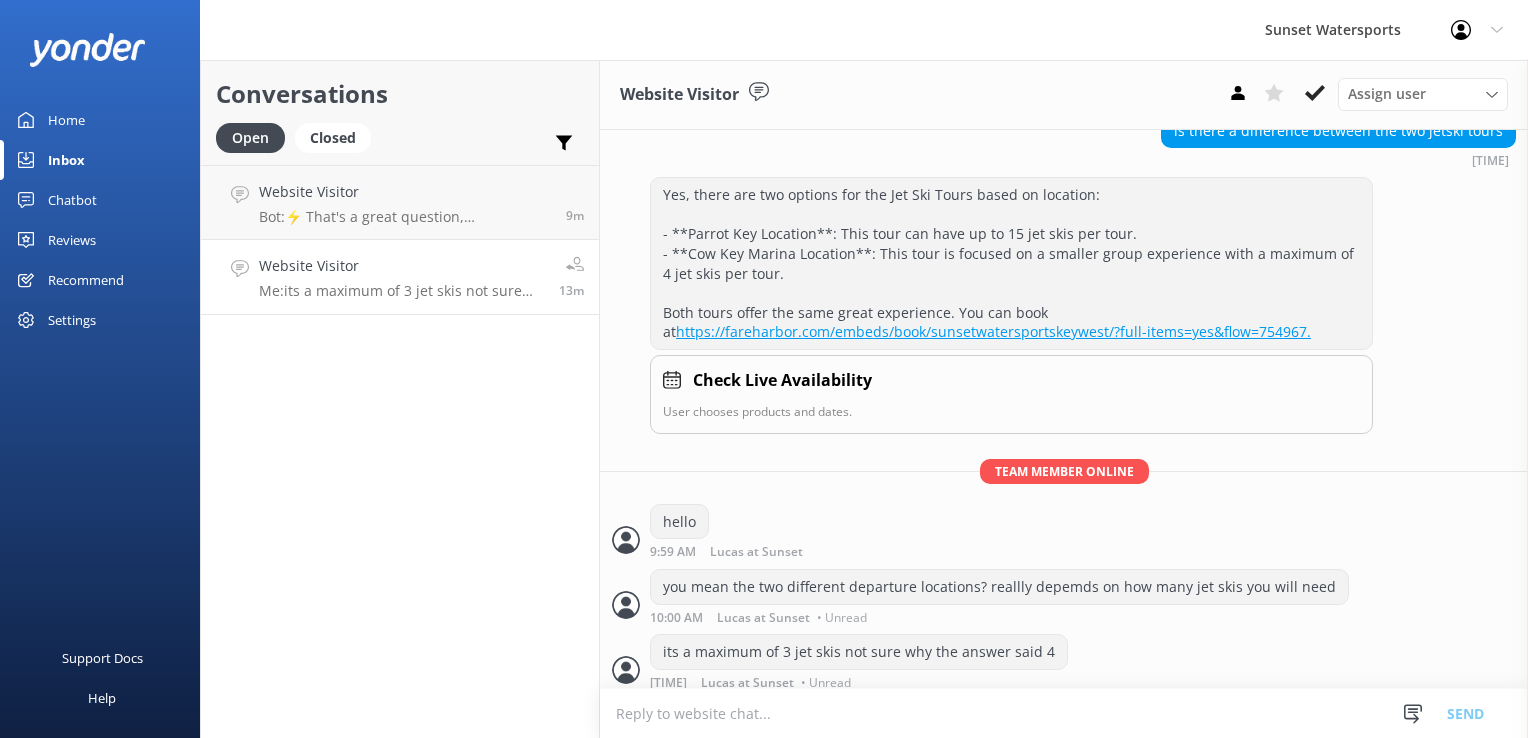 scroll, scrollTop: 204, scrollLeft: 0, axis: vertical 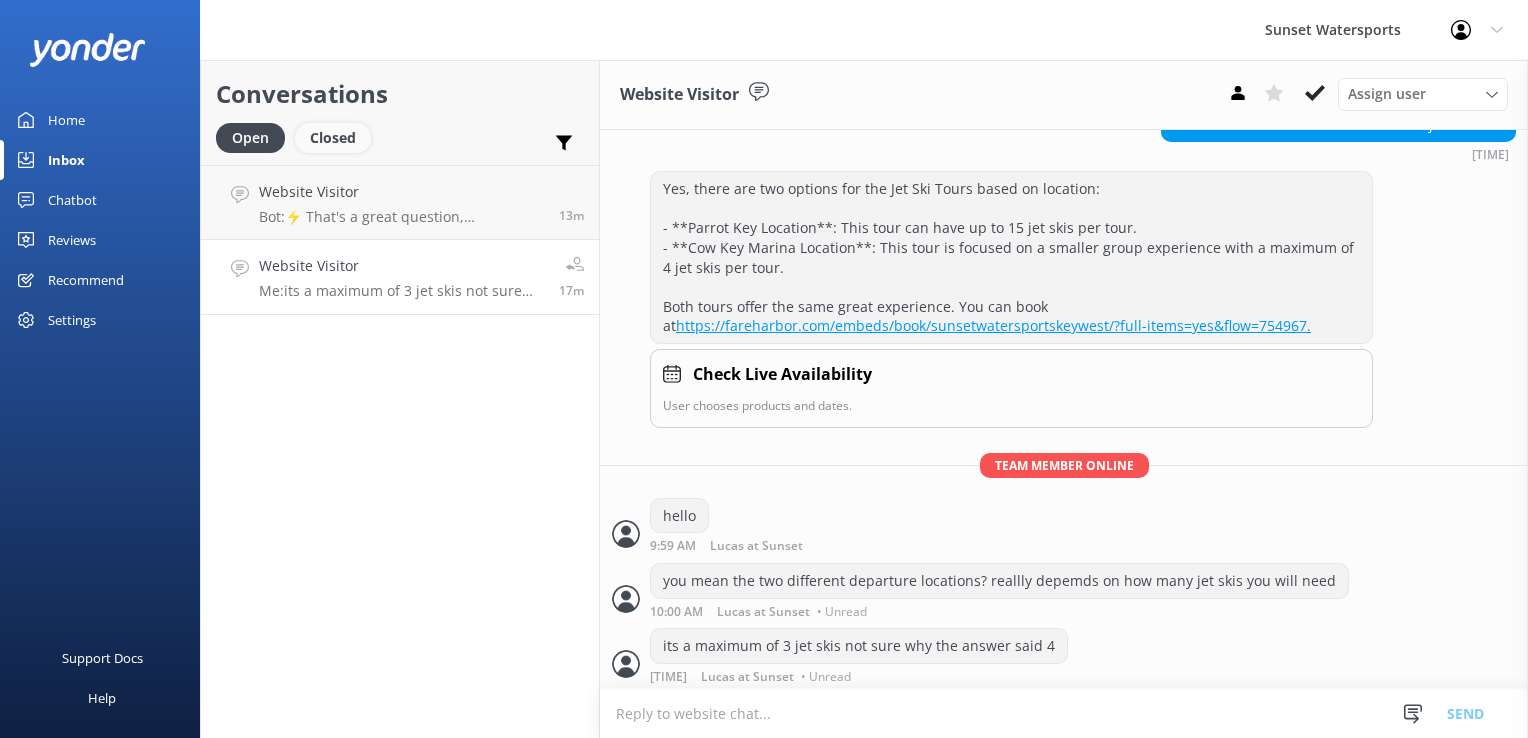 click on "Closed" at bounding box center (333, 138) 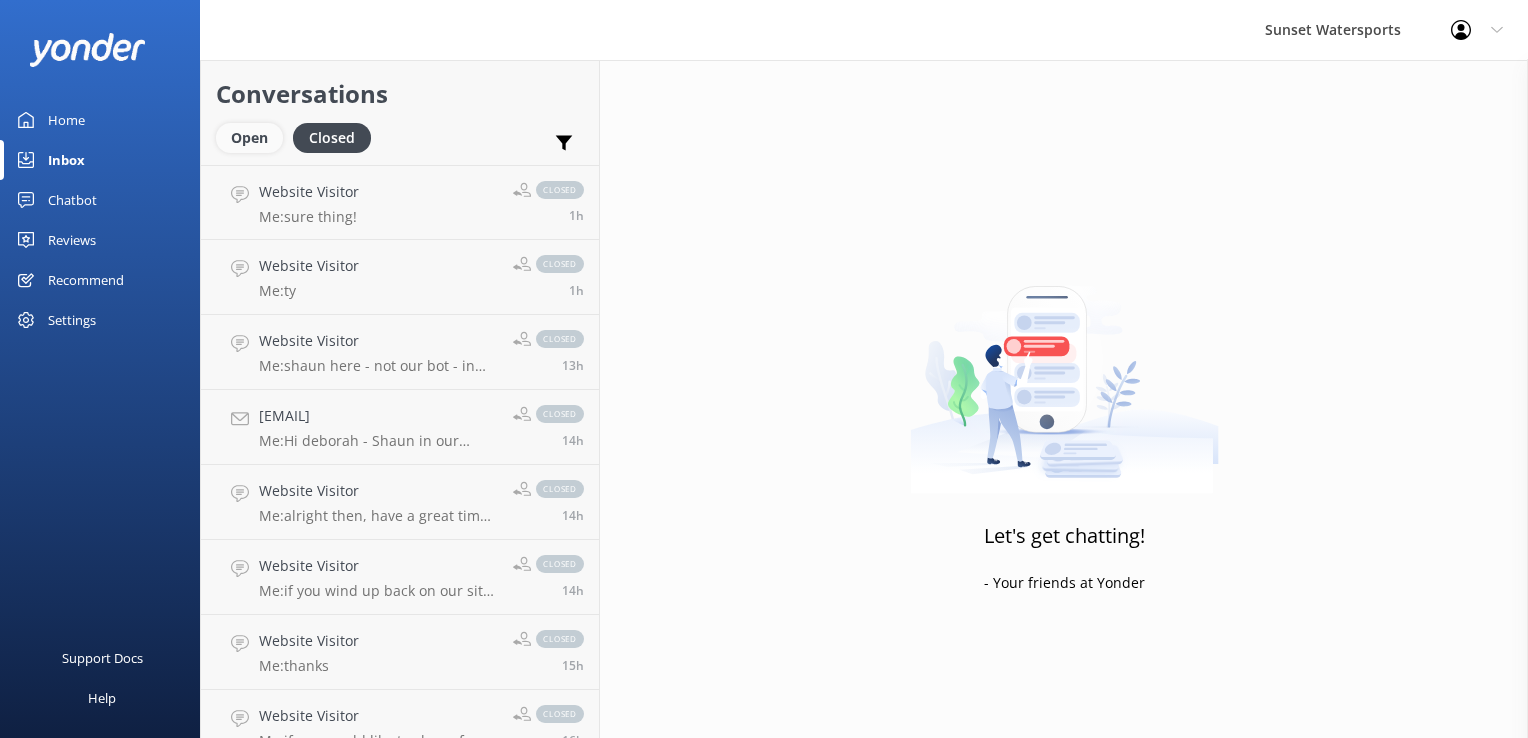 click on "Open" at bounding box center (249, 138) 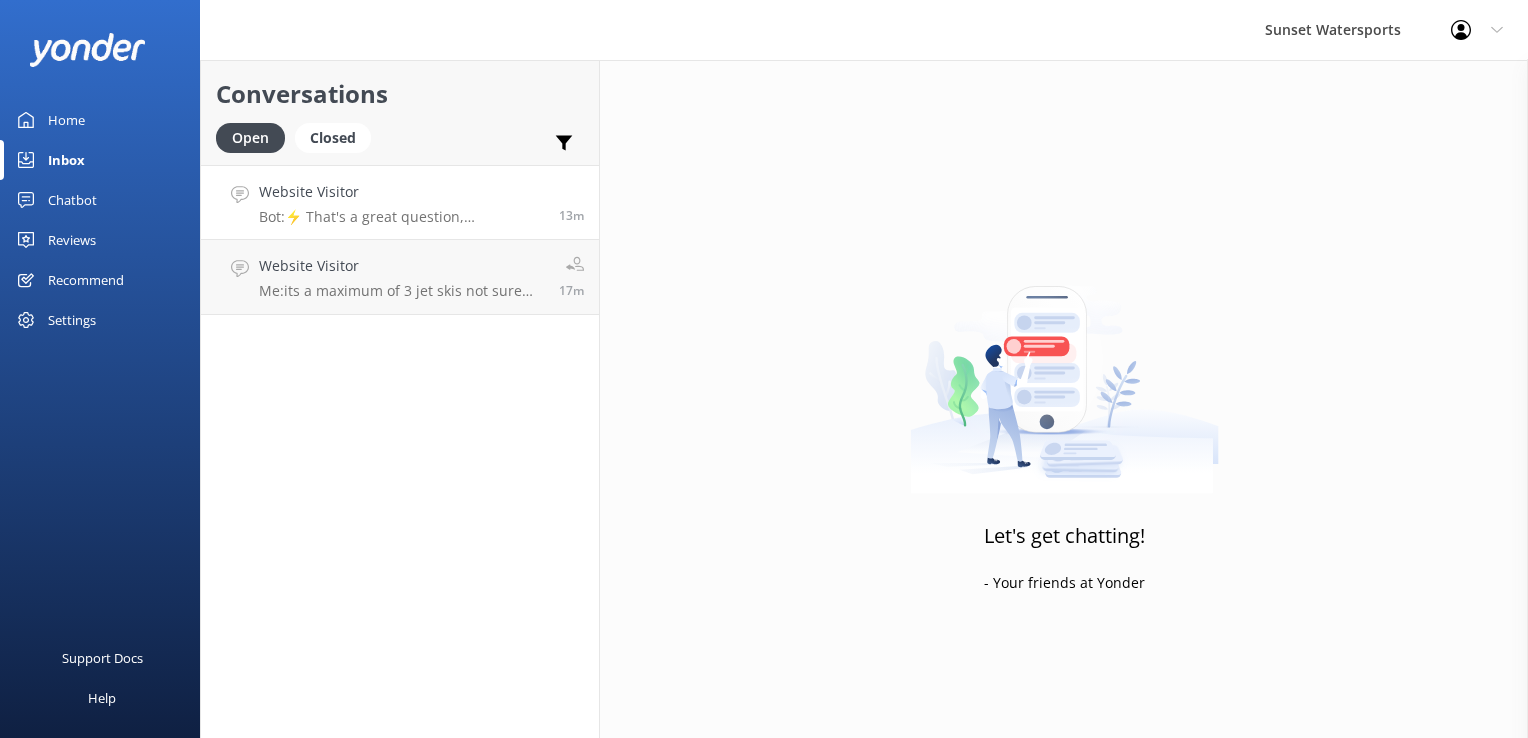 click on "Website Visitor" at bounding box center (401, 192) 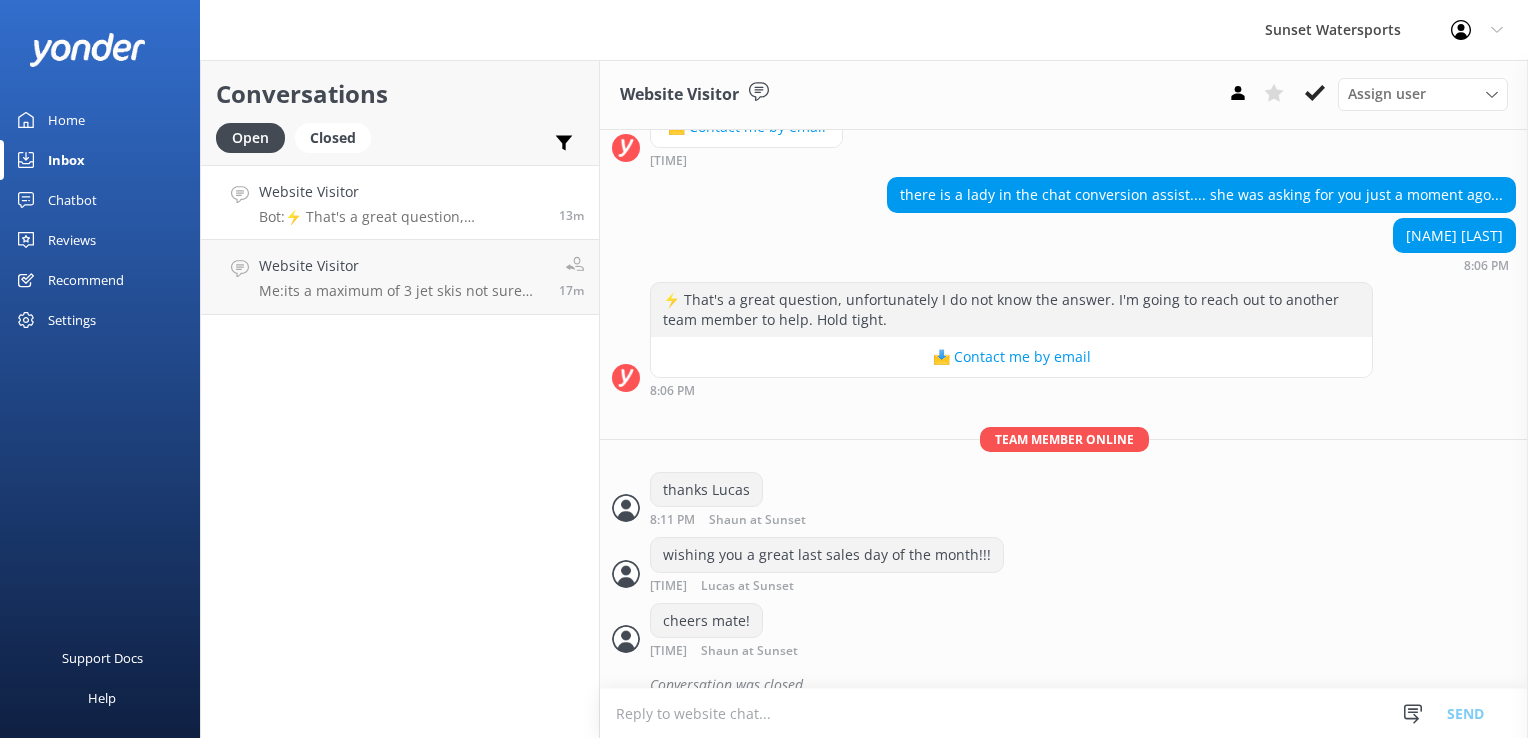 scroll, scrollTop: 6196, scrollLeft: 0, axis: vertical 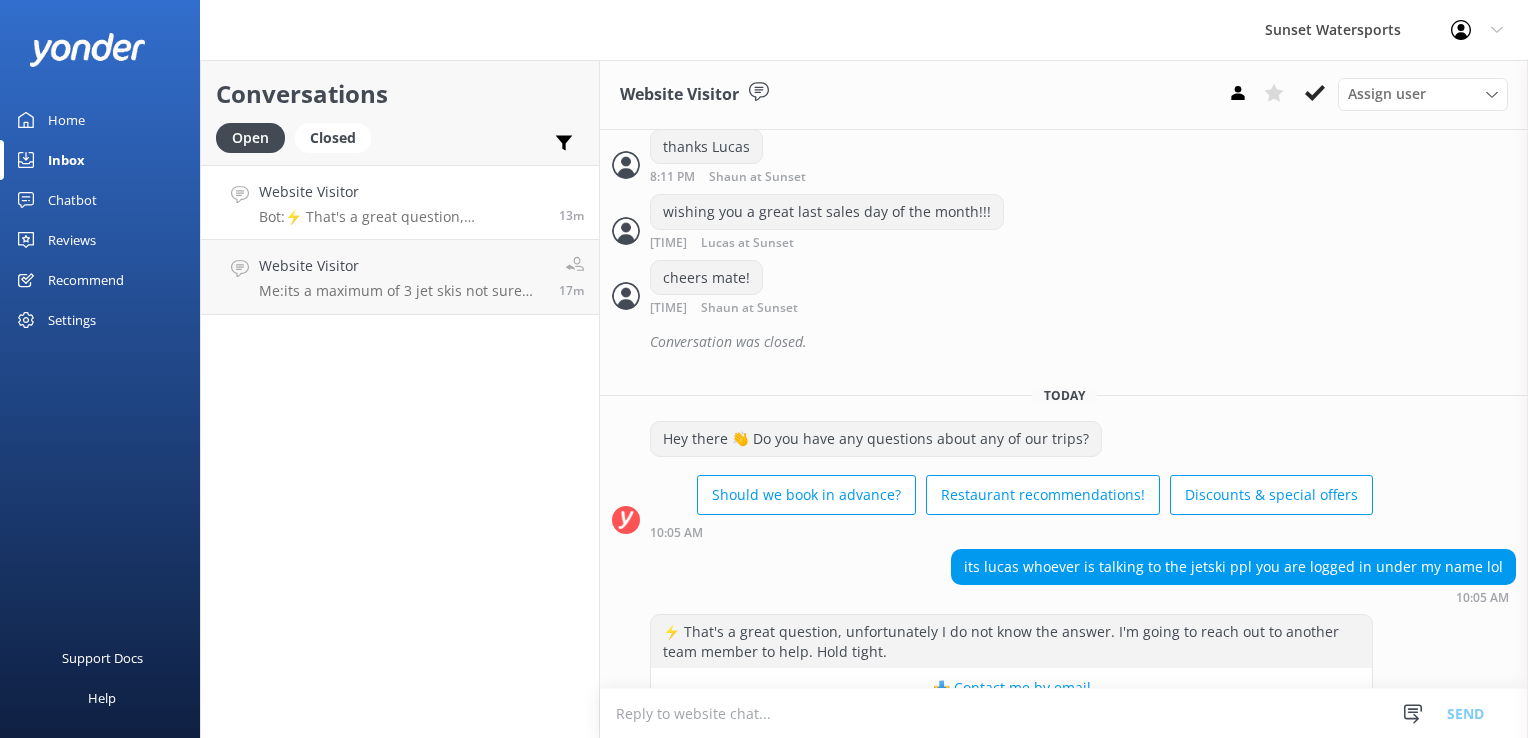 click on "Conversations Open Closed Important Assigned to me Unassigned Website Visitor Bot: ⚡ That's a great question, unfortunately I do not know the answer. I'm going to reach out to another team member to help. Hold tight. 13m Website Visitor Me: its a maximum of 3 jet skis not sure why the answer said 4 17m" at bounding box center (400, 399) 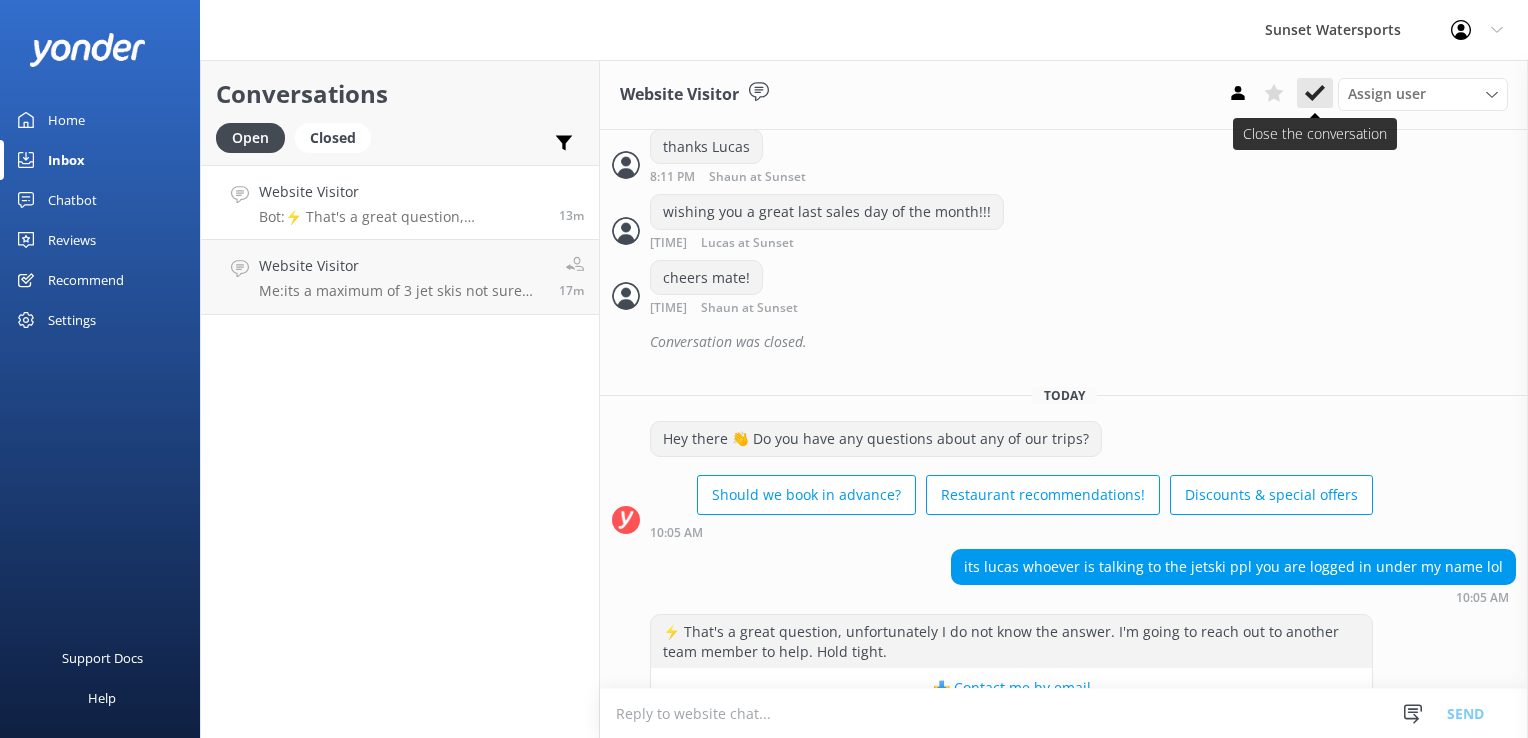 click 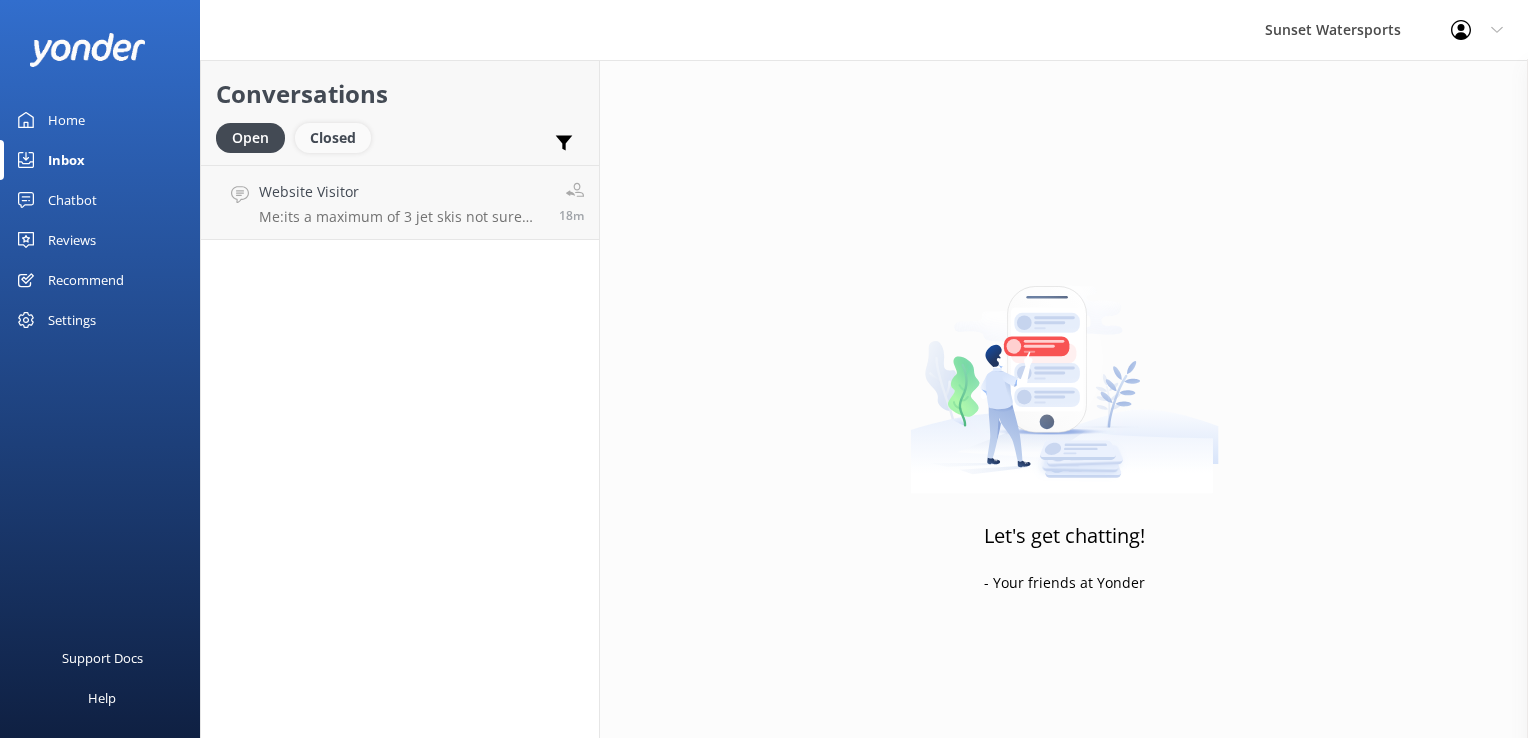click on "Closed" at bounding box center [333, 138] 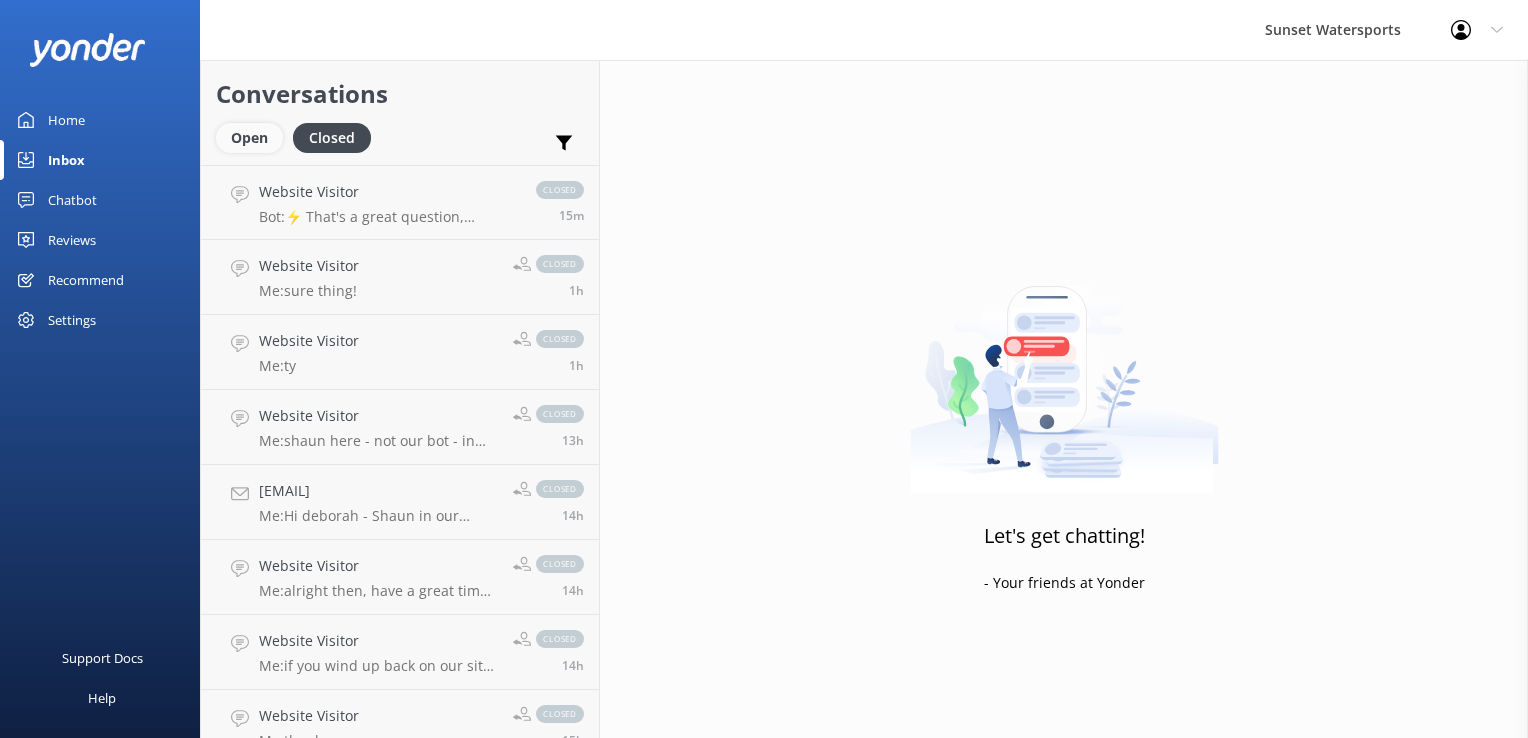 click on "Open" at bounding box center (249, 138) 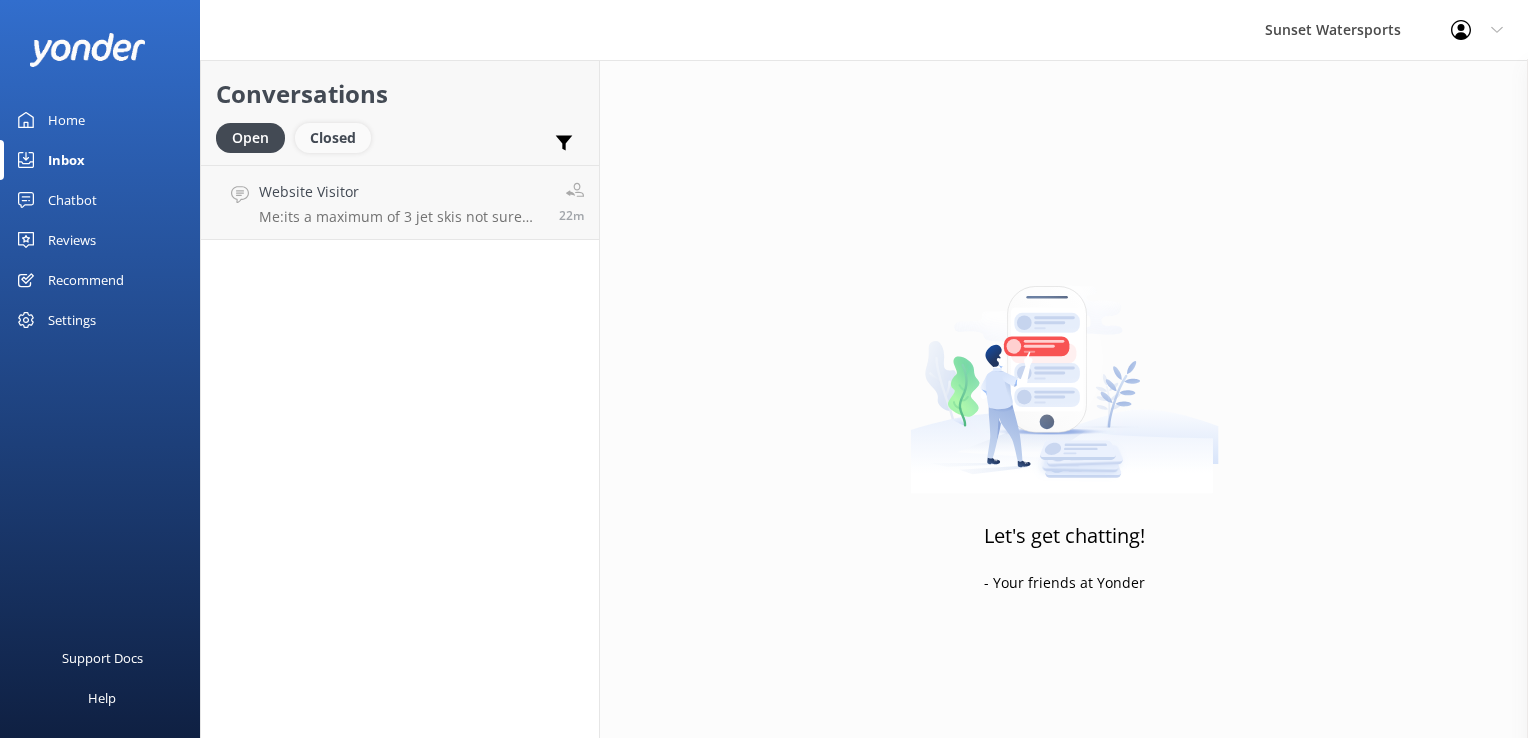 click on "Closed" at bounding box center [333, 138] 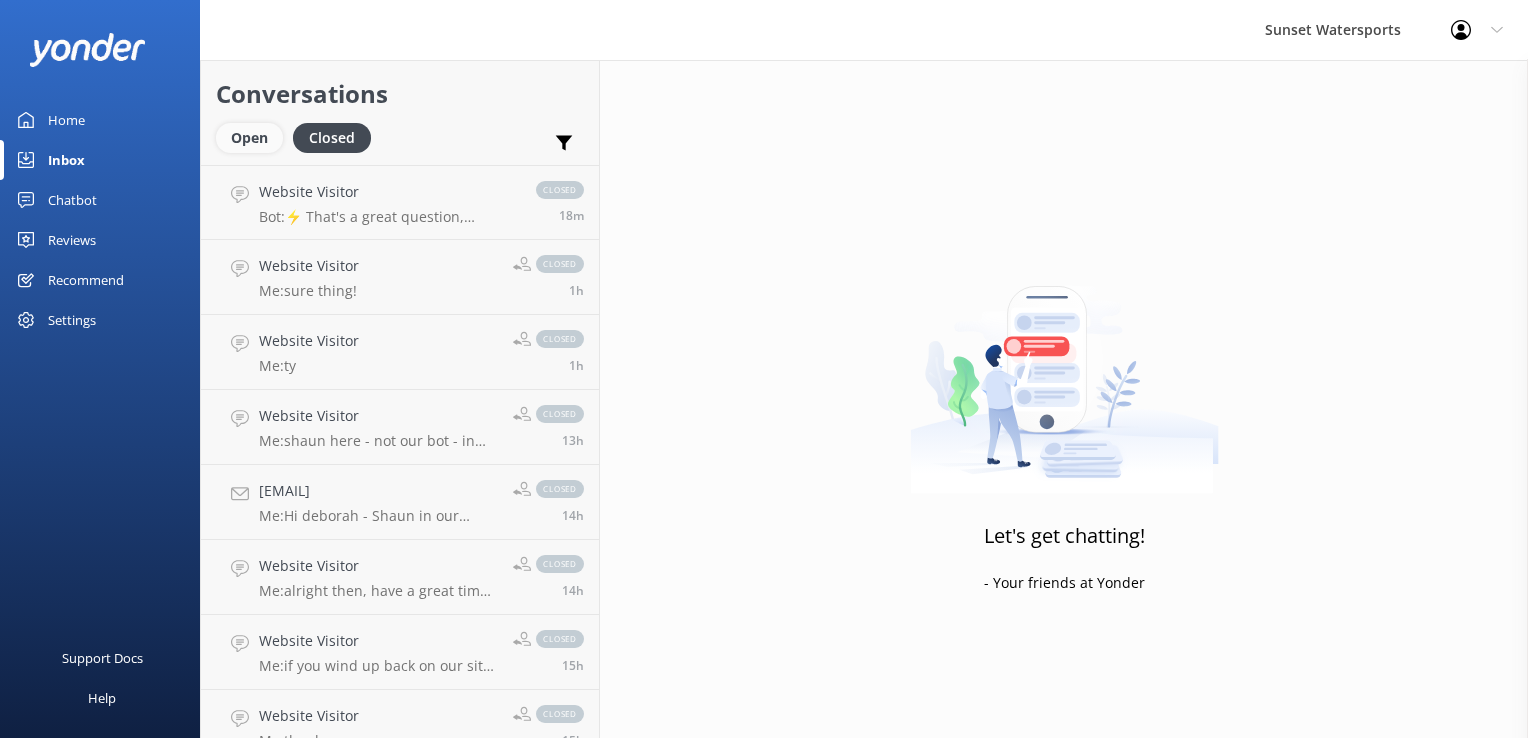 click on "Open" at bounding box center (249, 138) 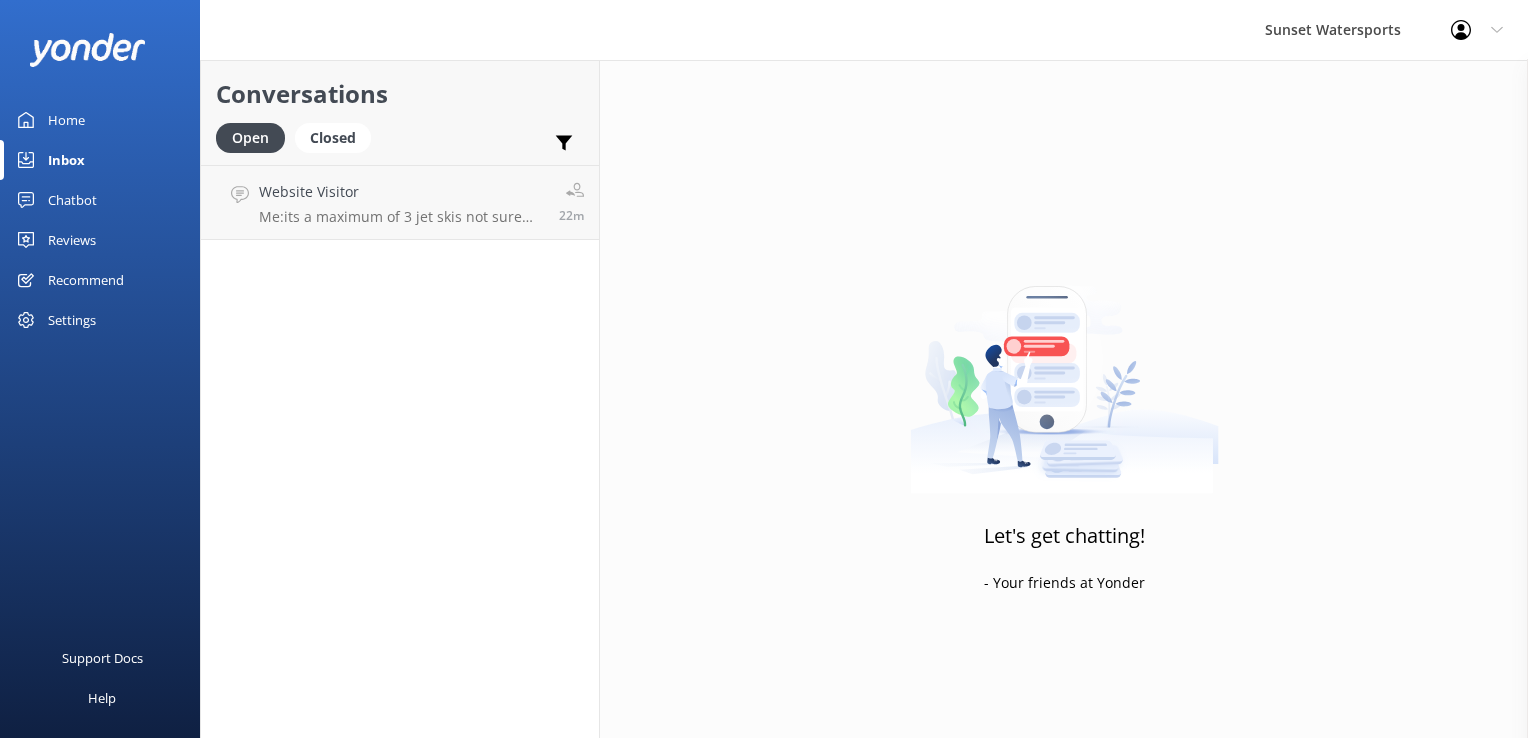 click on "Open Closed" at bounding box center [298, 147] 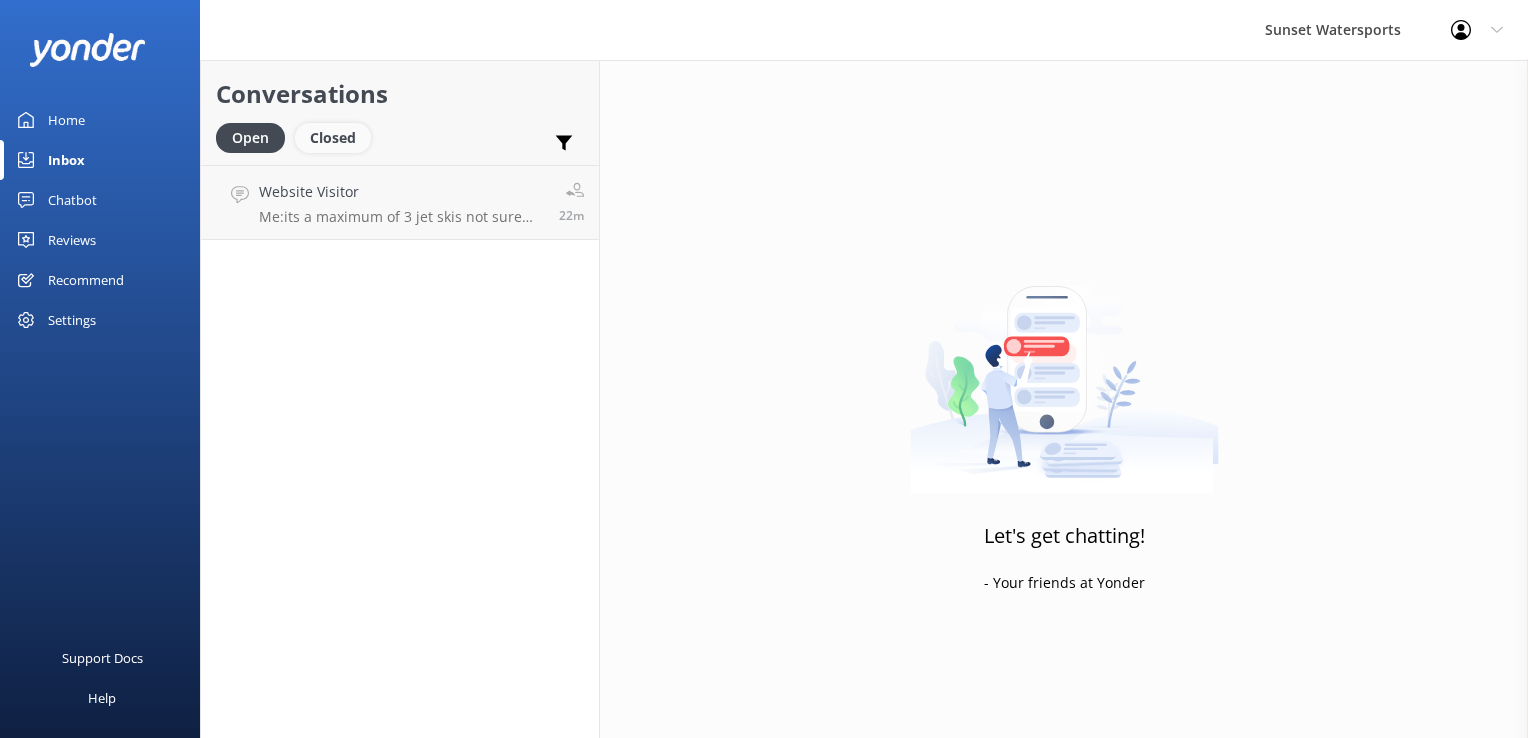 click on "Closed" at bounding box center (333, 138) 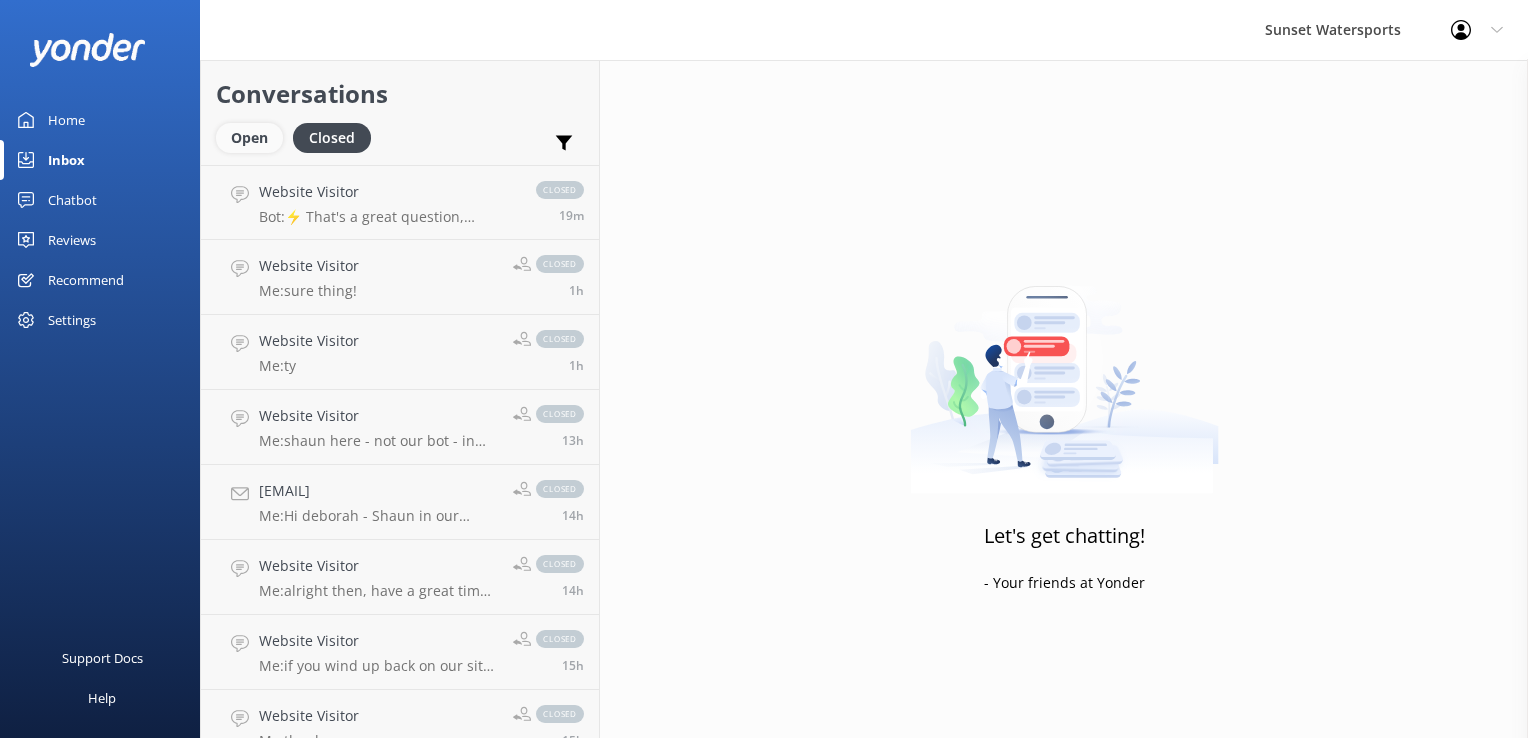 click on "Open" at bounding box center [249, 138] 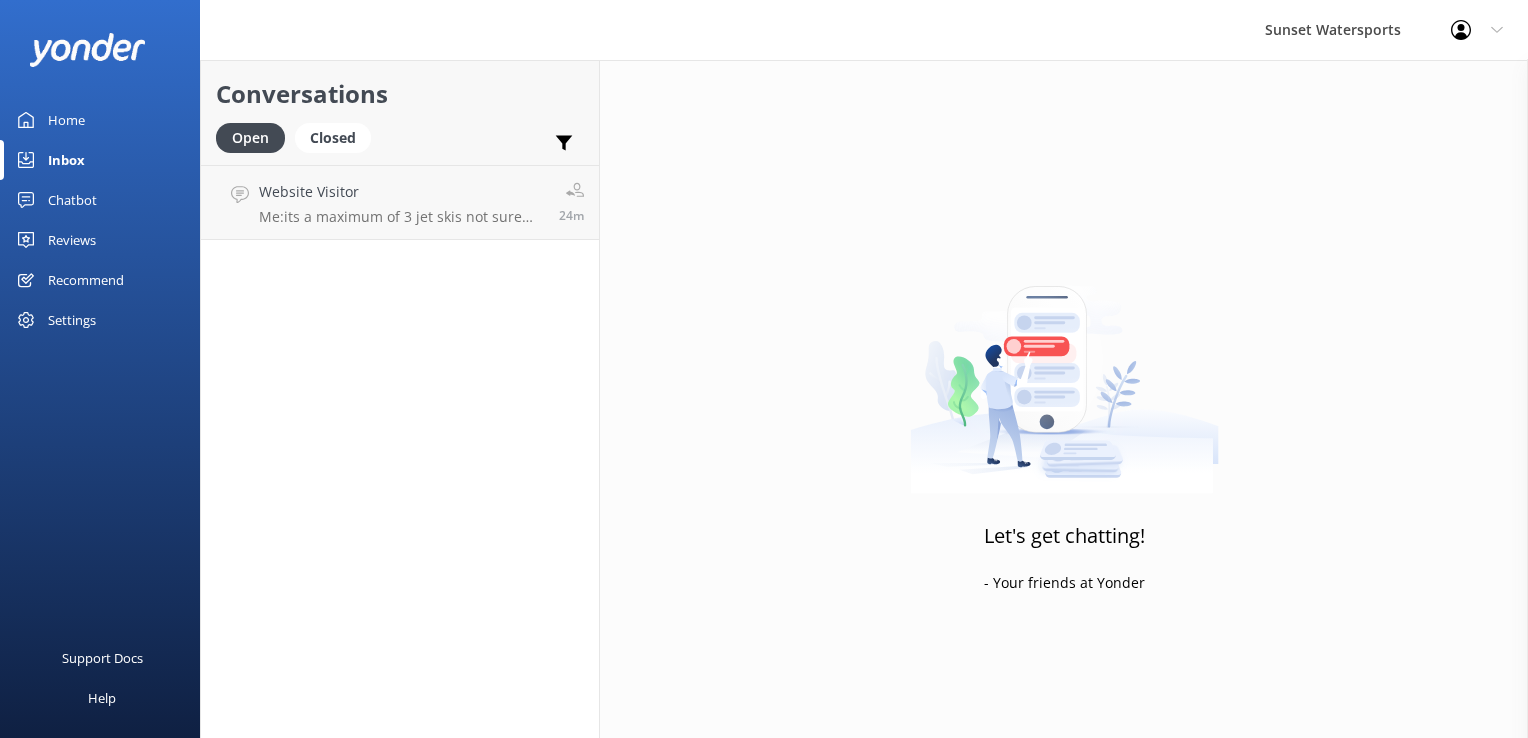 click on "Conversations Open Closed Important Assigned to me Unassigned Website Visitor Me:  its a maximum of 3 jet skis not sure why the answer said 4 24m" at bounding box center [400, 399] 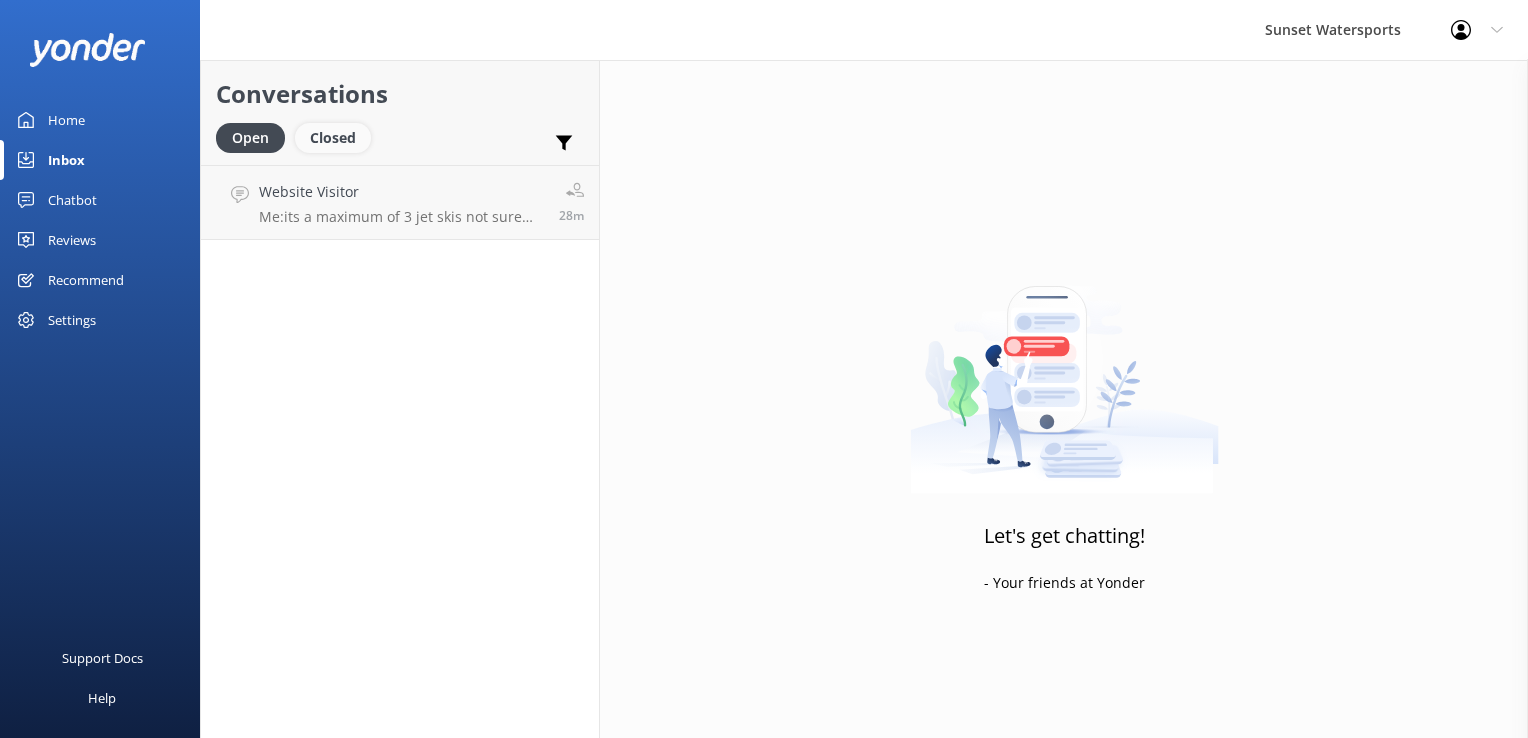 click on "Closed" at bounding box center (333, 138) 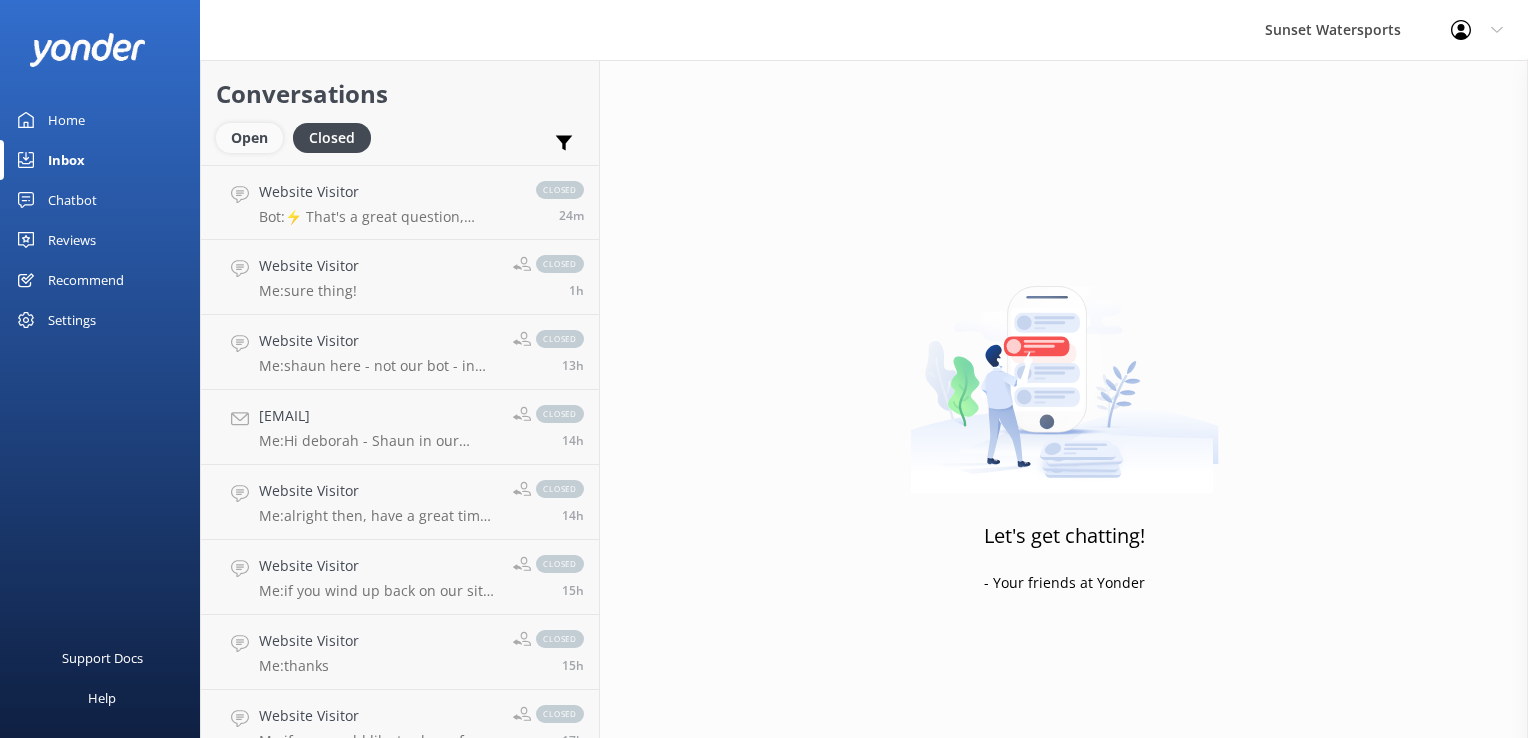 click on "Open" at bounding box center [249, 138] 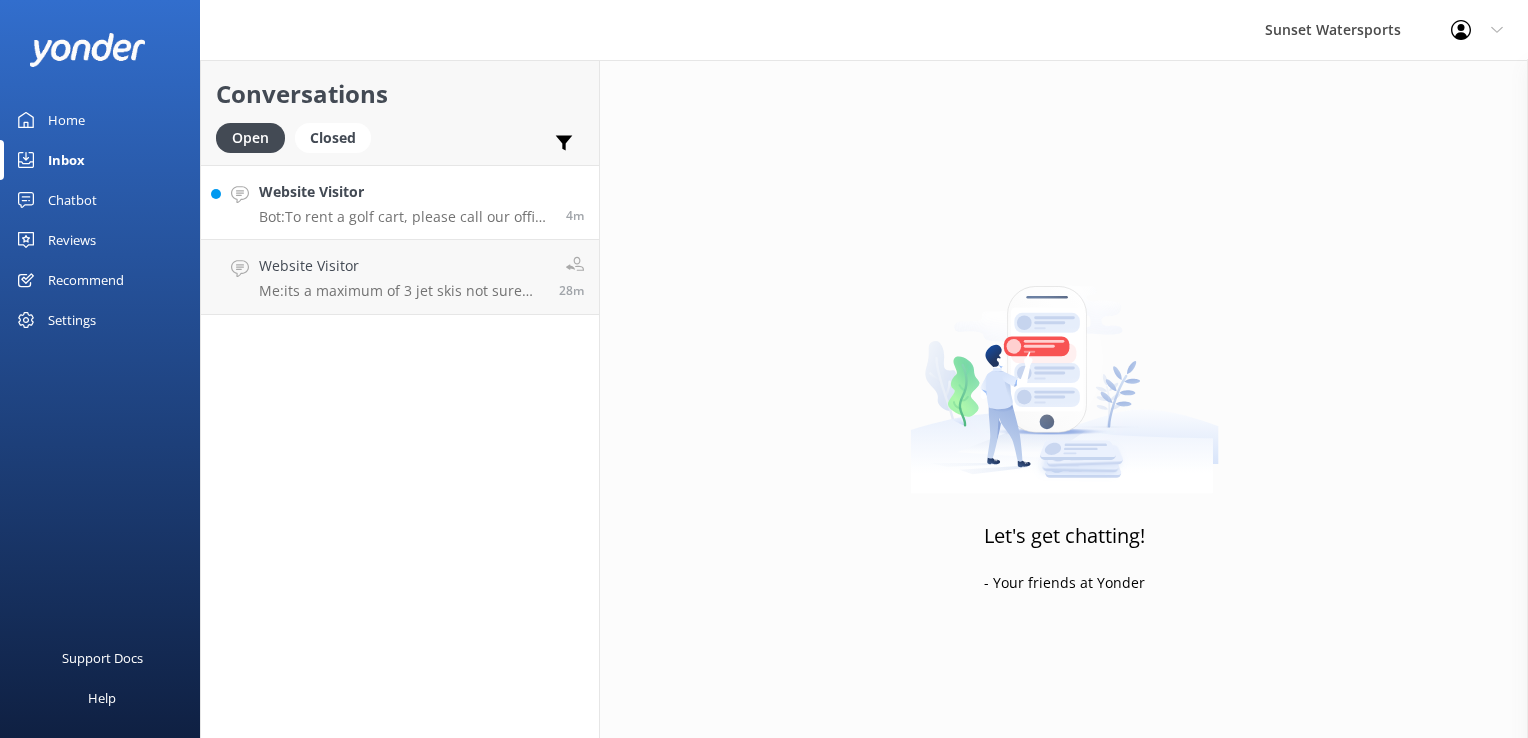 click on "Website Visitor Bot: To rent a golf cart, please call our office at [PHONE]. Reservations are recommended, especially during peak times." at bounding box center [405, 202] 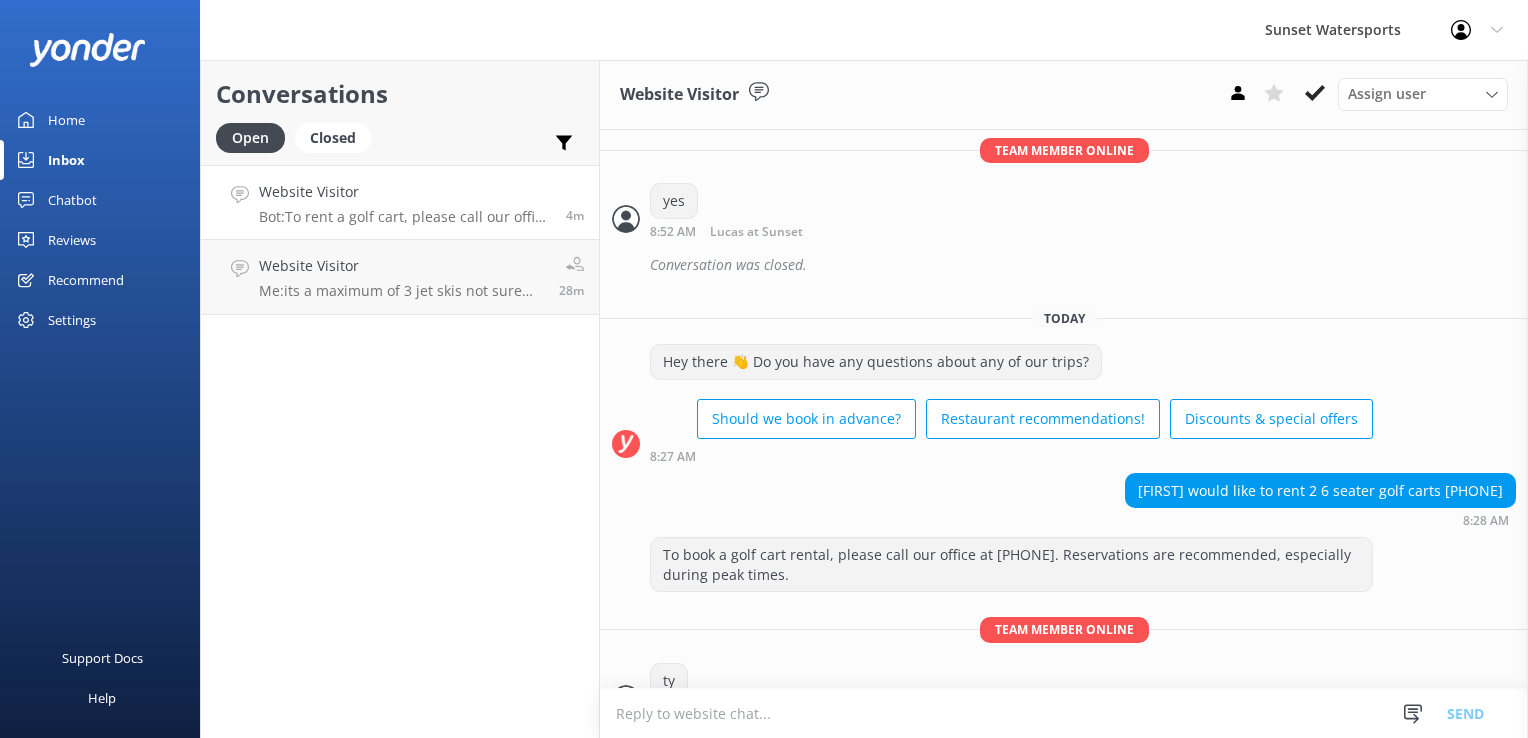 scroll, scrollTop: 4516, scrollLeft: 0, axis: vertical 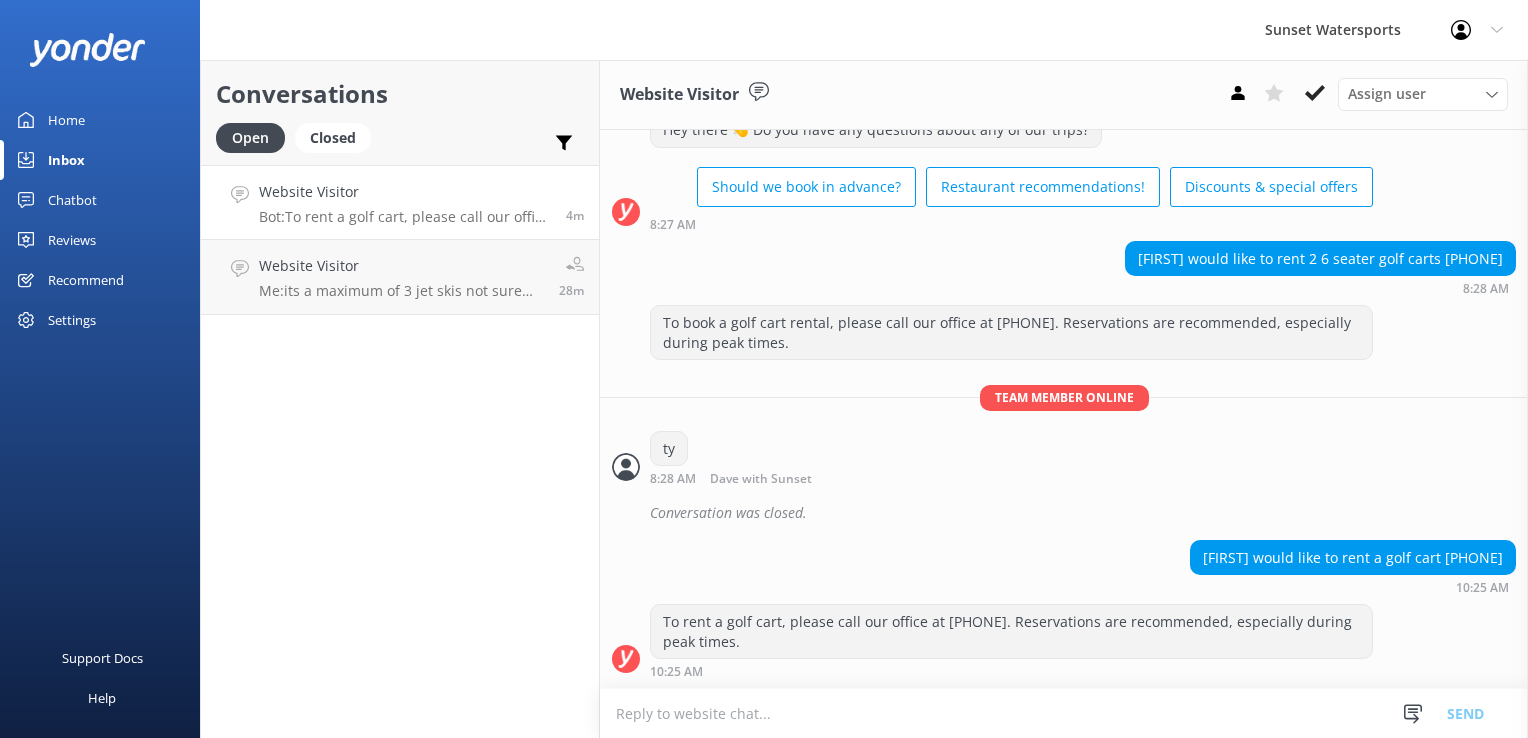 click at bounding box center (1064, 713) 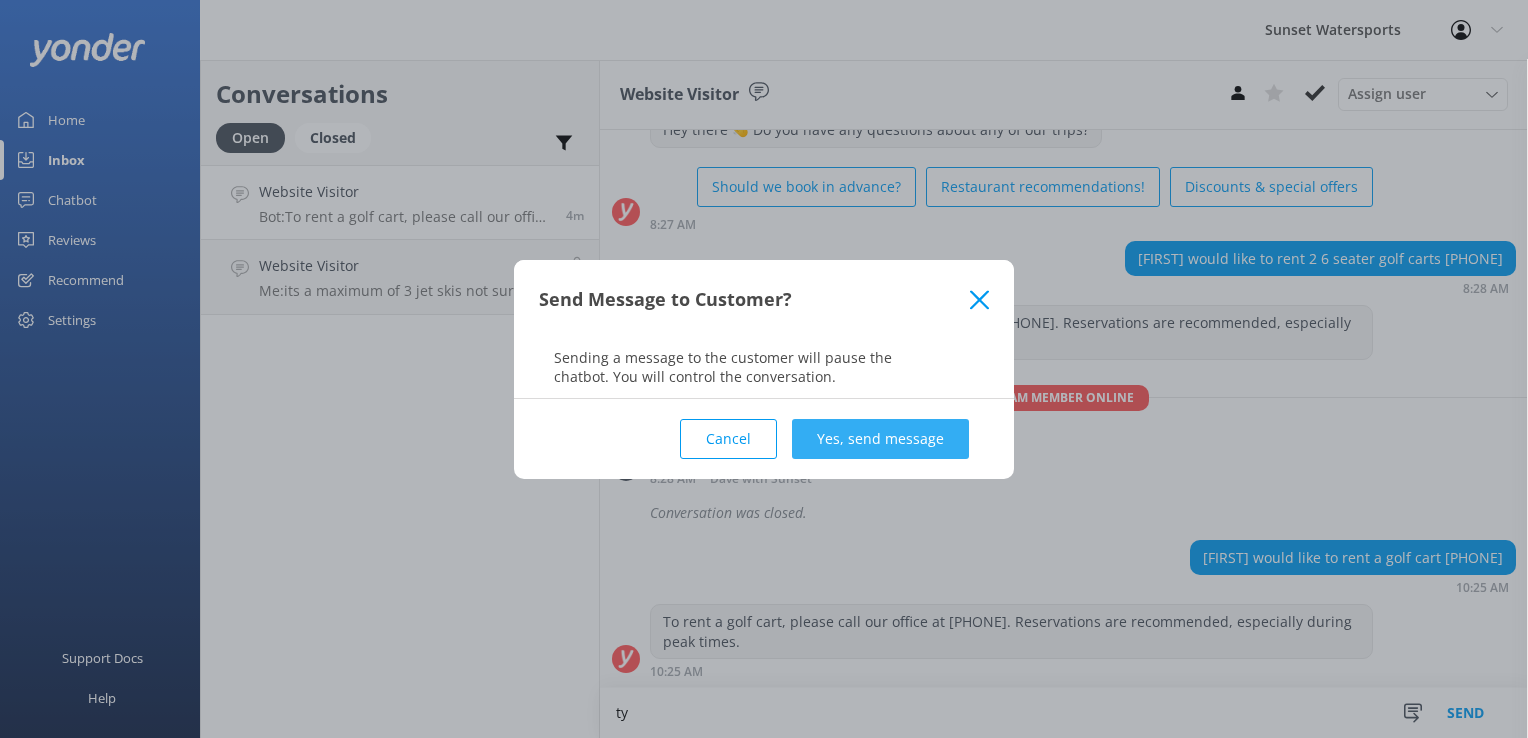 type on "ty" 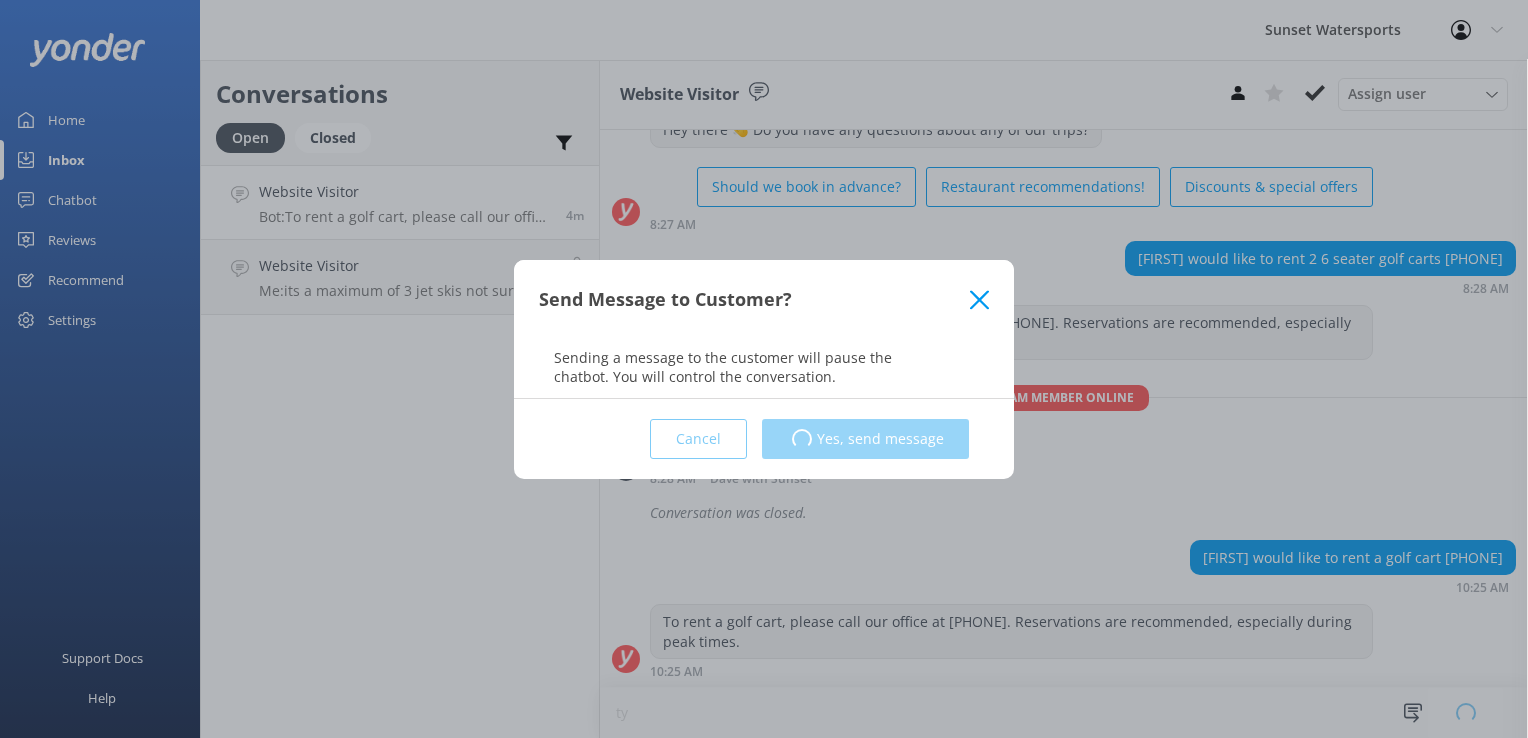 type 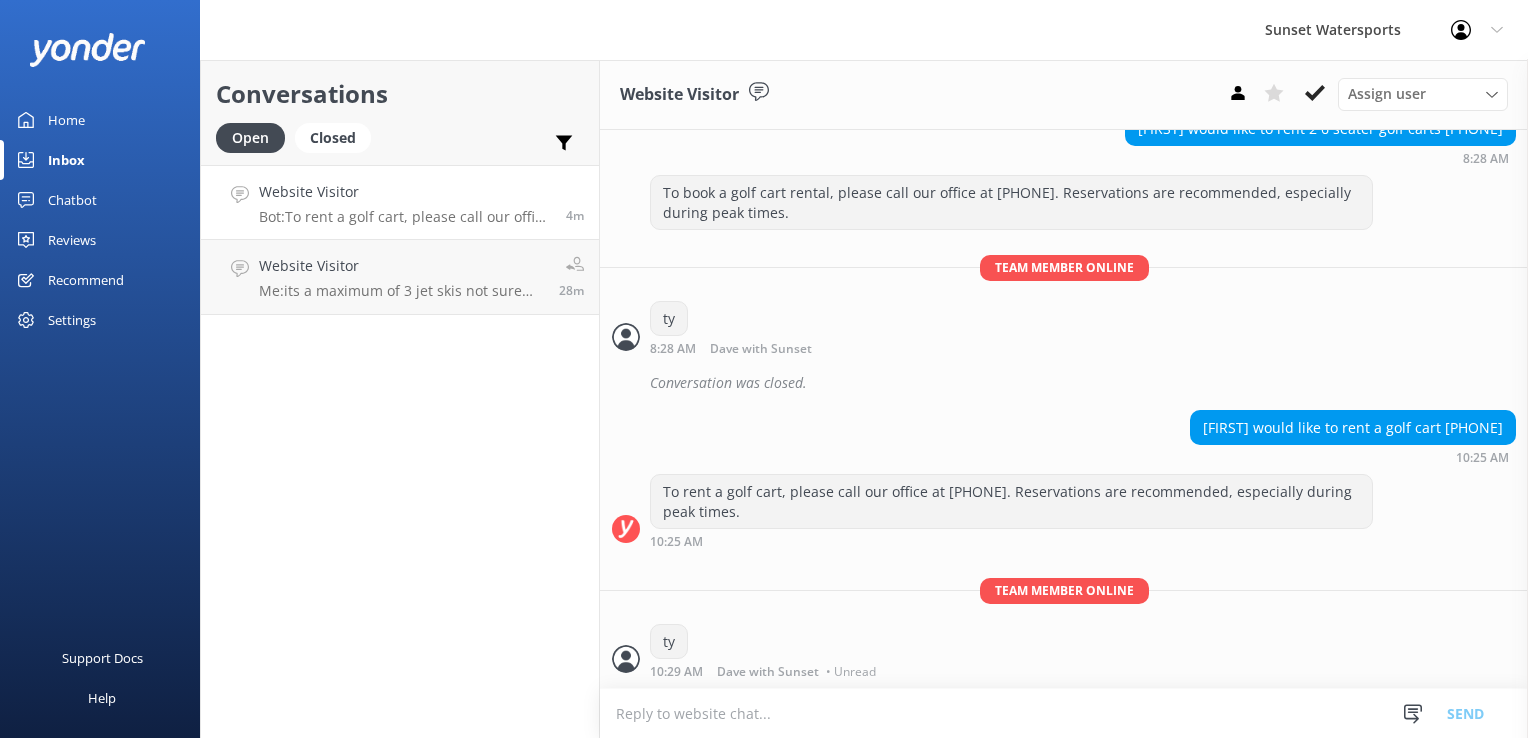 scroll, scrollTop: 4646, scrollLeft: 0, axis: vertical 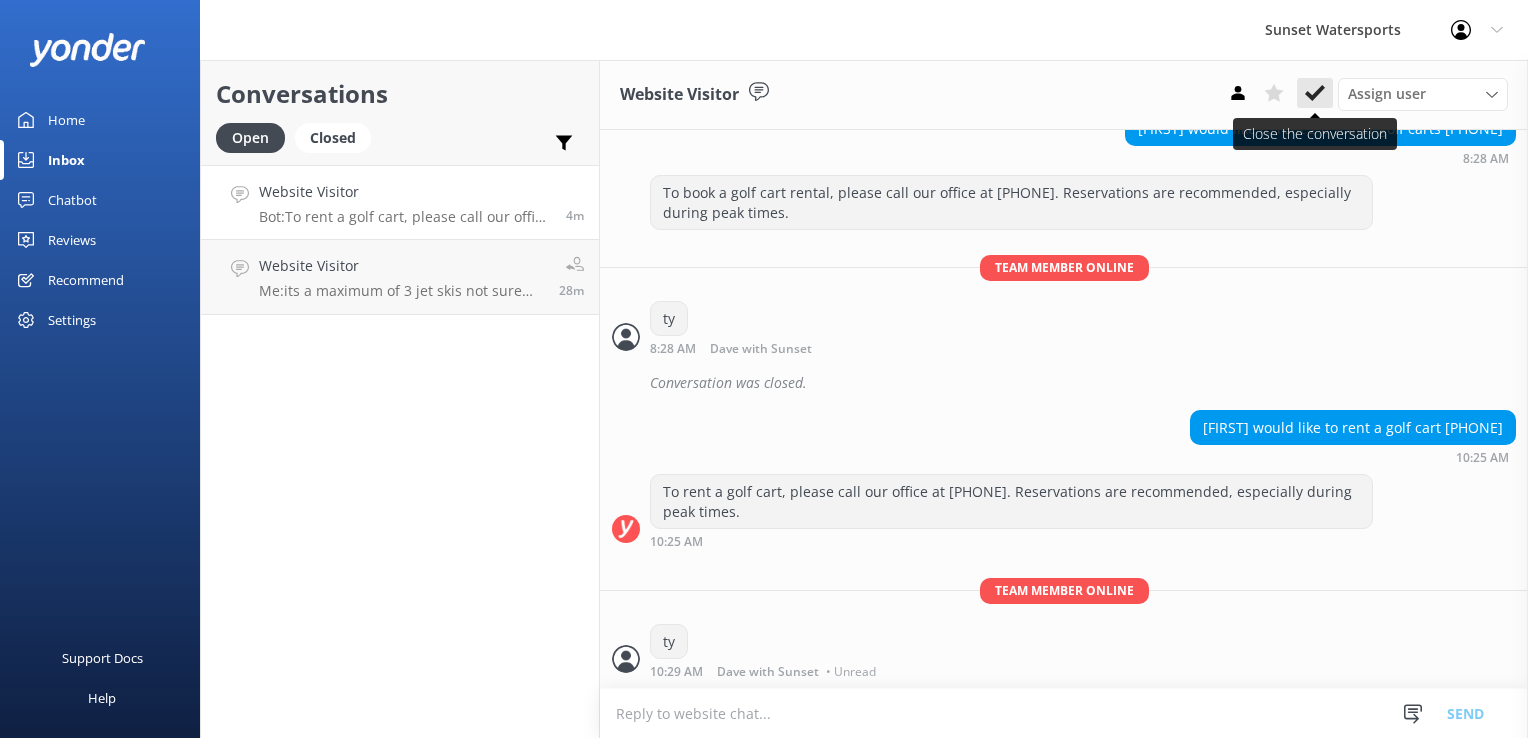 click 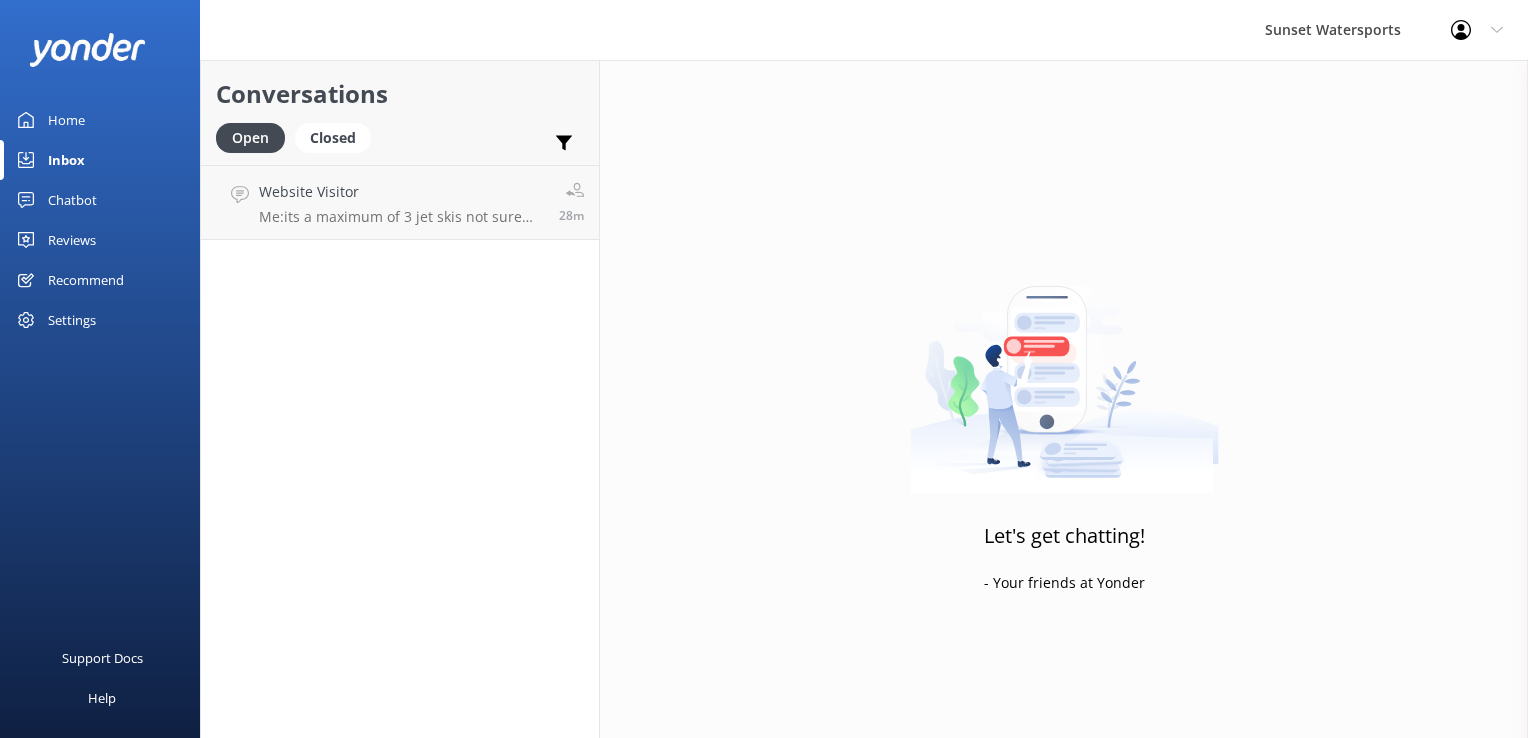 click on "Open Closed" at bounding box center (298, 147) 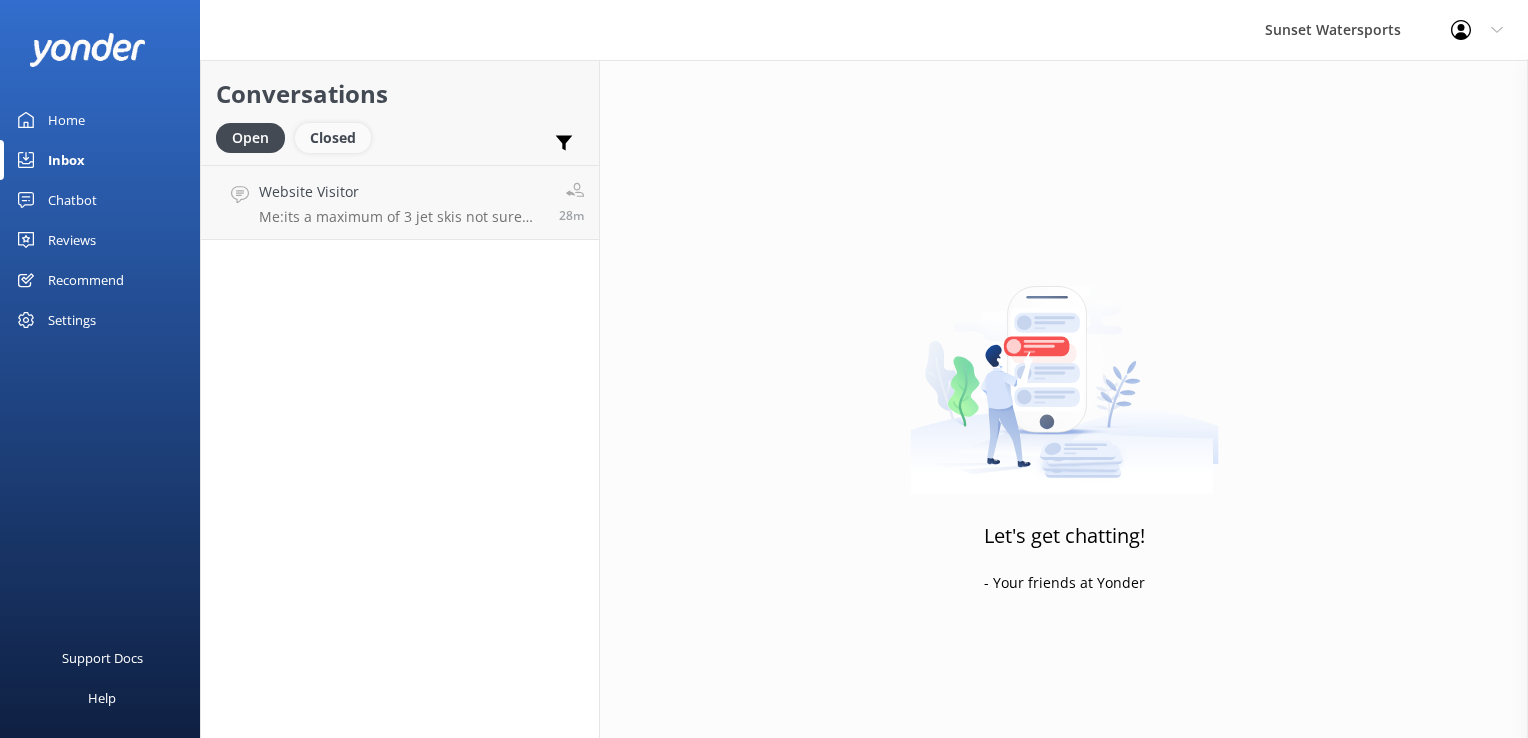 click on "Closed" at bounding box center [333, 138] 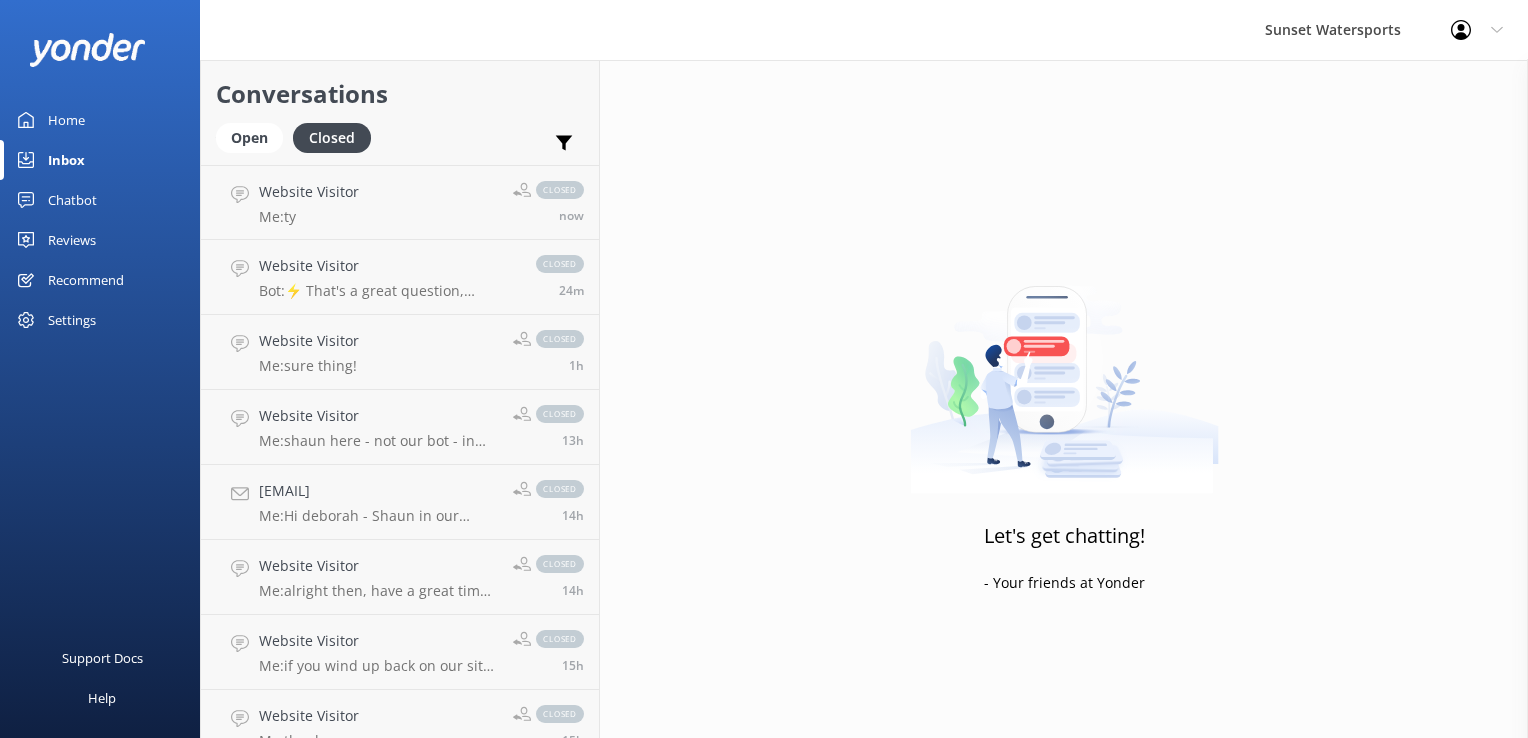 click on "Website Visitor" at bounding box center [309, 192] 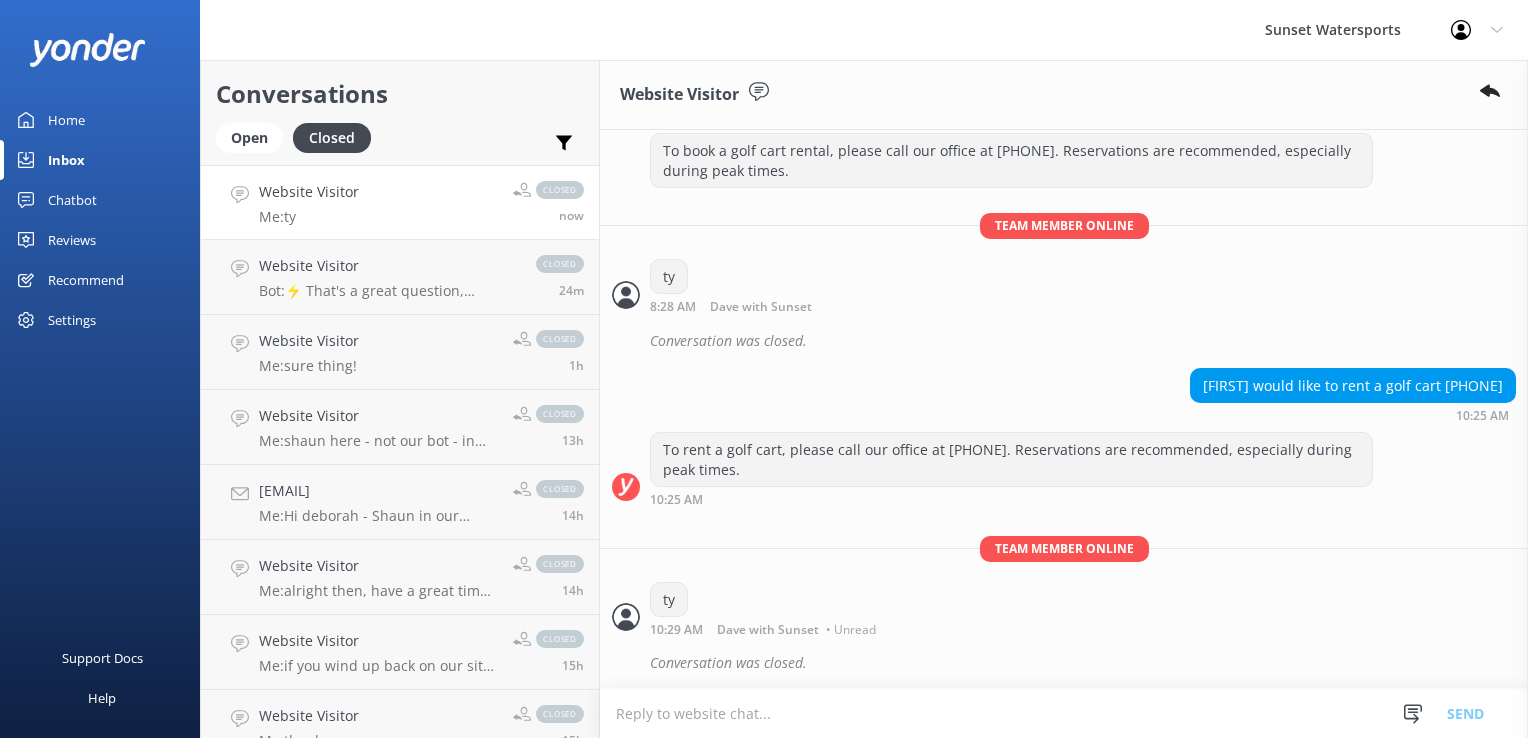 scroll, scrollTop: 4689, scrollLeft: 0, axis: vertical 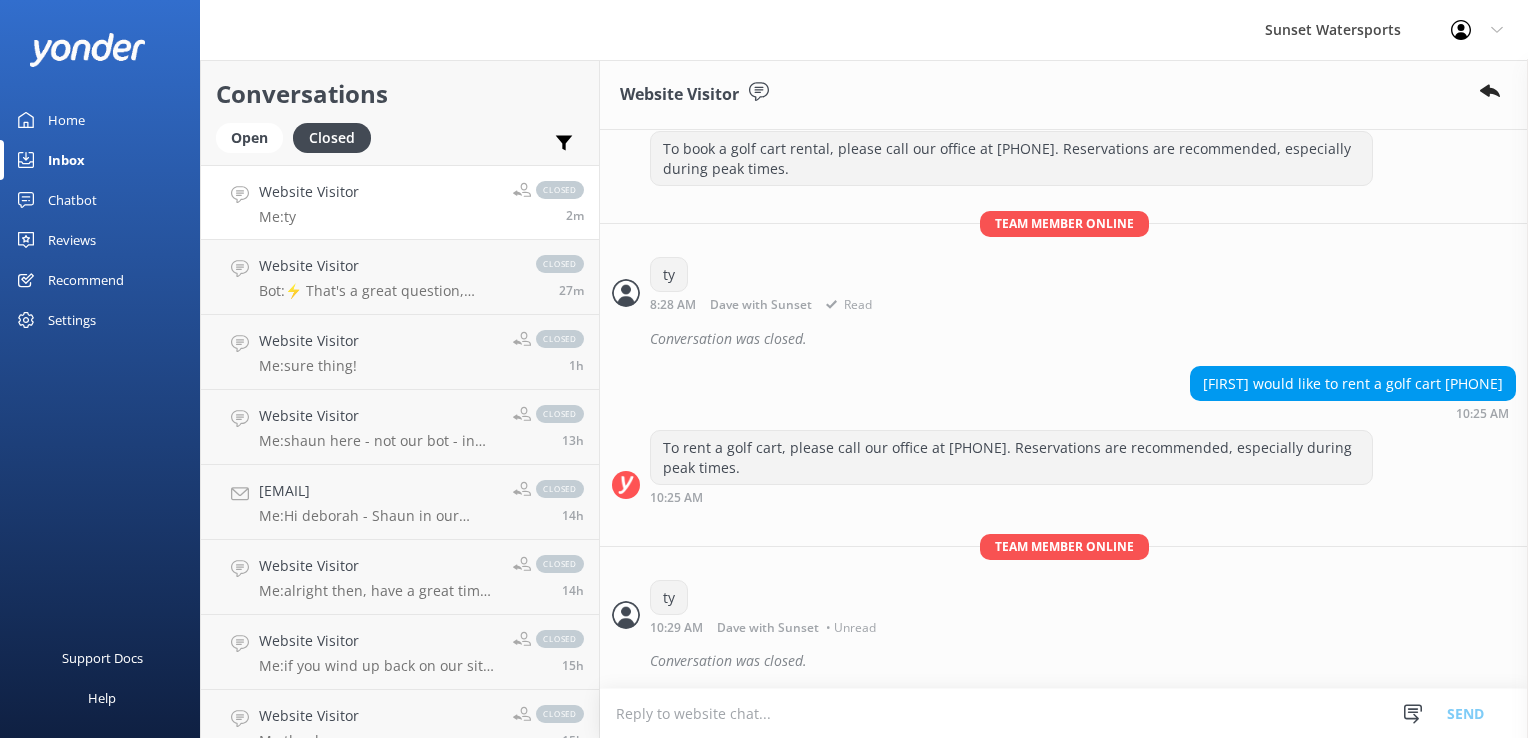 click on "ty [TIME] Dave with Sunset    Read" at bounding box center [1064, 284] 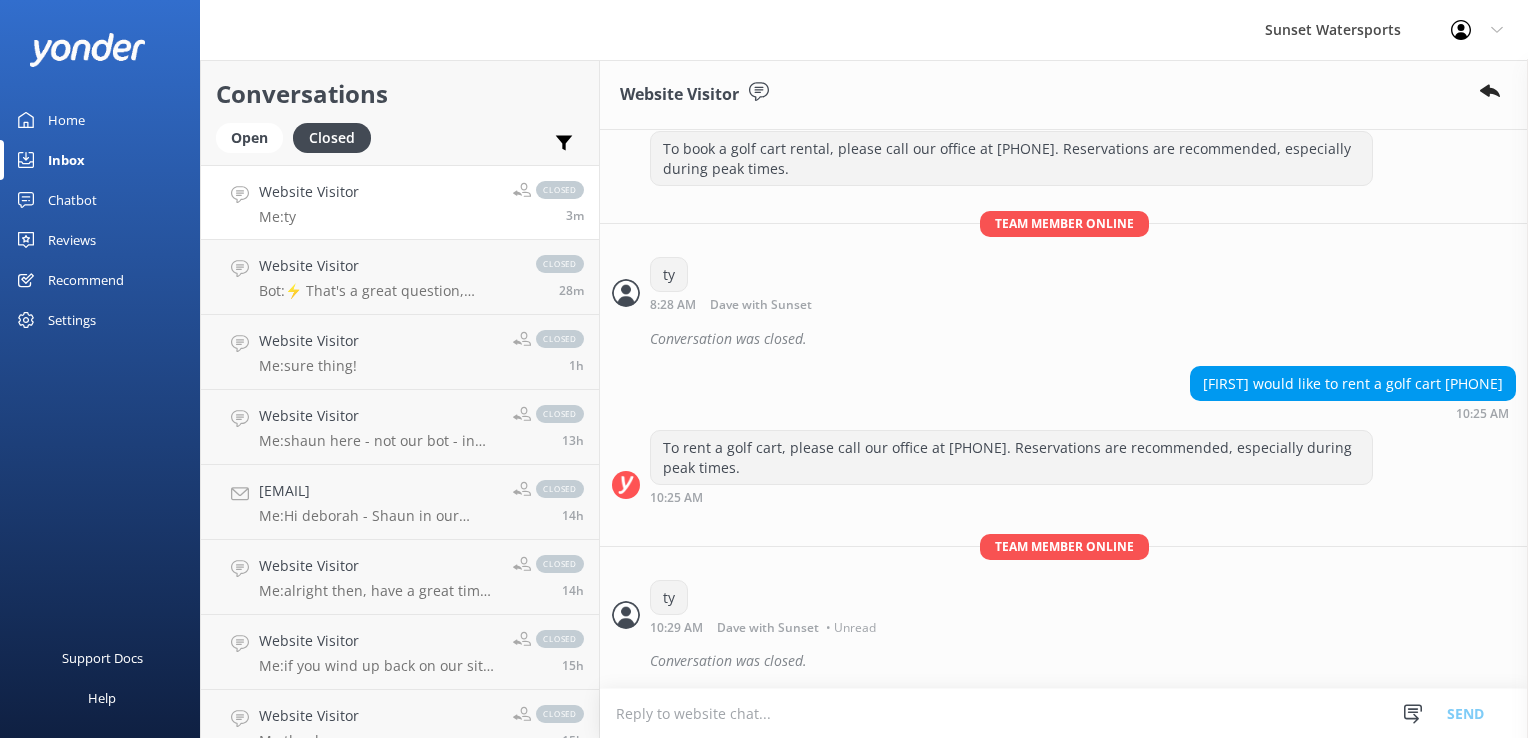 drag, startPoint x: 1397, startPoint y: 384, endPoint x: 1494, endPoint y: 401, distance: 98.478424 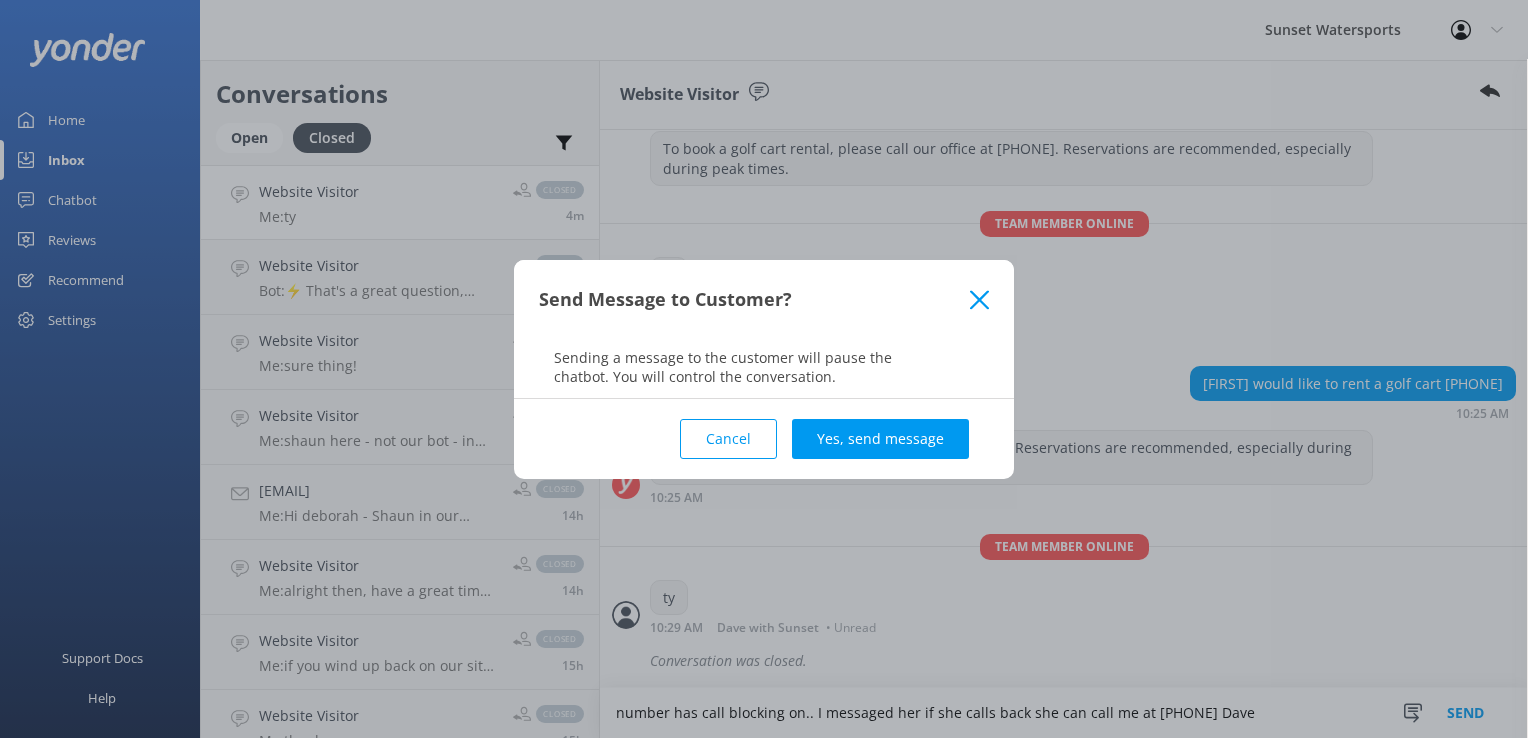 type on "number has call blocking on.. I messaged her if she calls back she can call me at [PHONE] Dave" 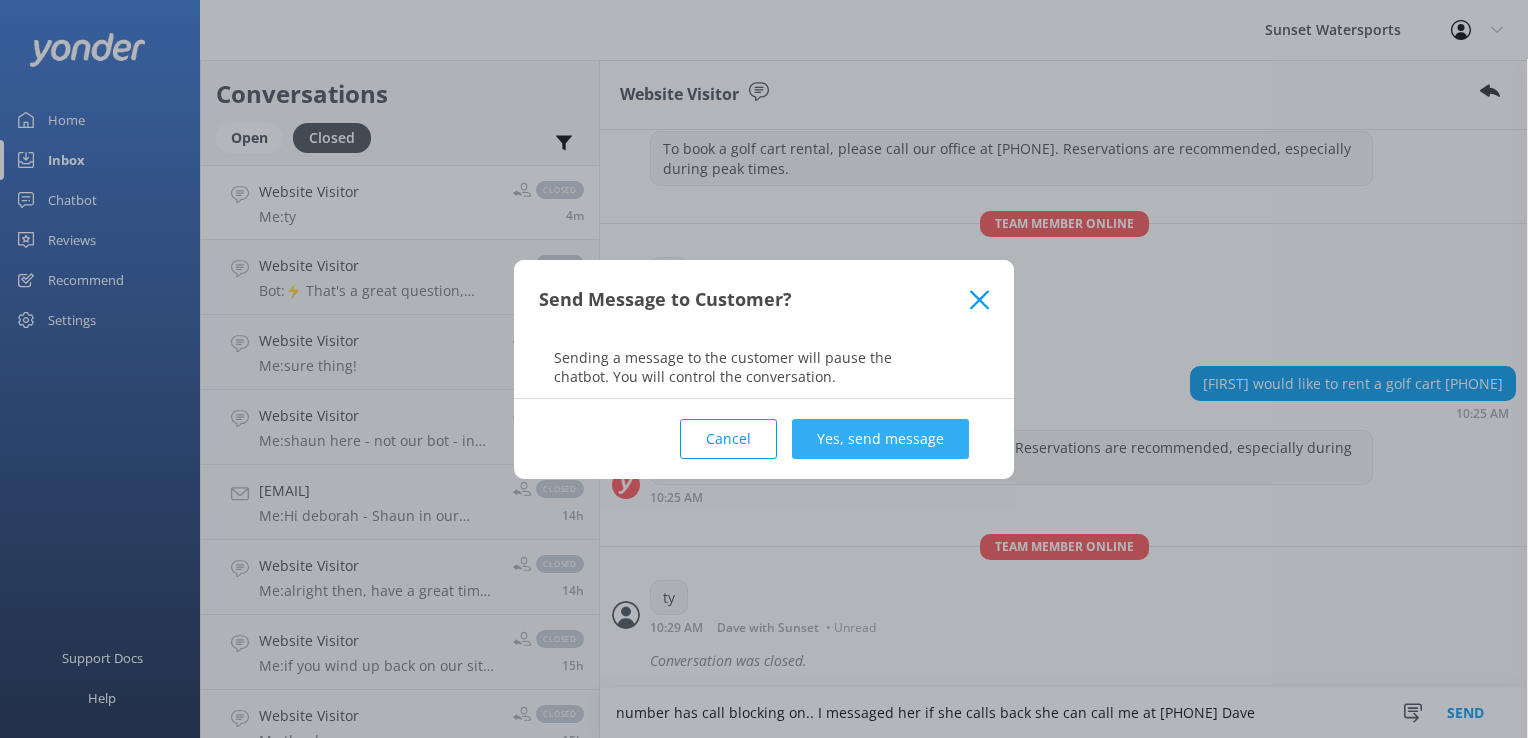 click on "Yes, send message" at bounding box center [880, 439] 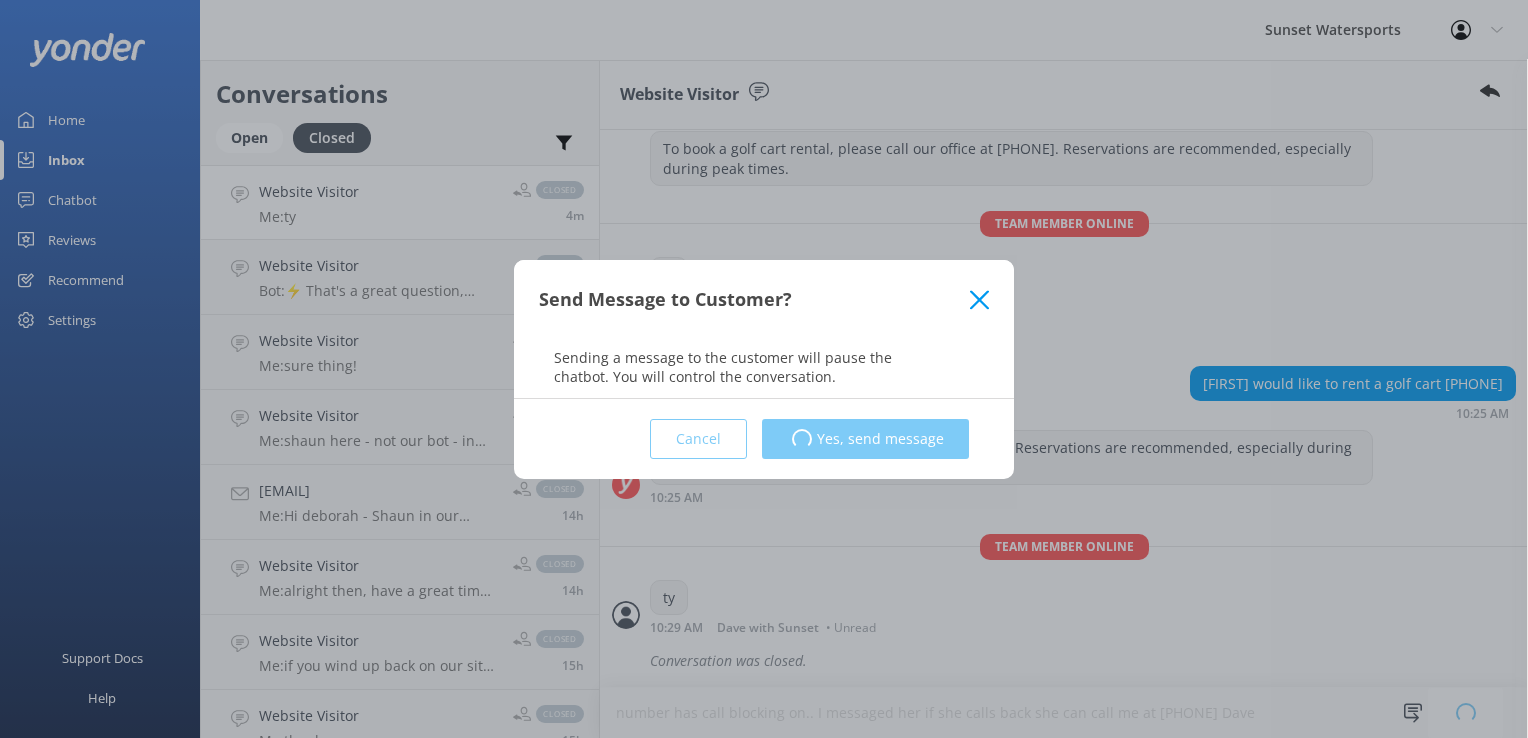 type 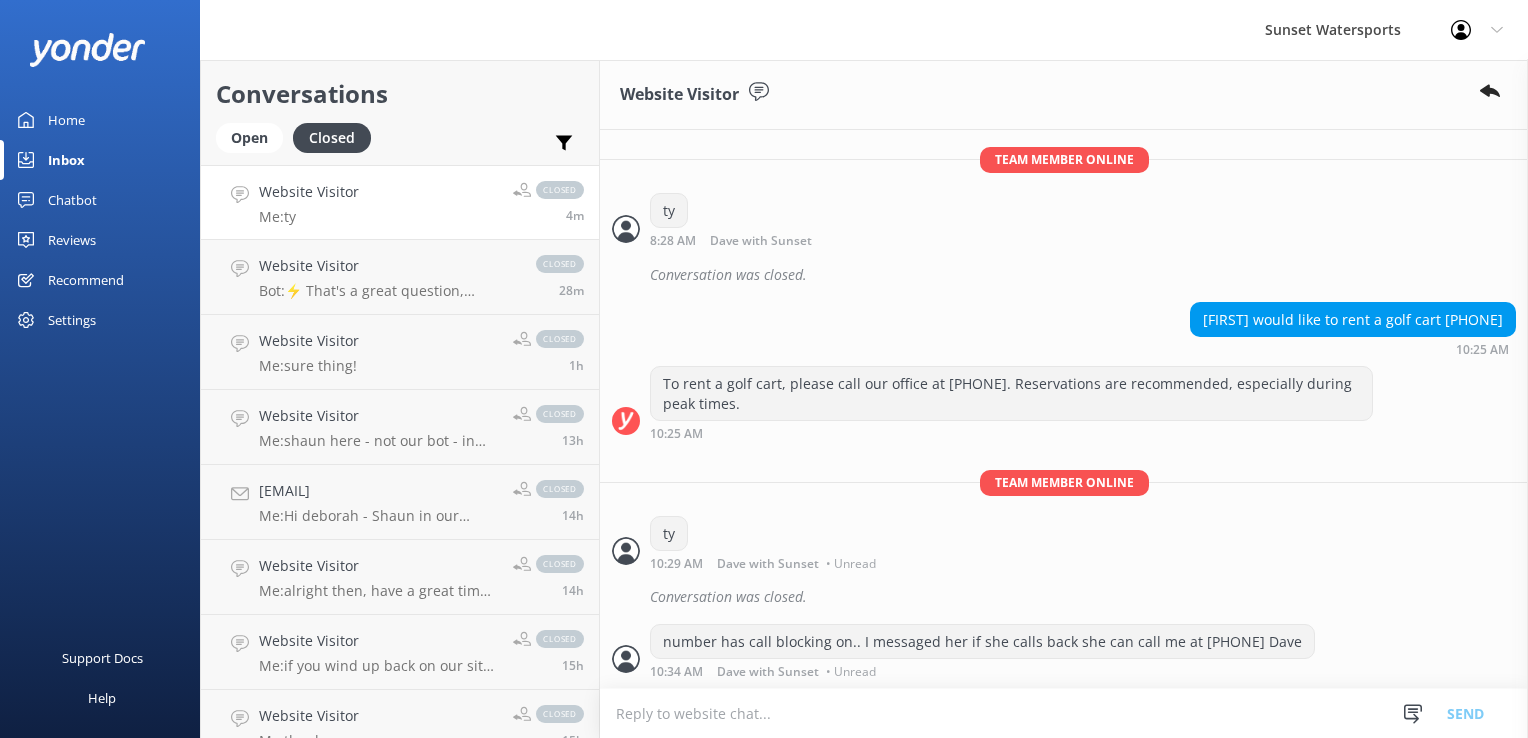 scroll, scrollTop: 4754, scrollLeft: 0, axis: vertical 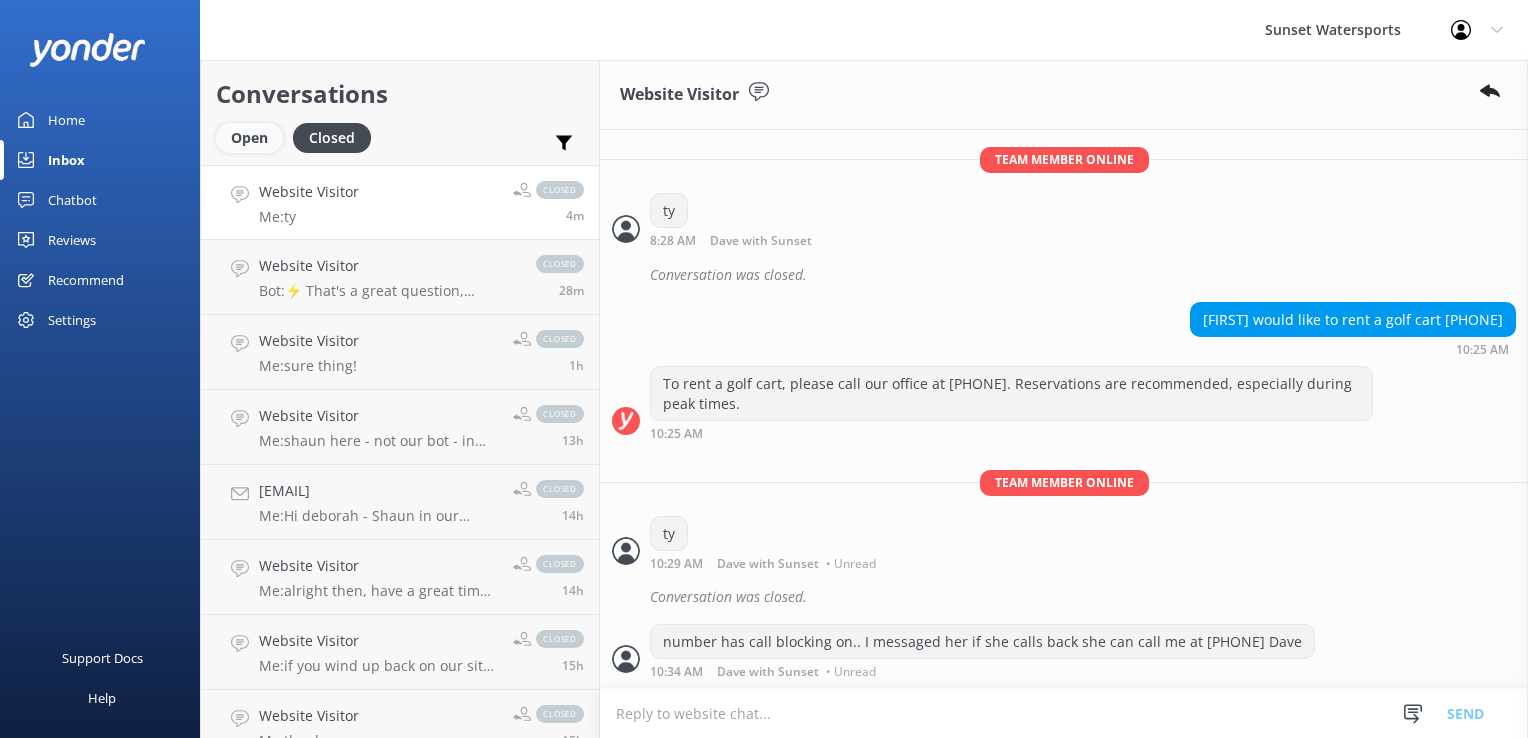 click on "Open" at bounding box center [249, 138] 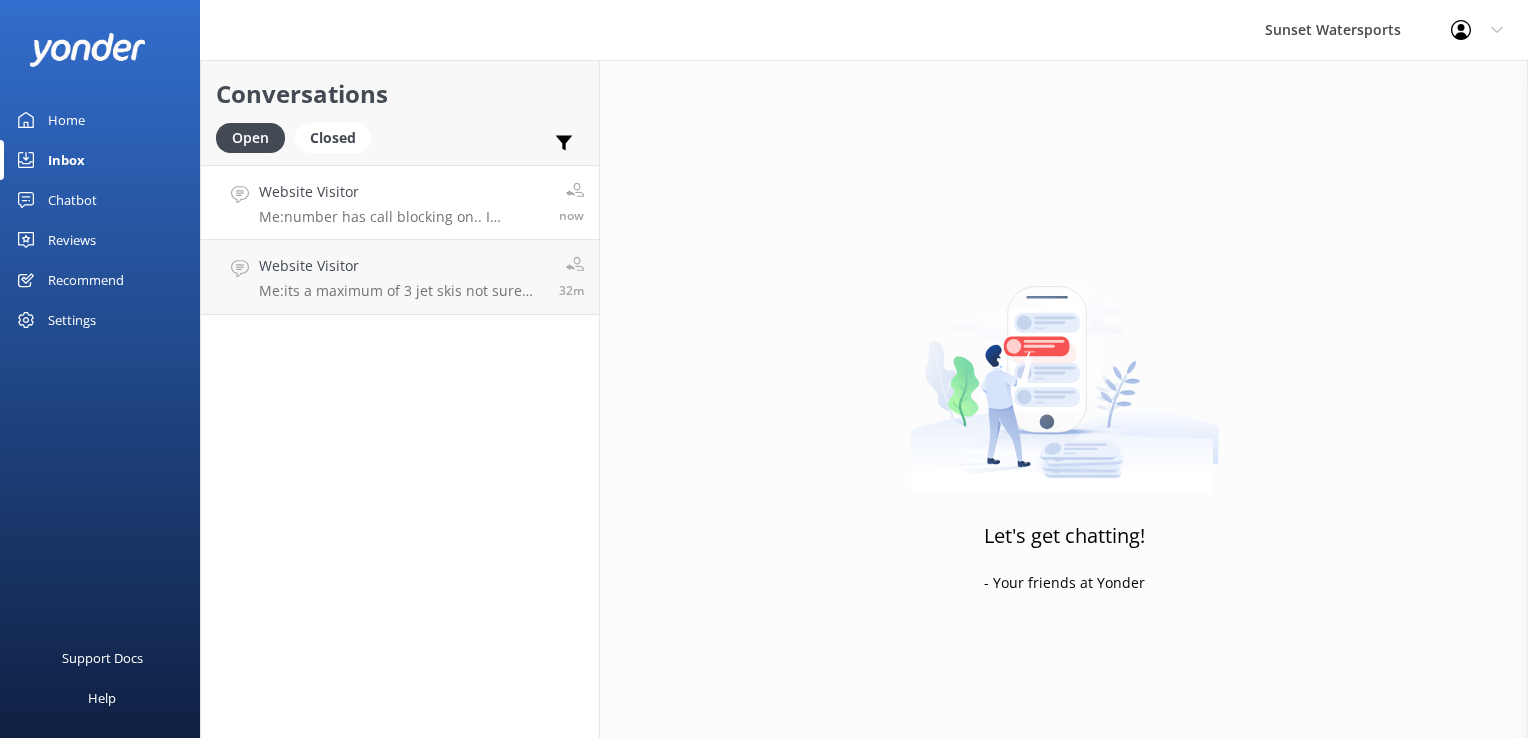 click on "Me:  number has call blocking on.. I messaged her if she calls back she can call me at [PHONE] Dave" at bounding box center [401, 217] 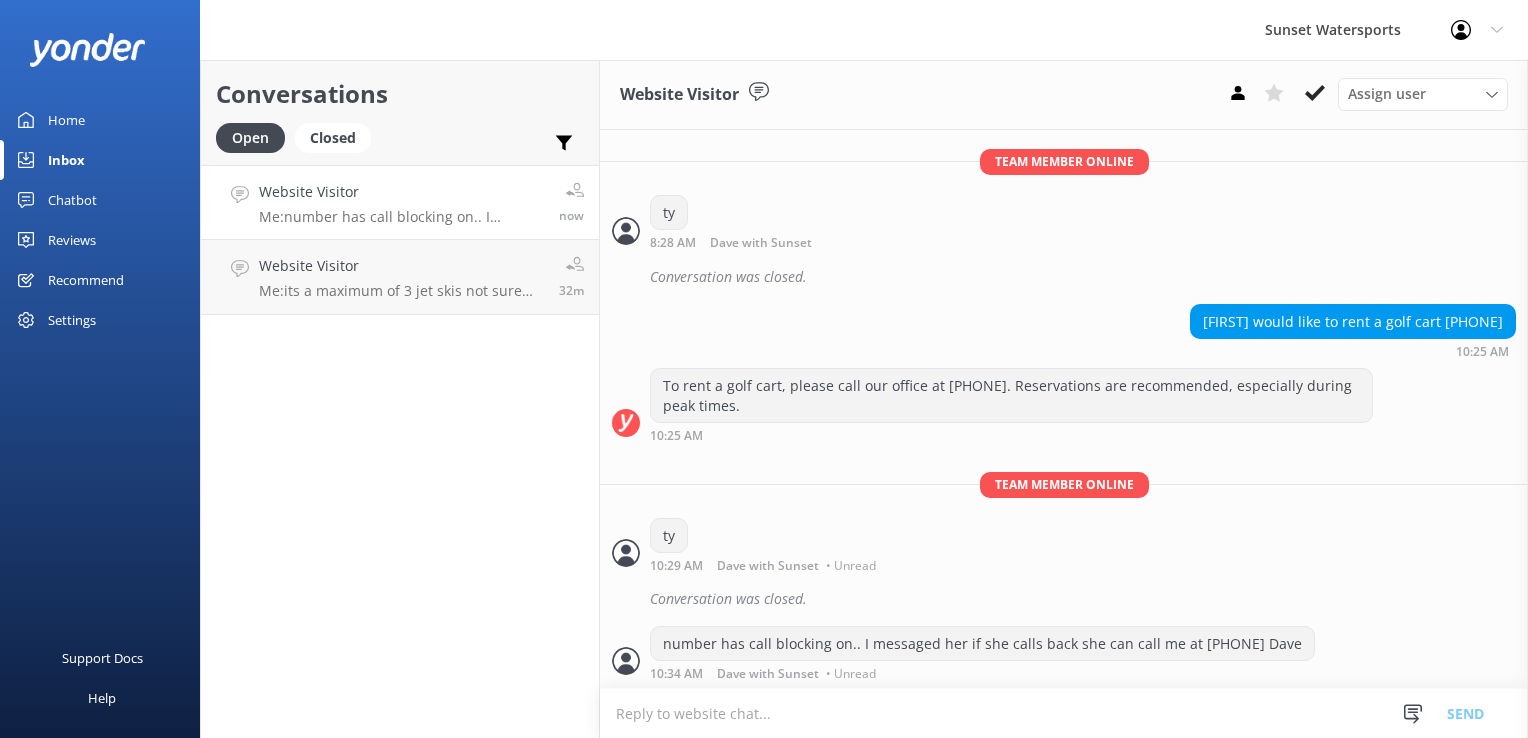 scroll, scrollTop: 4754, scrollLeft: 0, axis: vertical 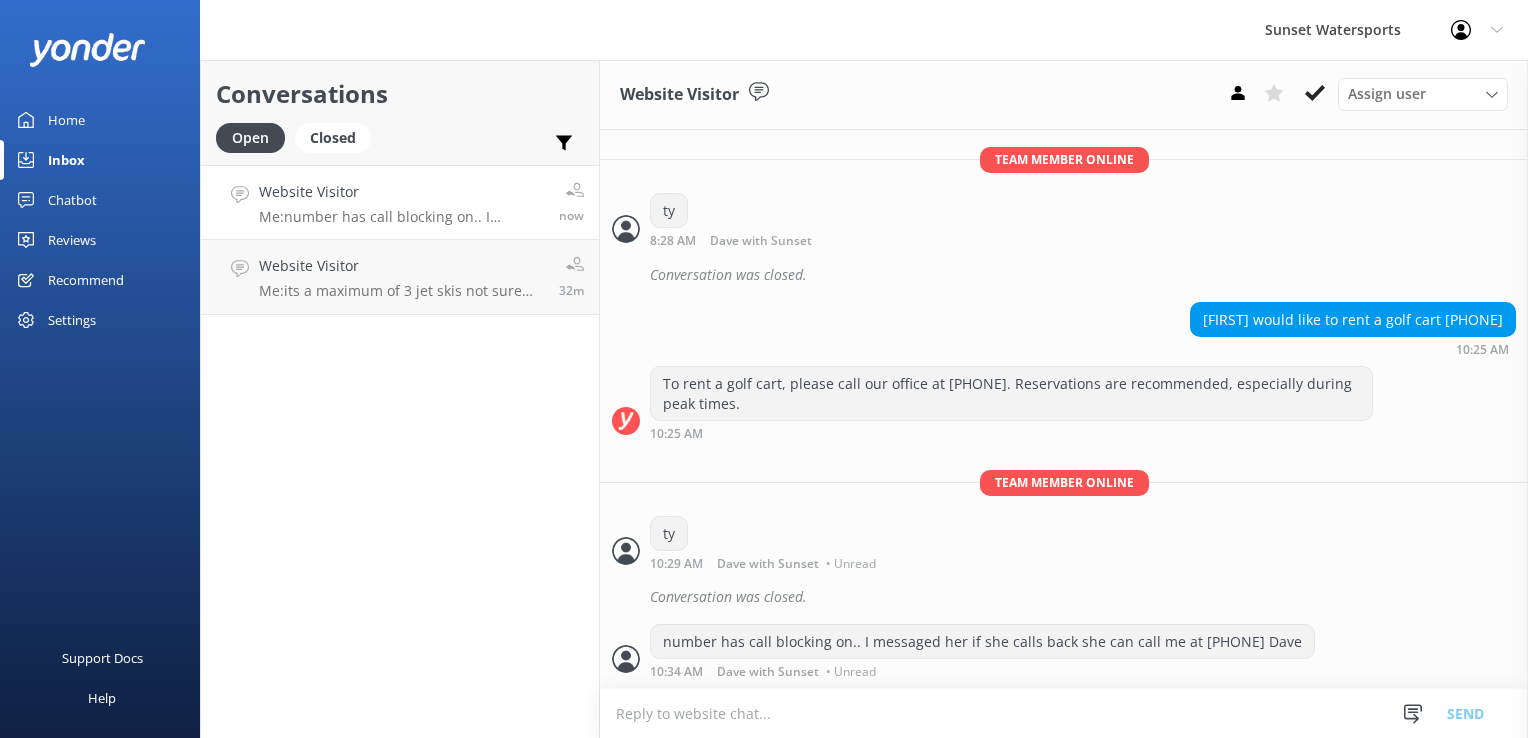 click on "Conversations Open Closed Important Assigned to me Unassigned Website Visitor Me:  number has call blocking on.. I messaged her if she calls back she can call me at [PHONE] Dave now Website Visitor Me:  its a maximum of 3 jet skis not sure why the answer said 4 32m" at bounding box center [400, 399] 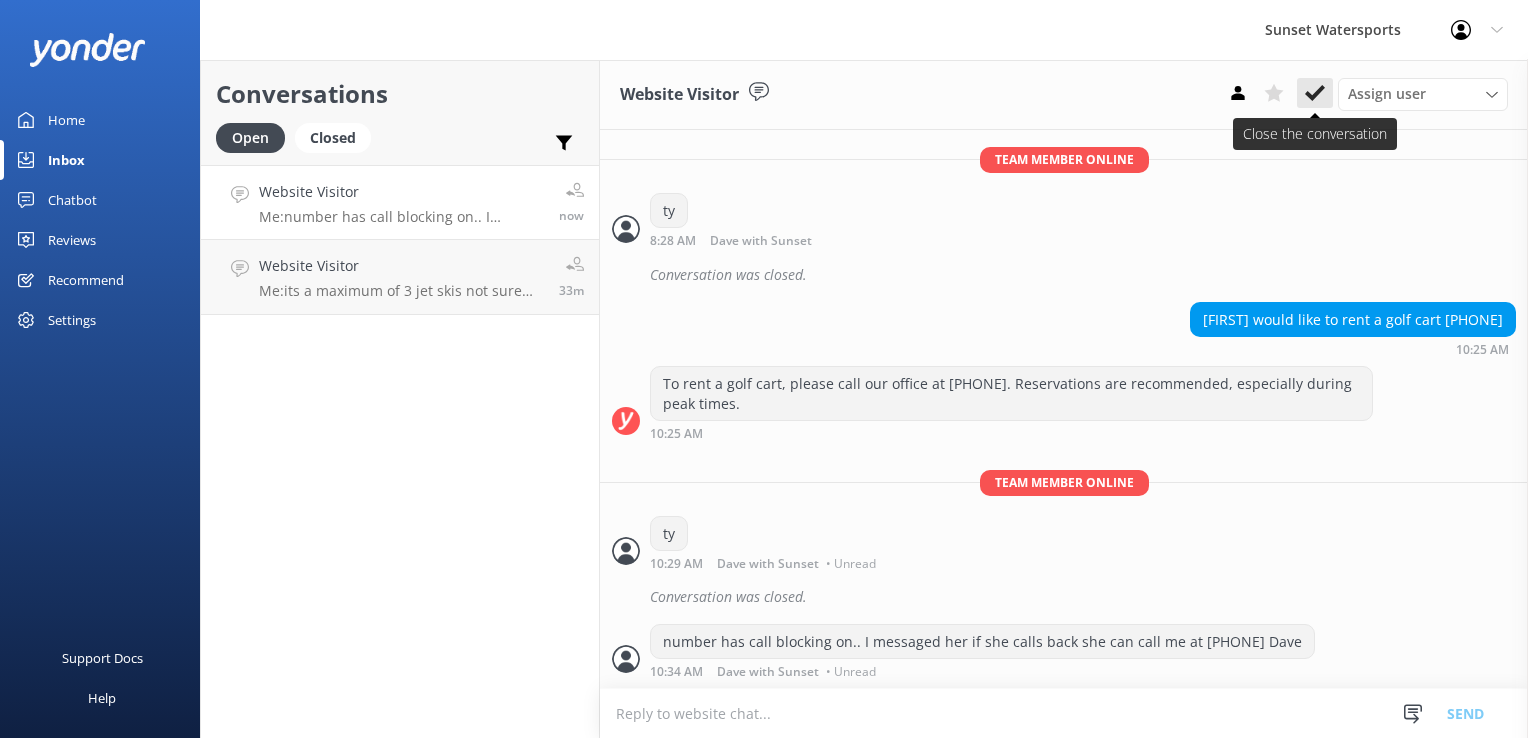 click at bounding box center [1315, 93] 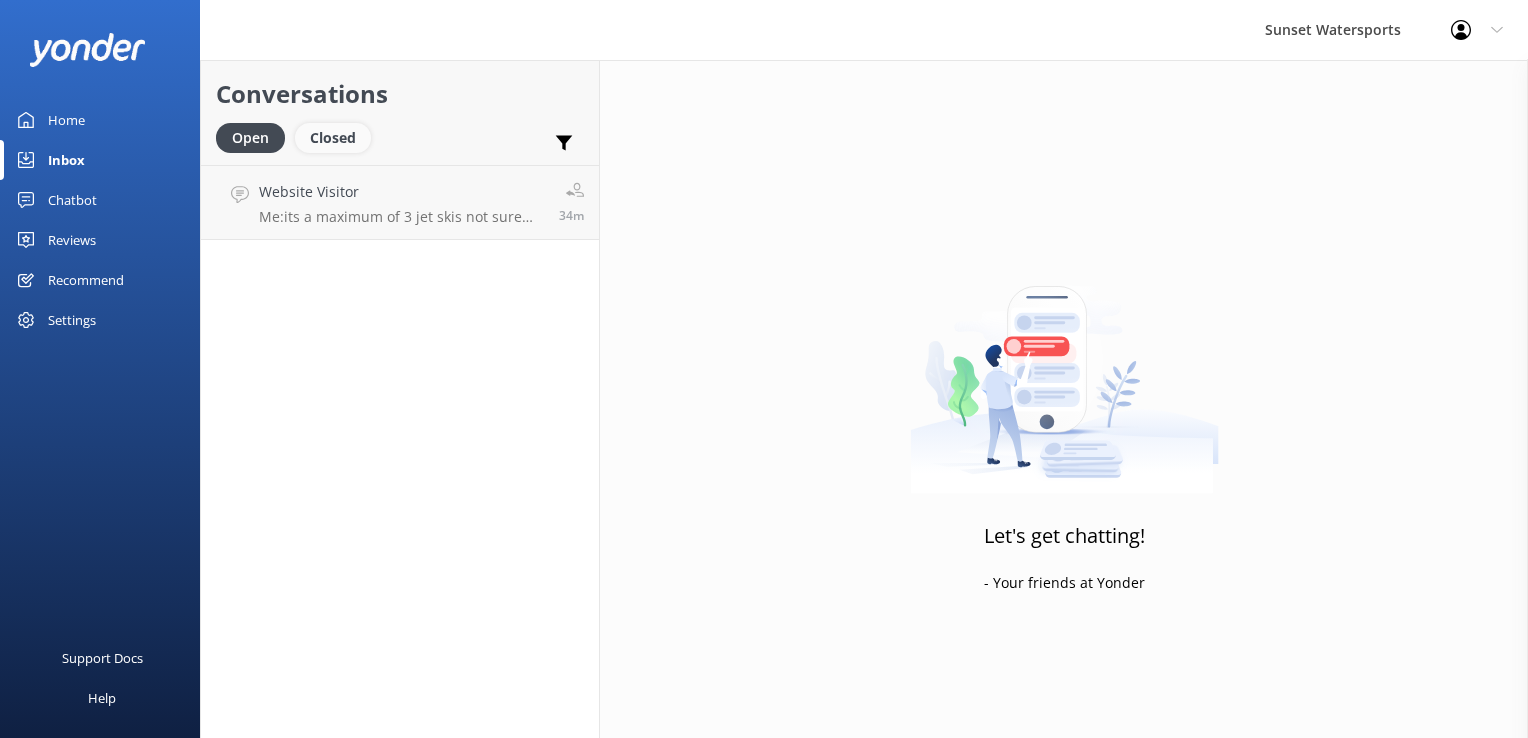 click on "Closed" at bounding box center [333, 138] 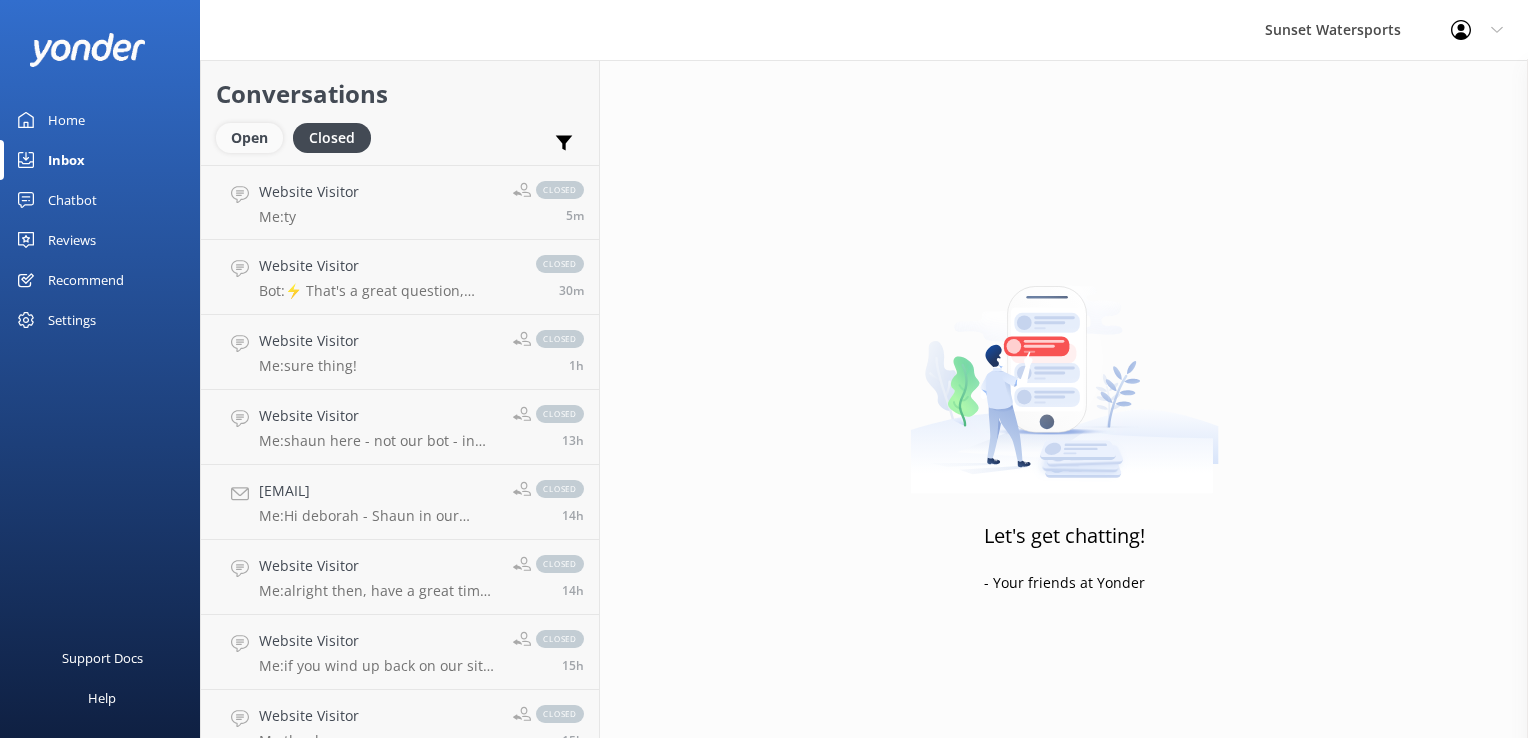 click on "Open" at bounding box center [249, 138] 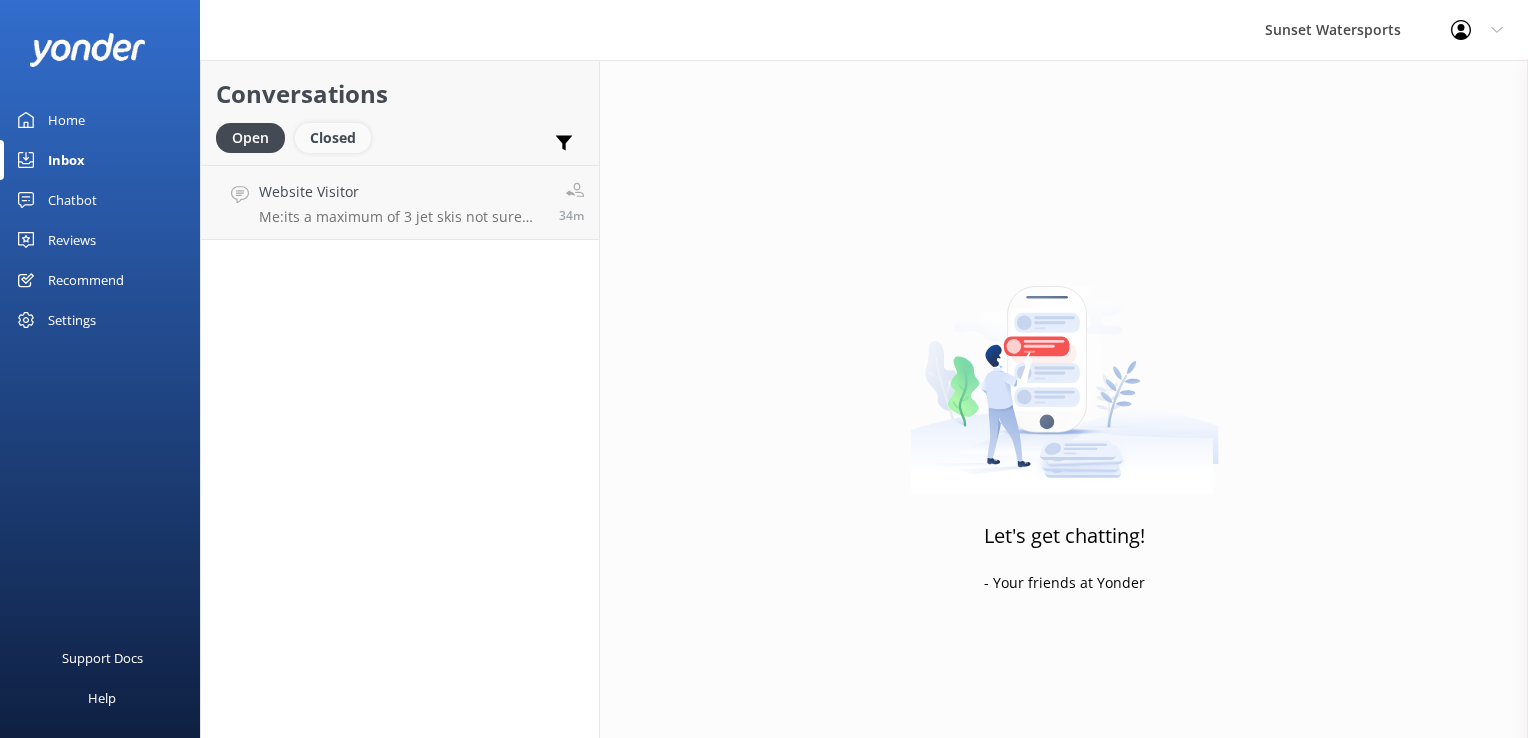click on "Closed" at bounding box center [333, 138] 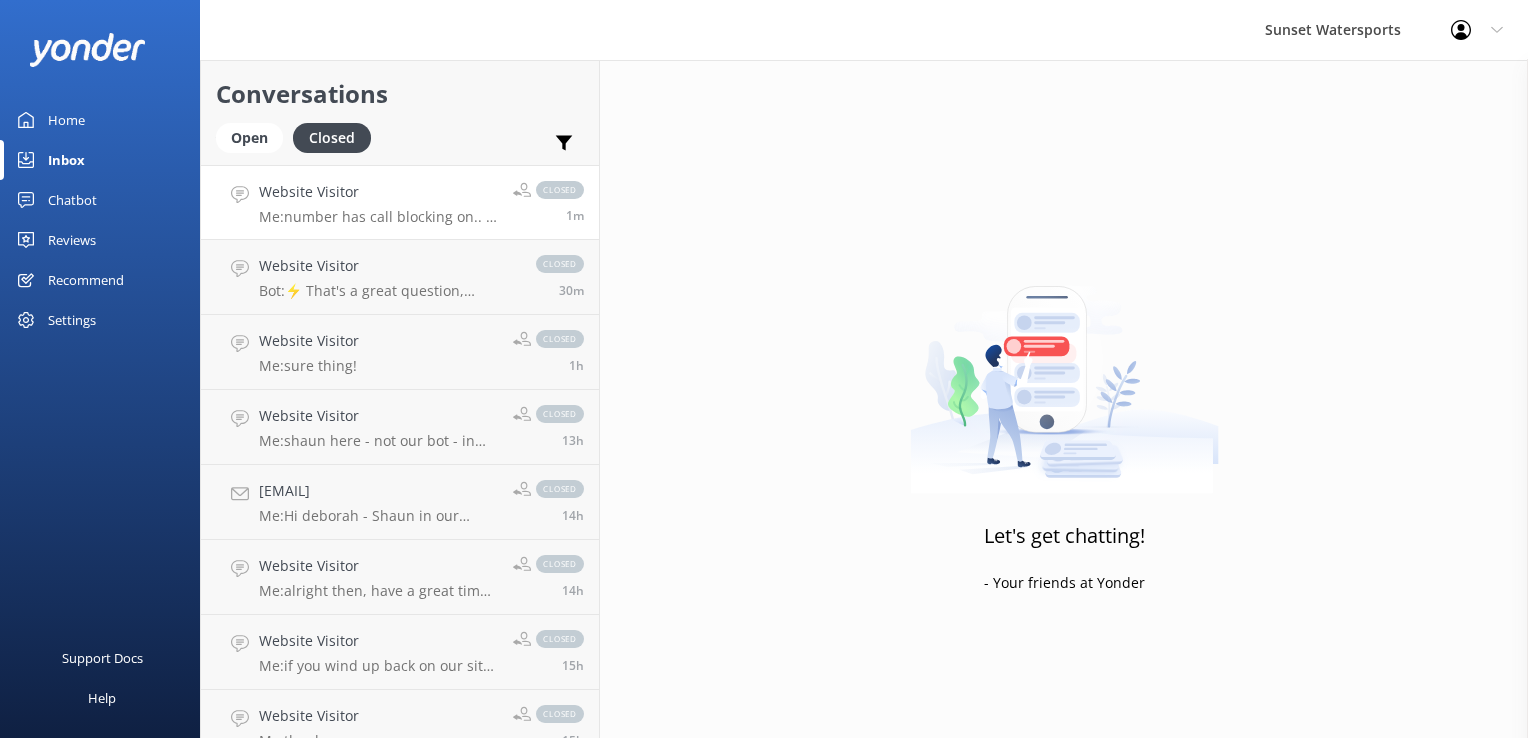 click on "Website Visitor Me:  number has call blocking on.. I messaged her if she calls back she can call me at [PHONE] Dave" at bounding box center [378, 202] 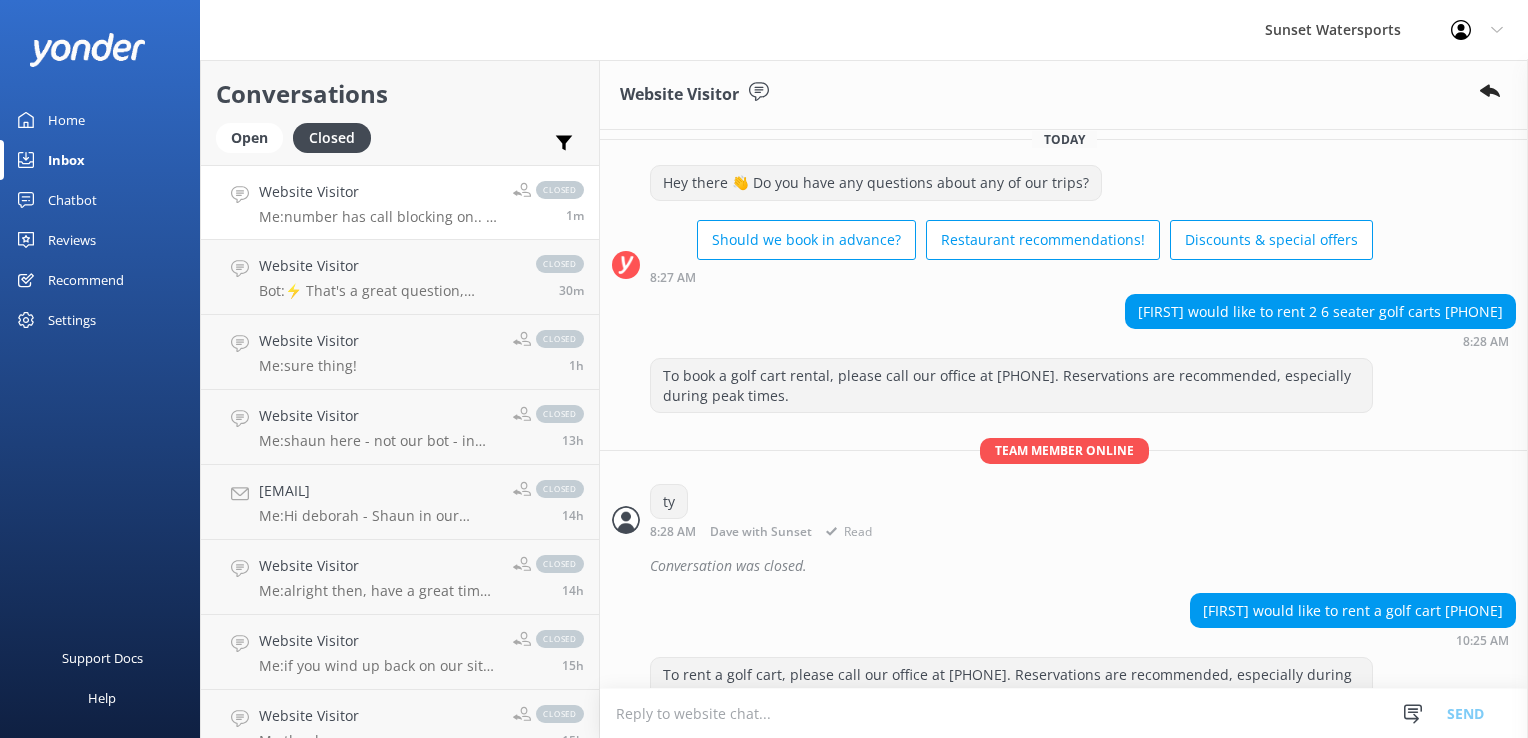 scroll, scrollTop: 4797, scrollLeft: 0, axis: vertical 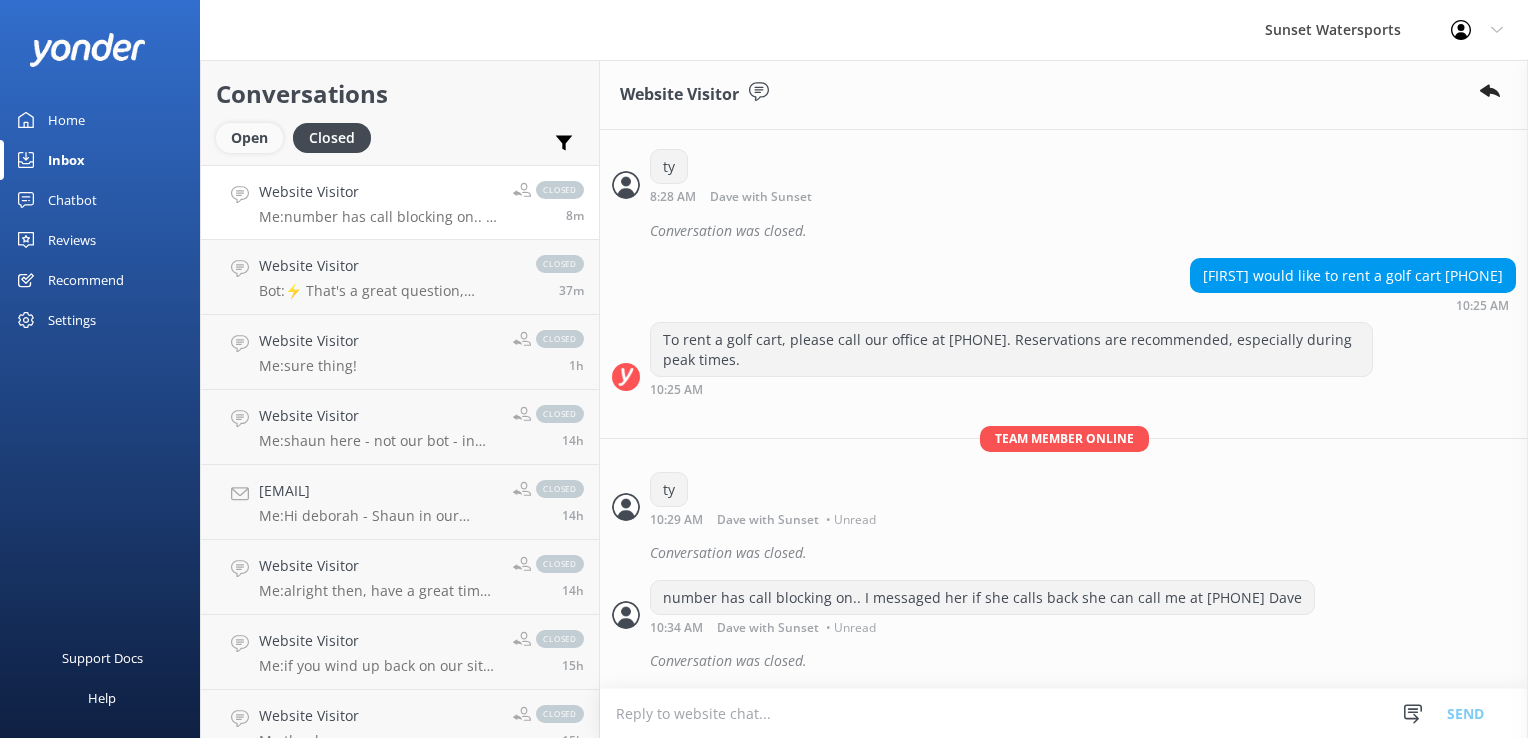 click on "Open" at bounding box center (249, 138) 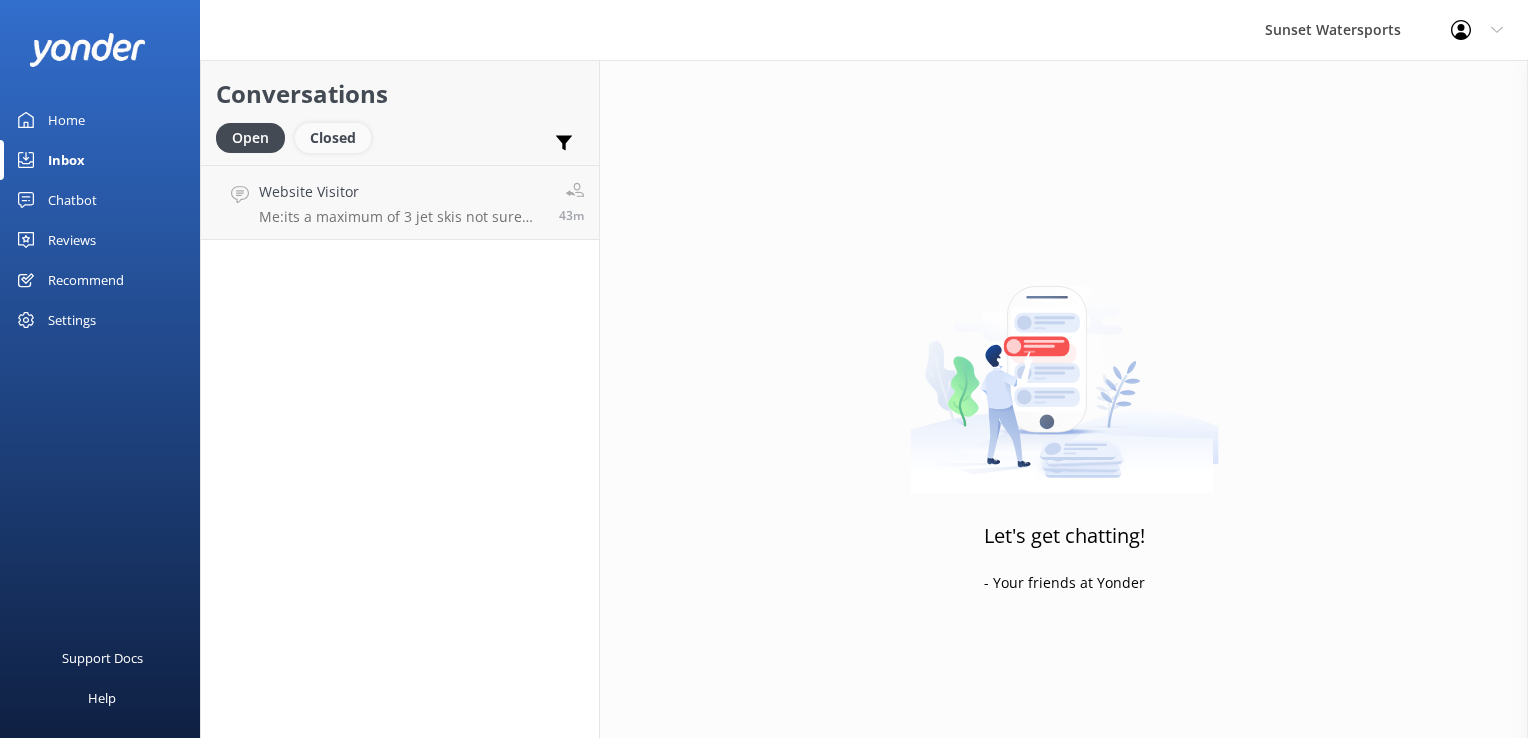 click on "Closed" at bounding box center [333, 138] 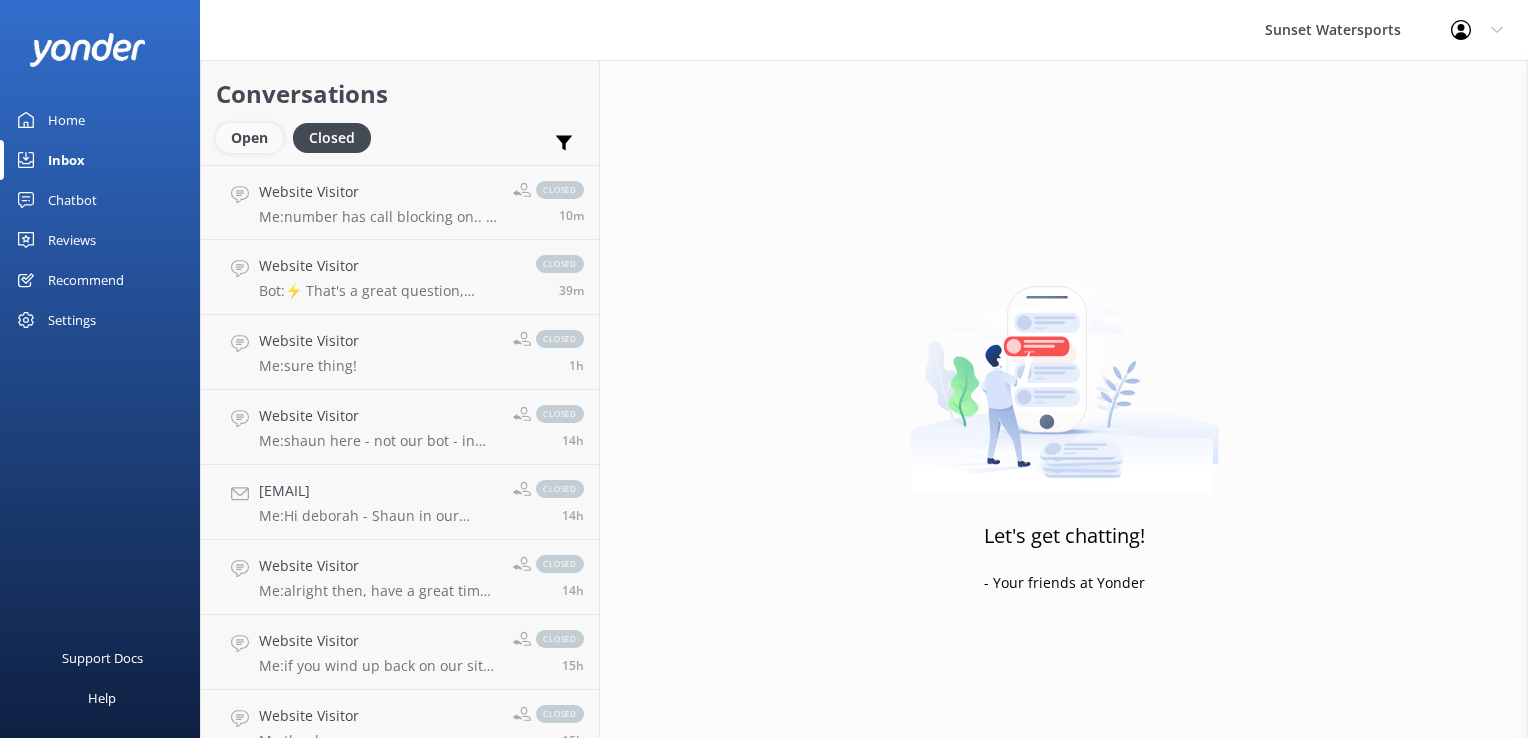 click on "Open" at bounding box center [249, 138] 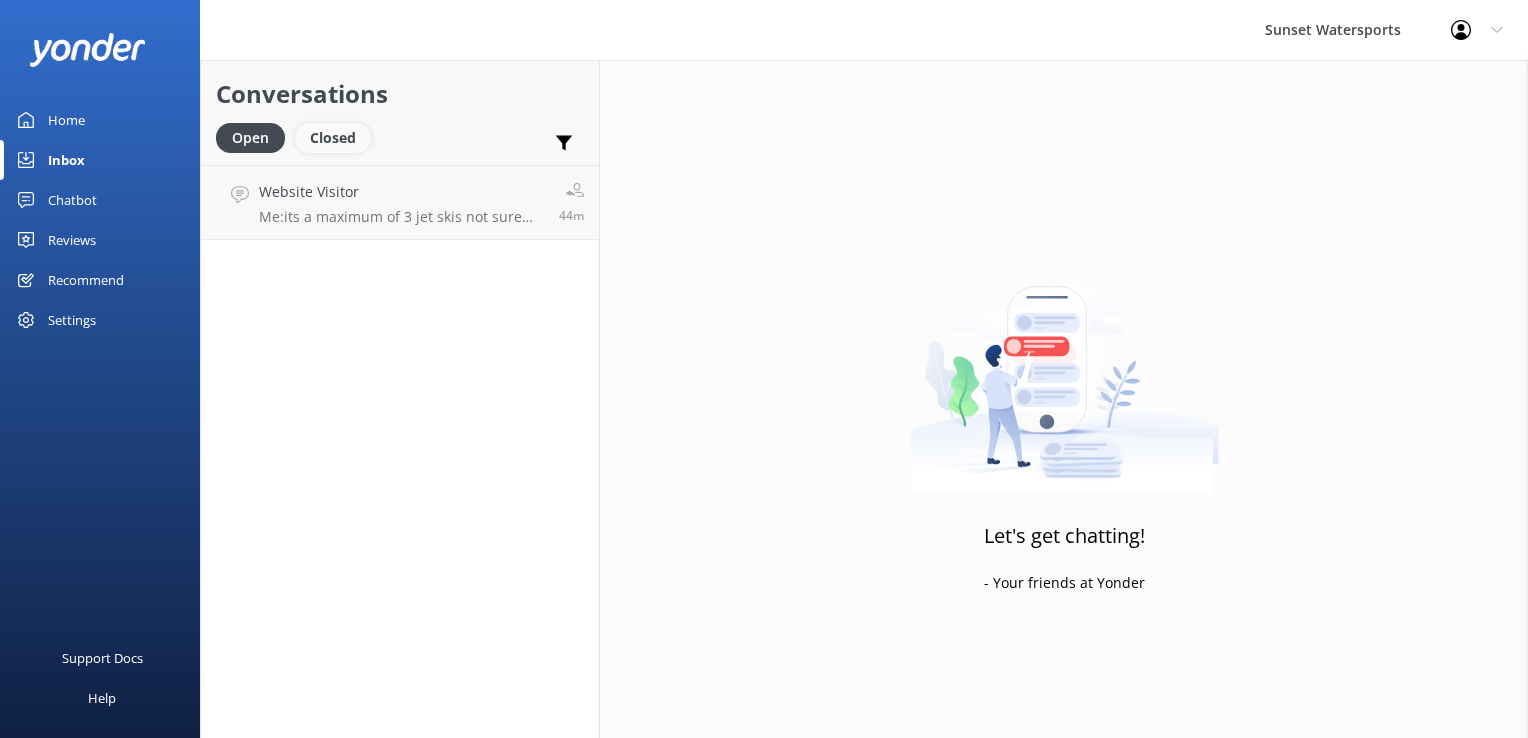 click on "Closed" at bounding box center (333, 138) 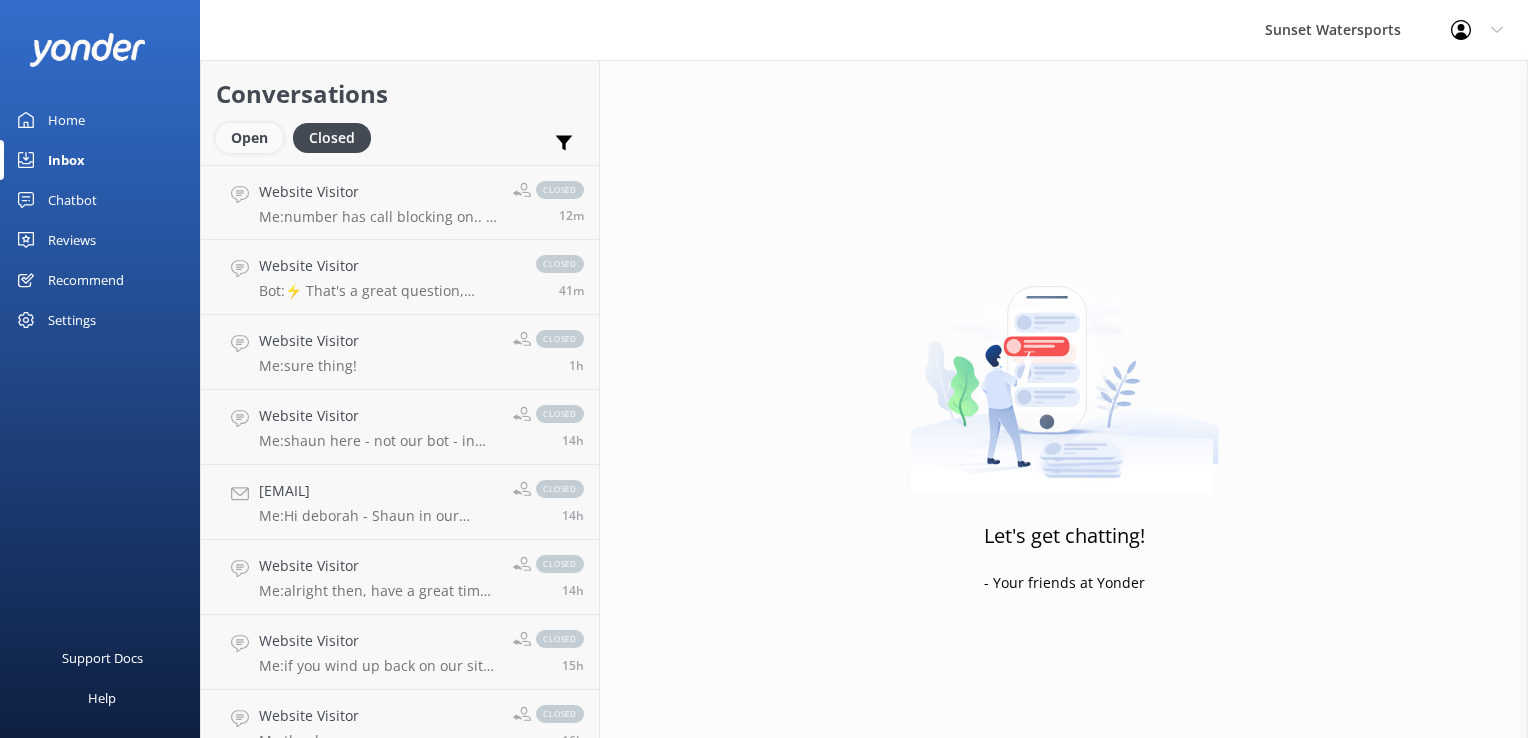 click on "Open" at bounding box center [249, 138] 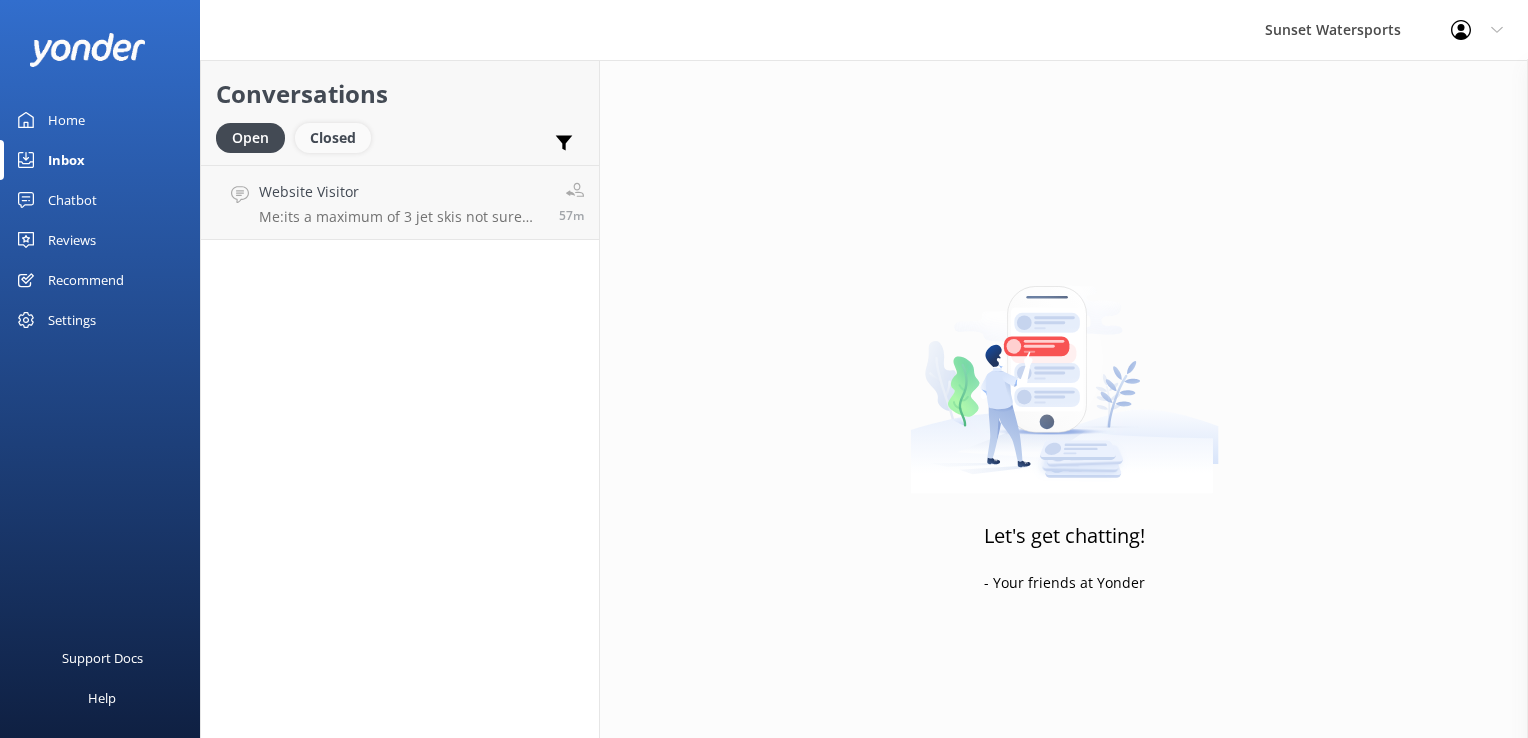 drag, startPoint x: 379, startPoint y: 166, endPoint x: 359, endPoint y: 151, distance: 25 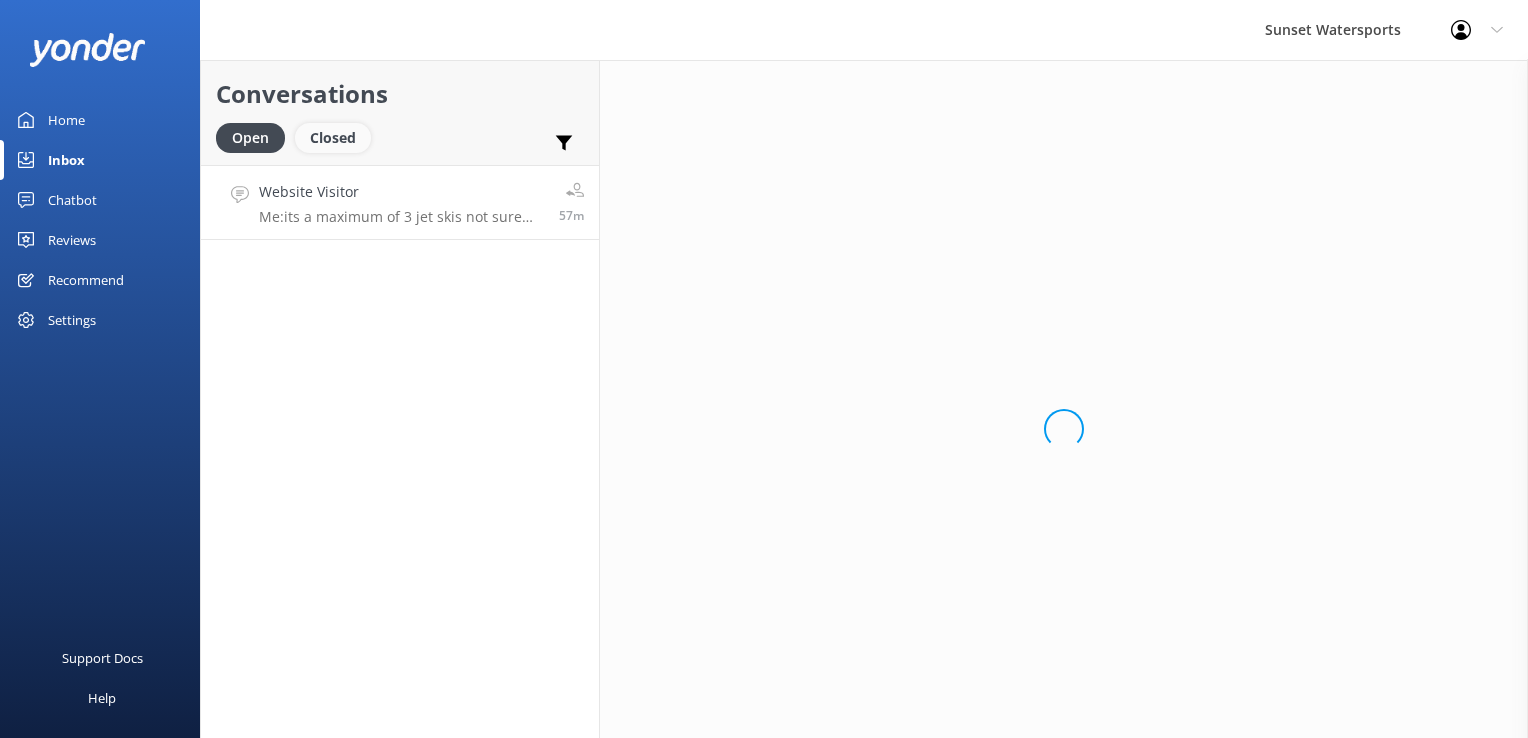 click on "Closed" at bounding box center [333, 138] 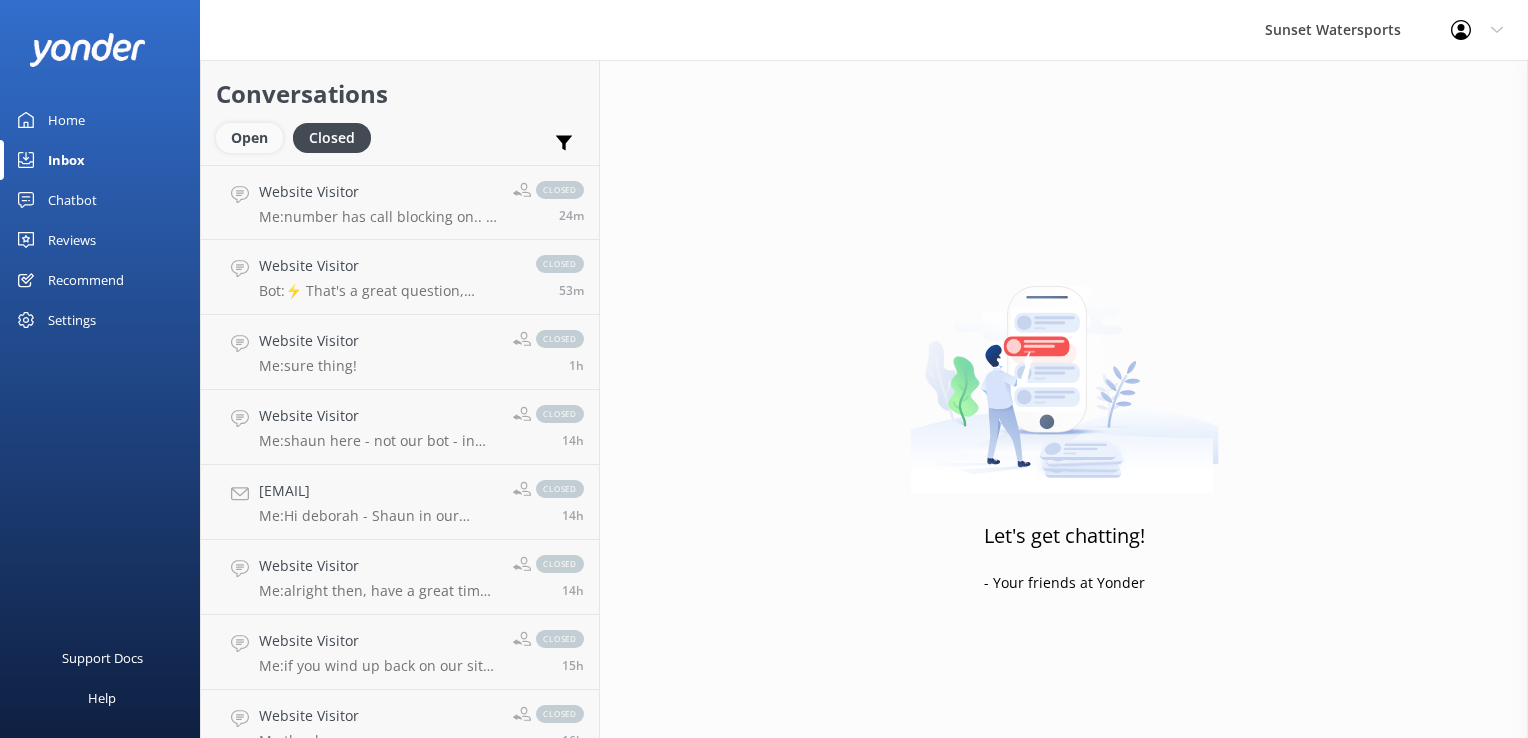 click on "Open" at bounding box center (249, 138) 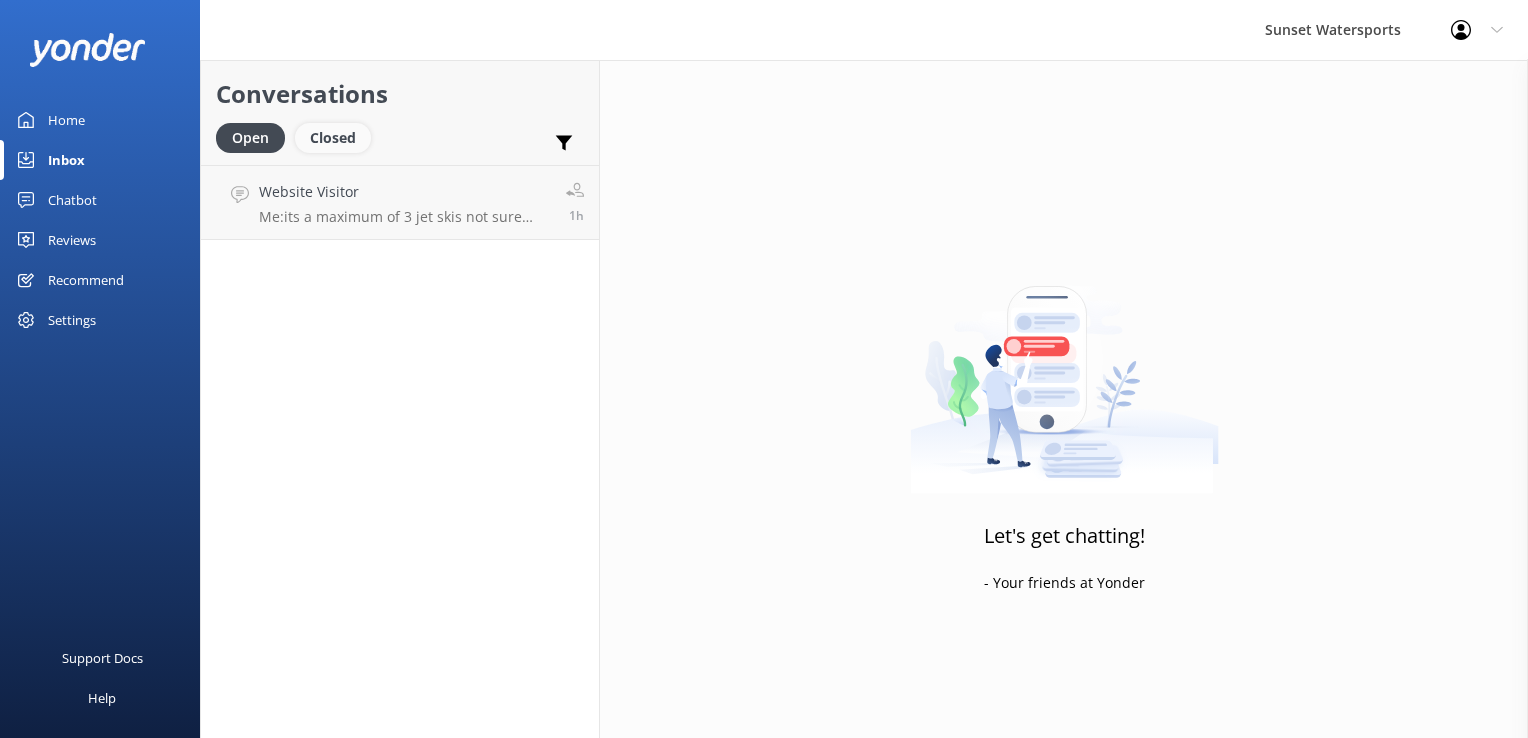 click on "Closed" at bounding box center [333, 138] 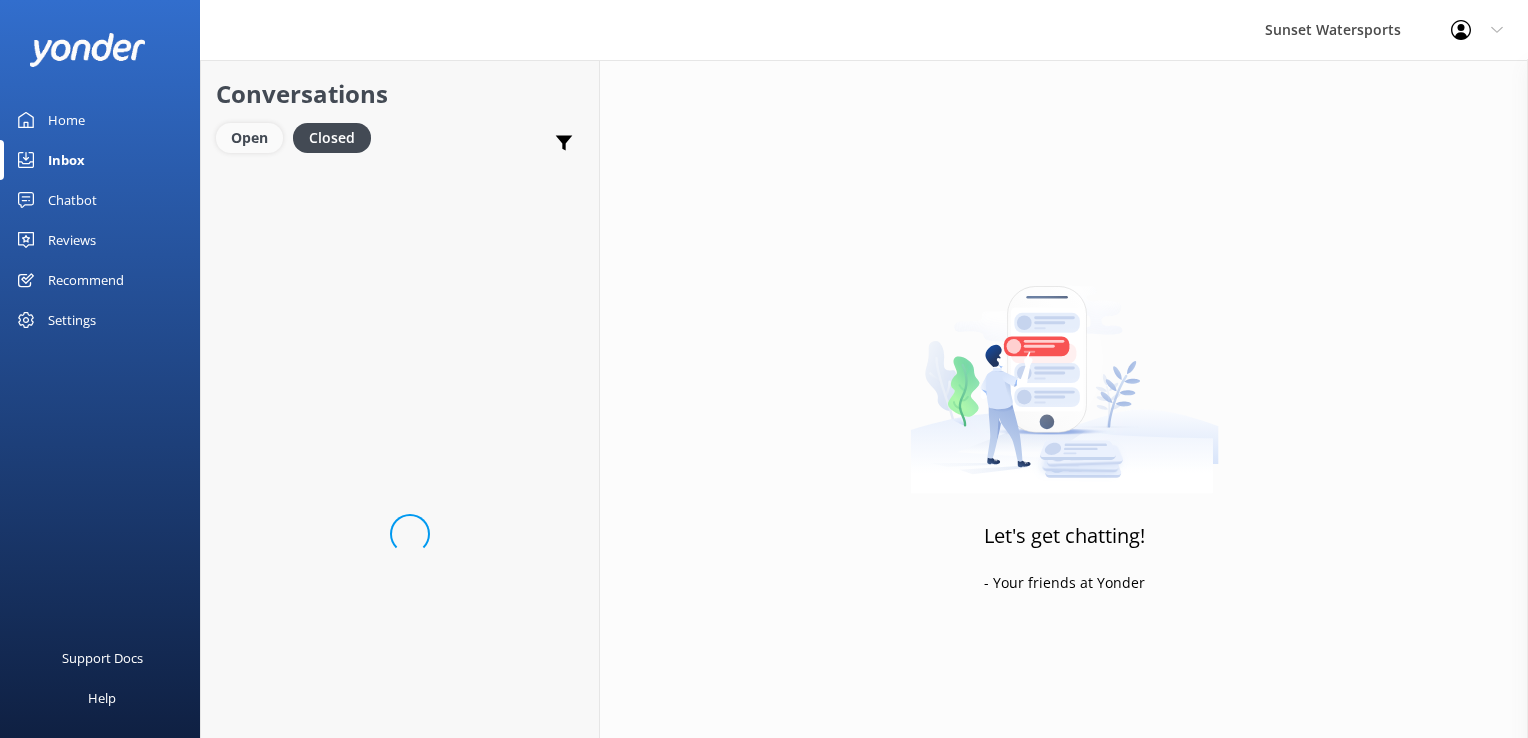 click on "Open" at bounding box center (249, 138) 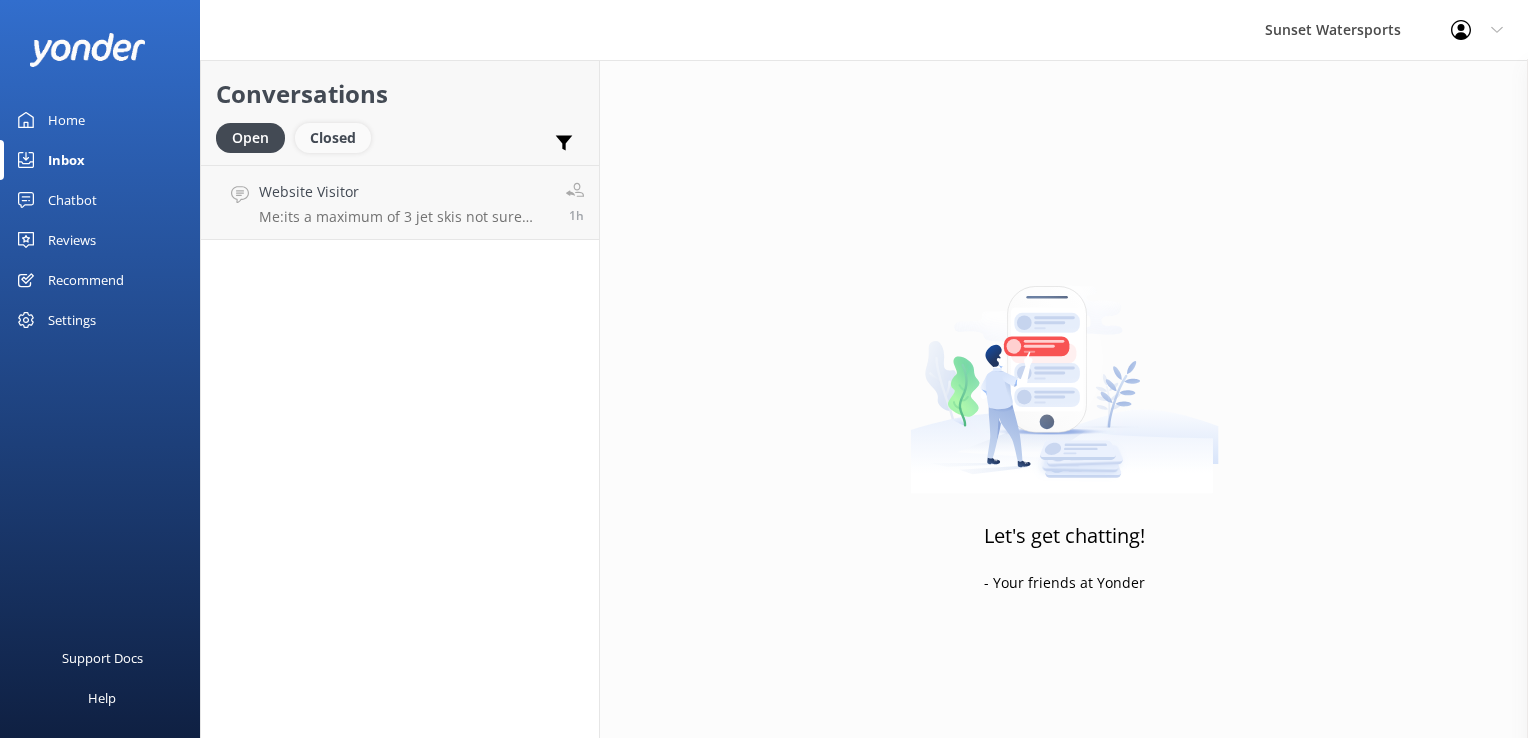 click on "Closed" at bounding box center (333, 138) 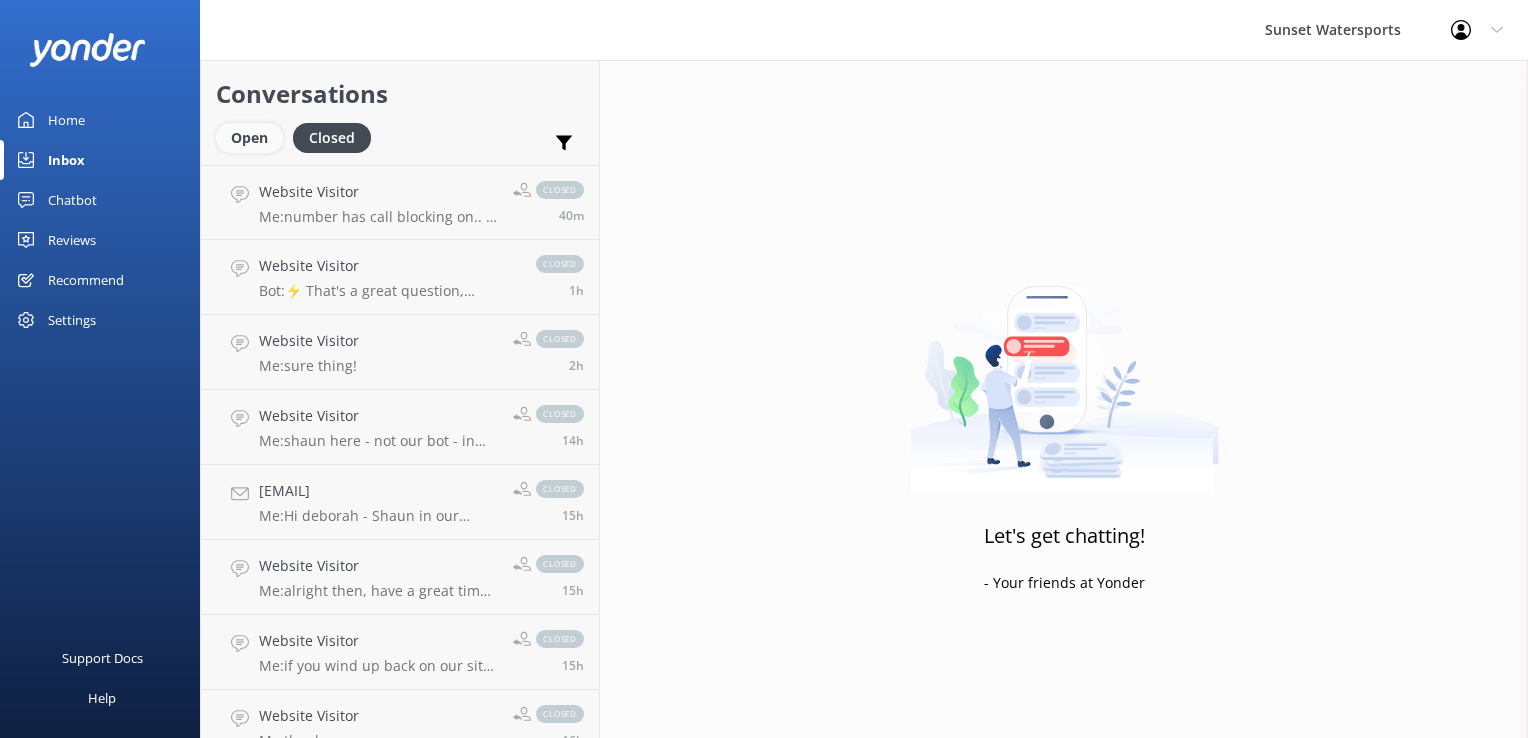 click on "Open" at bounding box center [249, 138] 